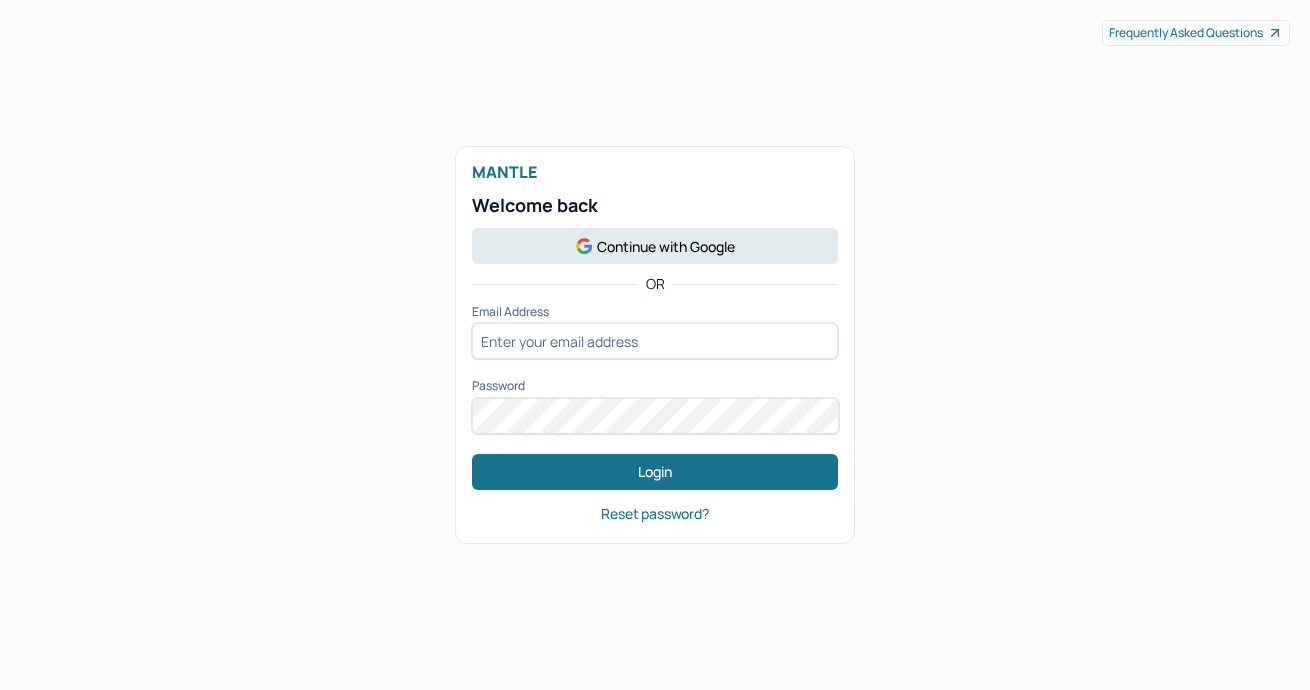 scroll, scrollTop: 0, scrollLeft: 0, axis: both 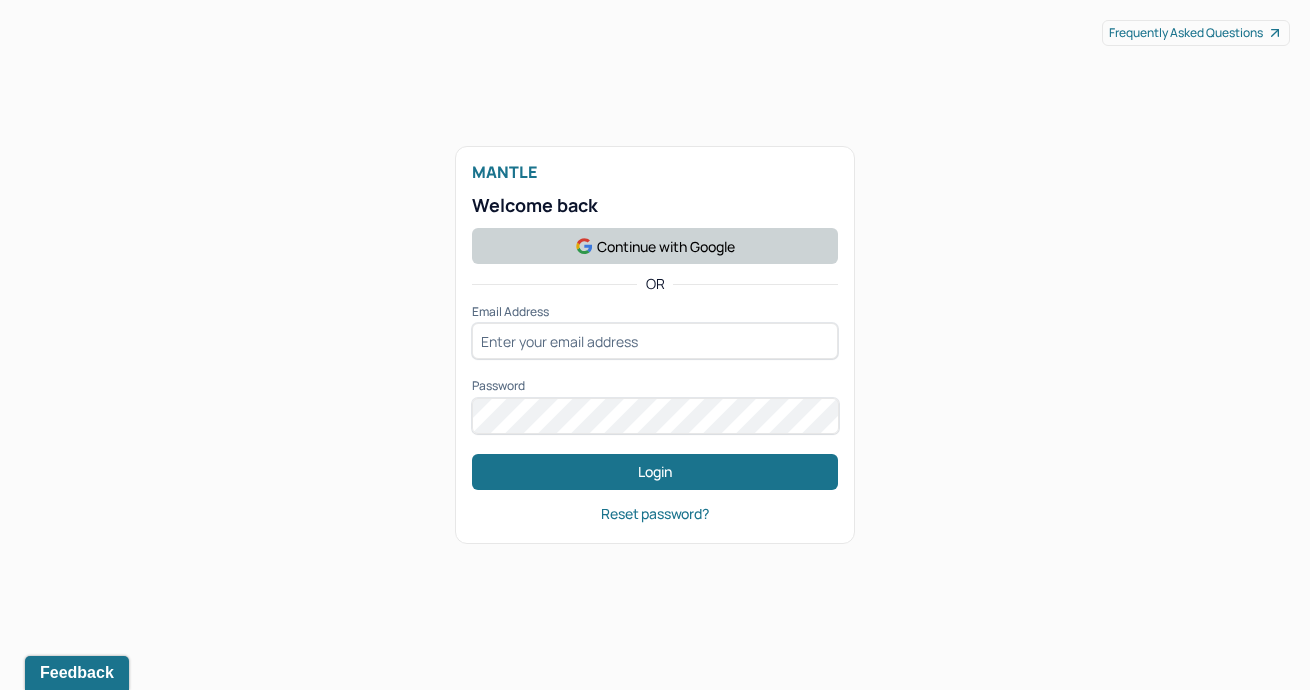 click 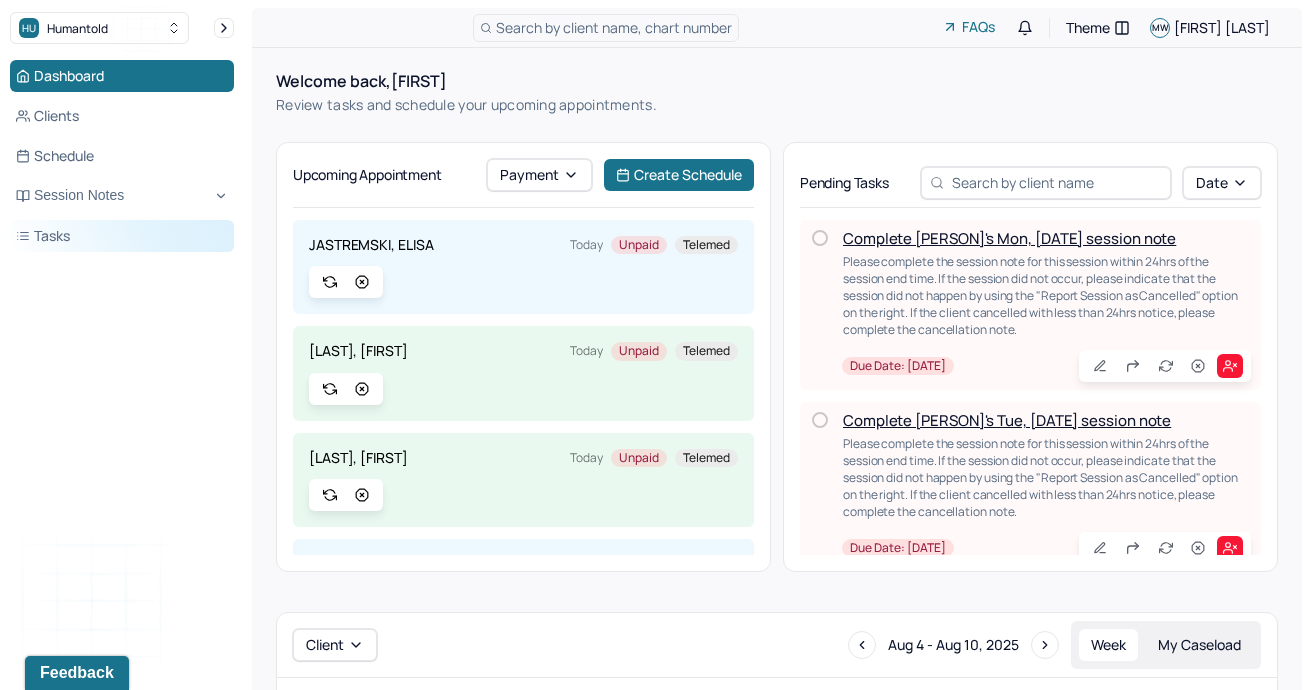 click on "Tasks" at bounding box center [122, 236] 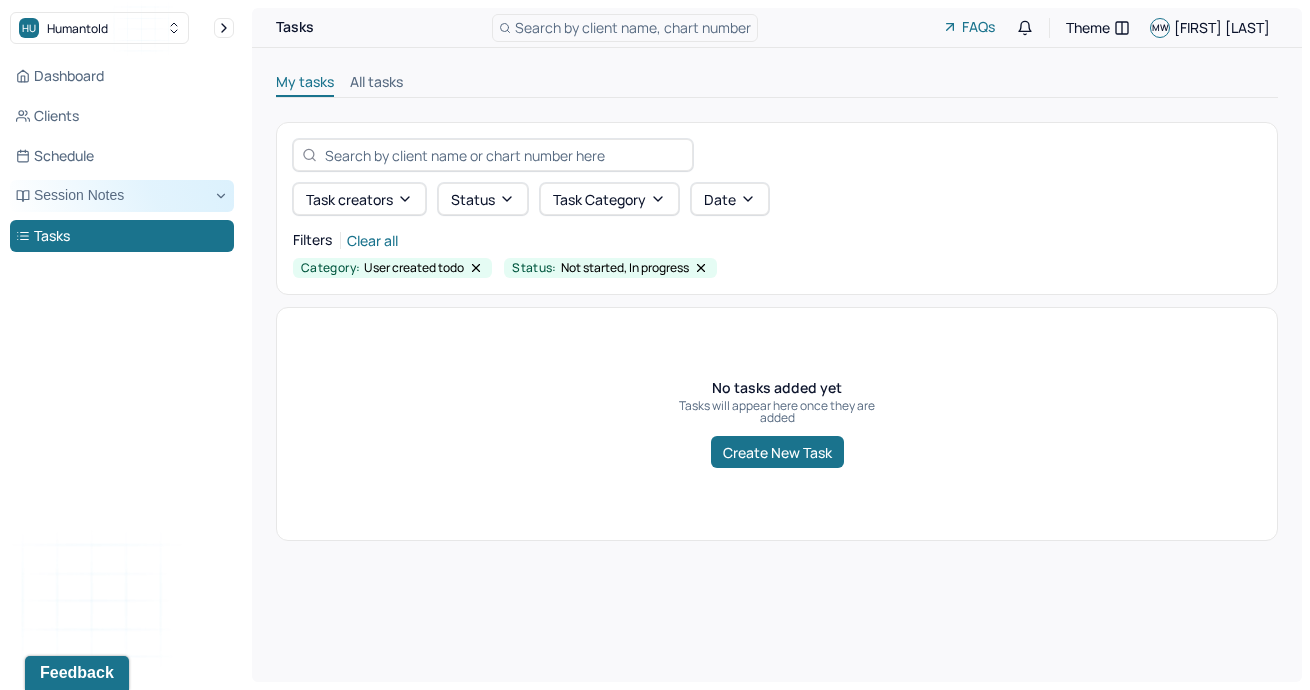 click on "Session Notes" at bounding box center [122, 196] 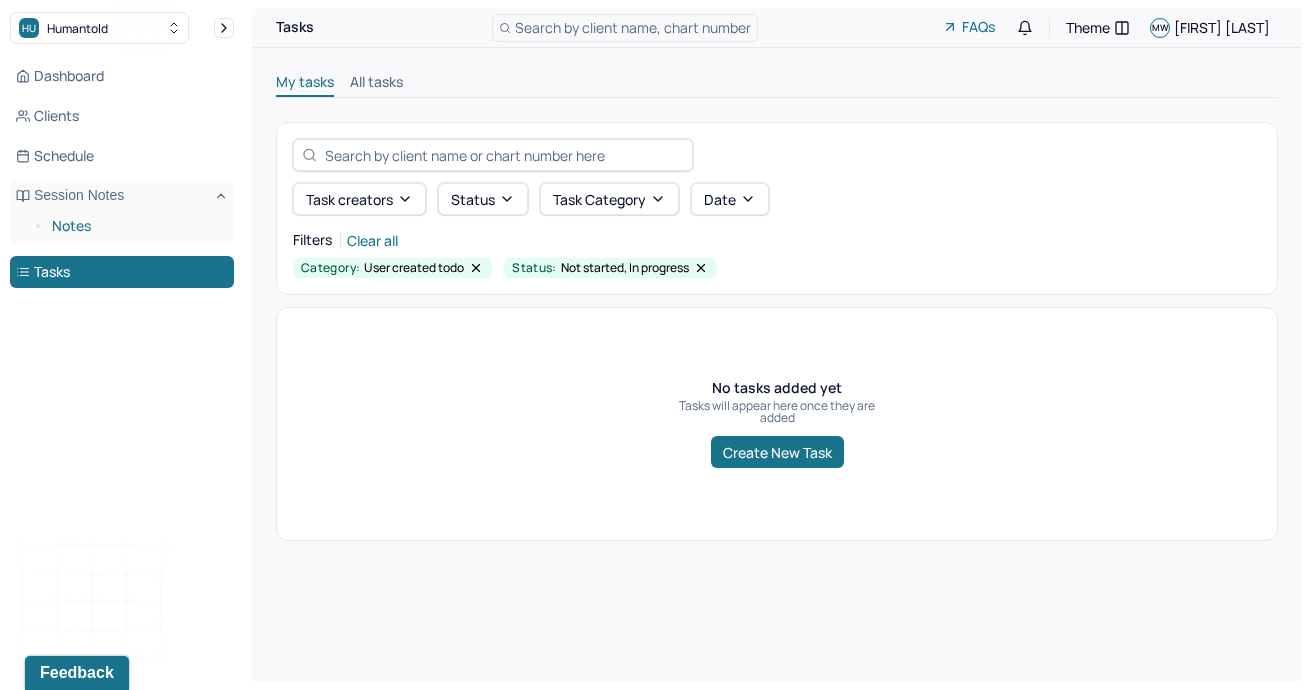 click on "Notes" at bounding box center [135, 226] 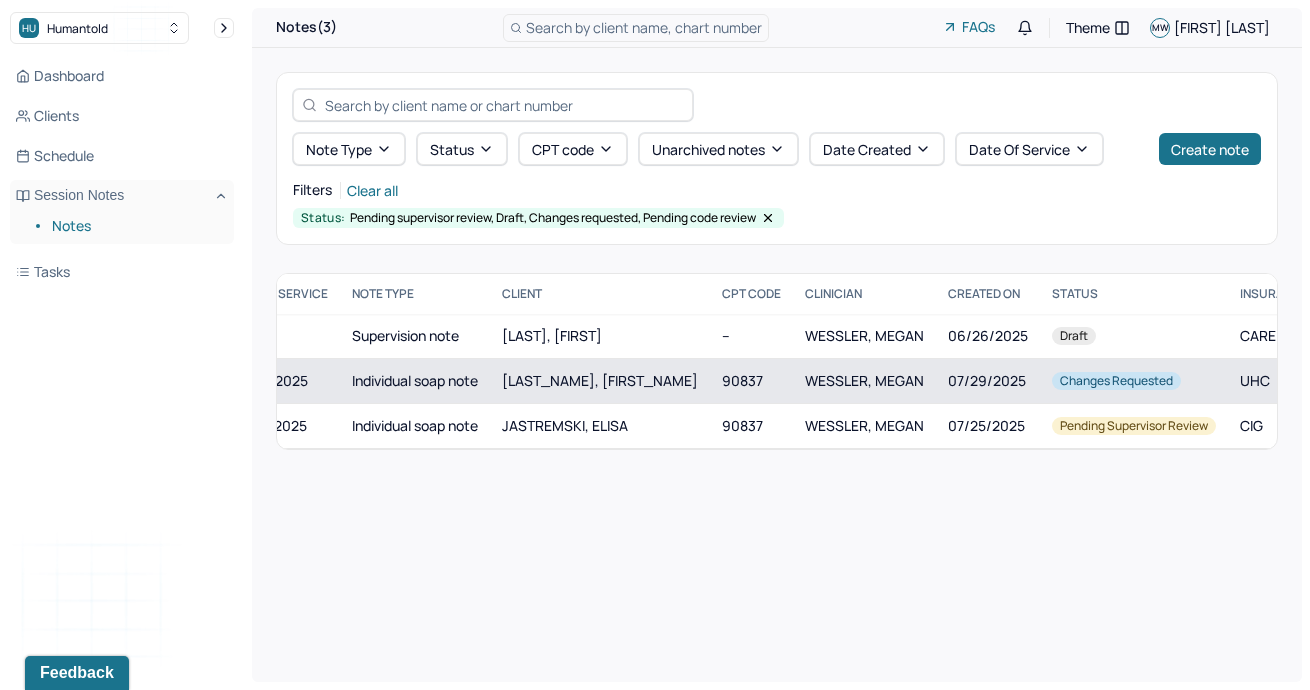 scroll, scrollTop: 0, scrollLeft: 100, axis: horizontal 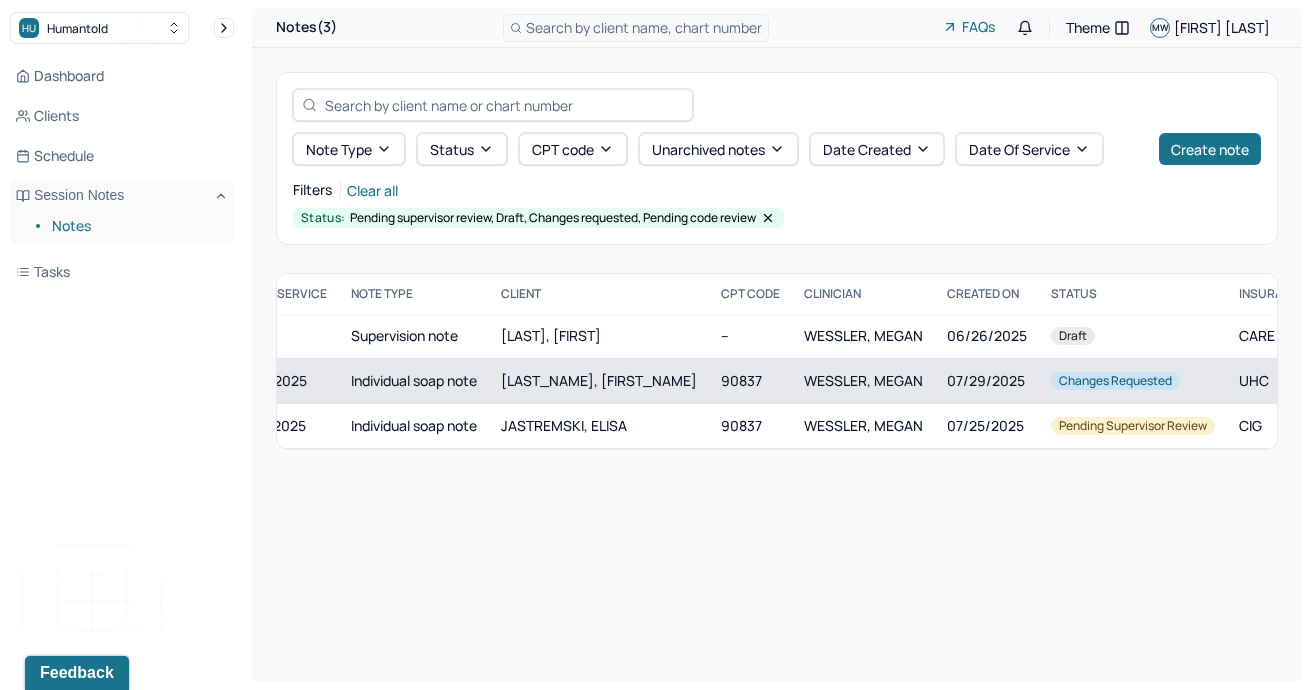 click on "90837" at bounding box center (750, 381) 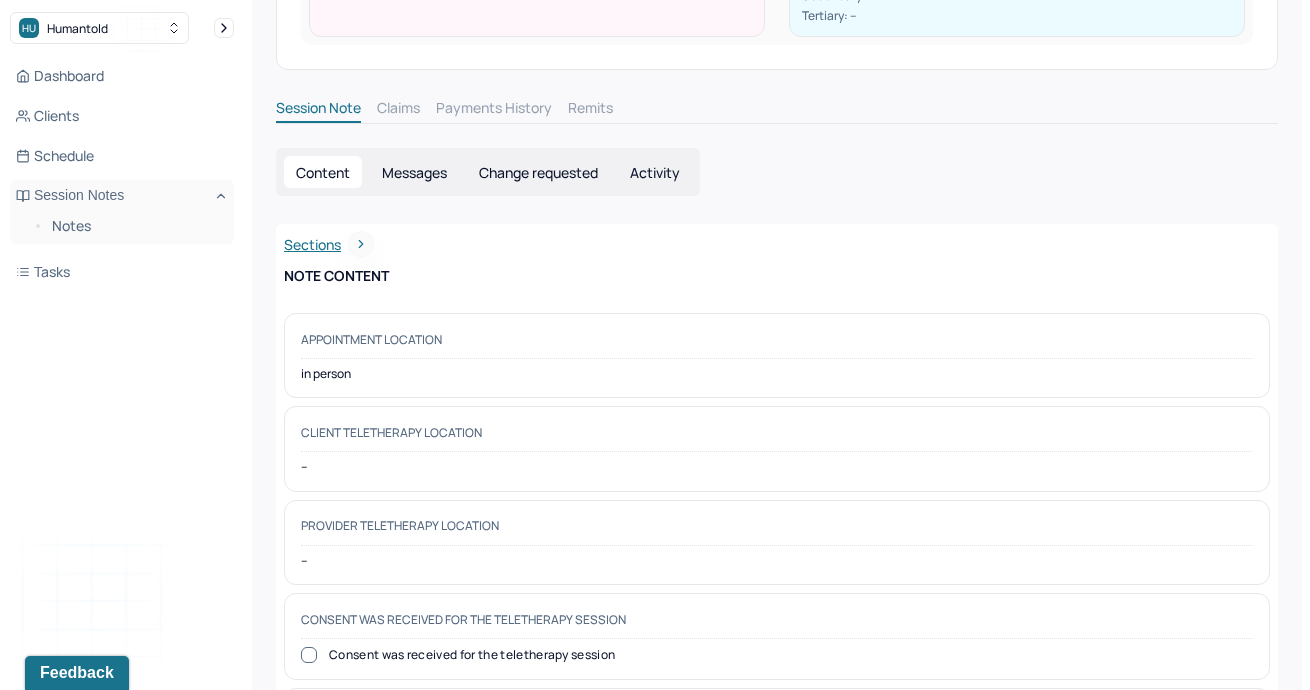 scroll, scrollTop: 389, scrollLeft: 0, axis: vertical 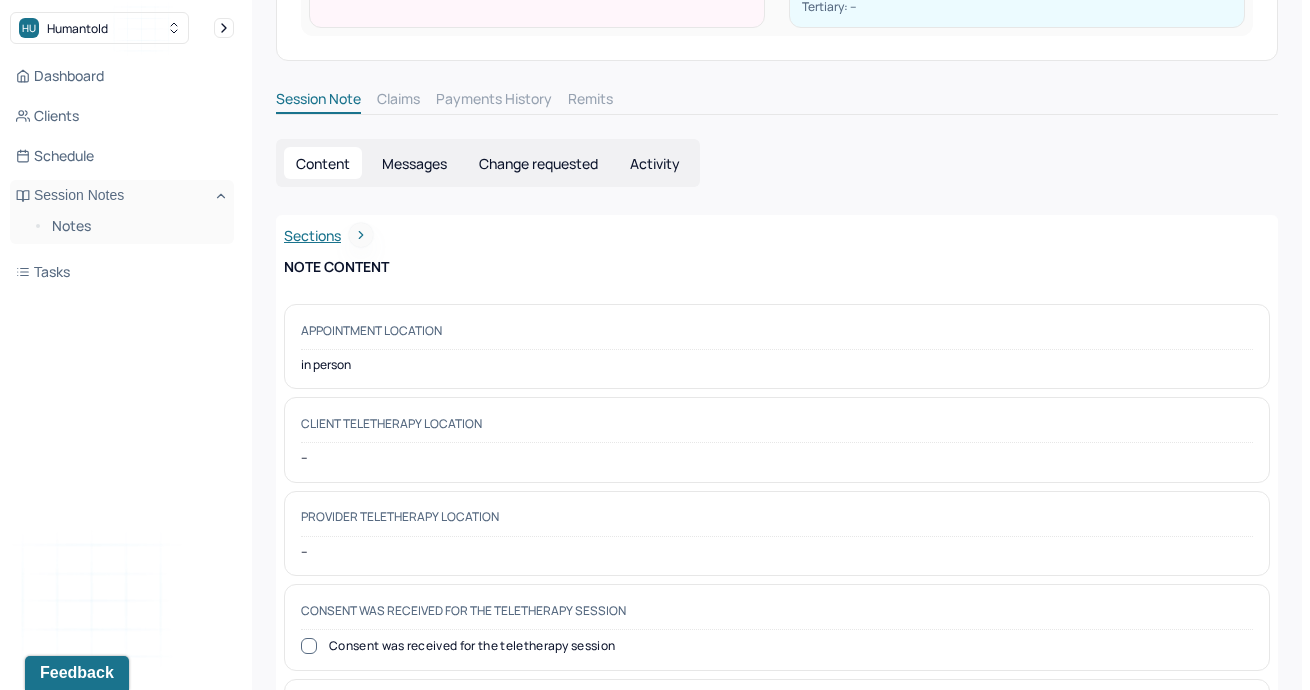 click on "Change requested" at bounding box center [538, 163] 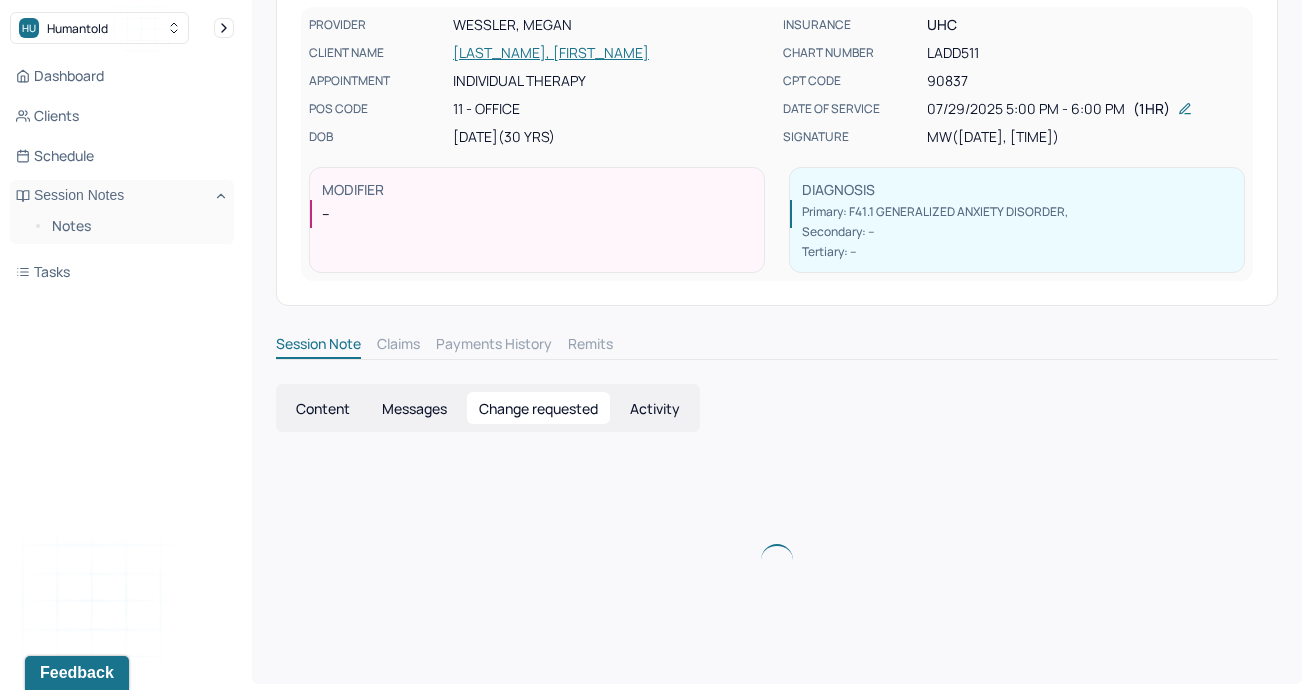 scroll, scrollTop: 27, scrollLeft: 0, axis: vertical 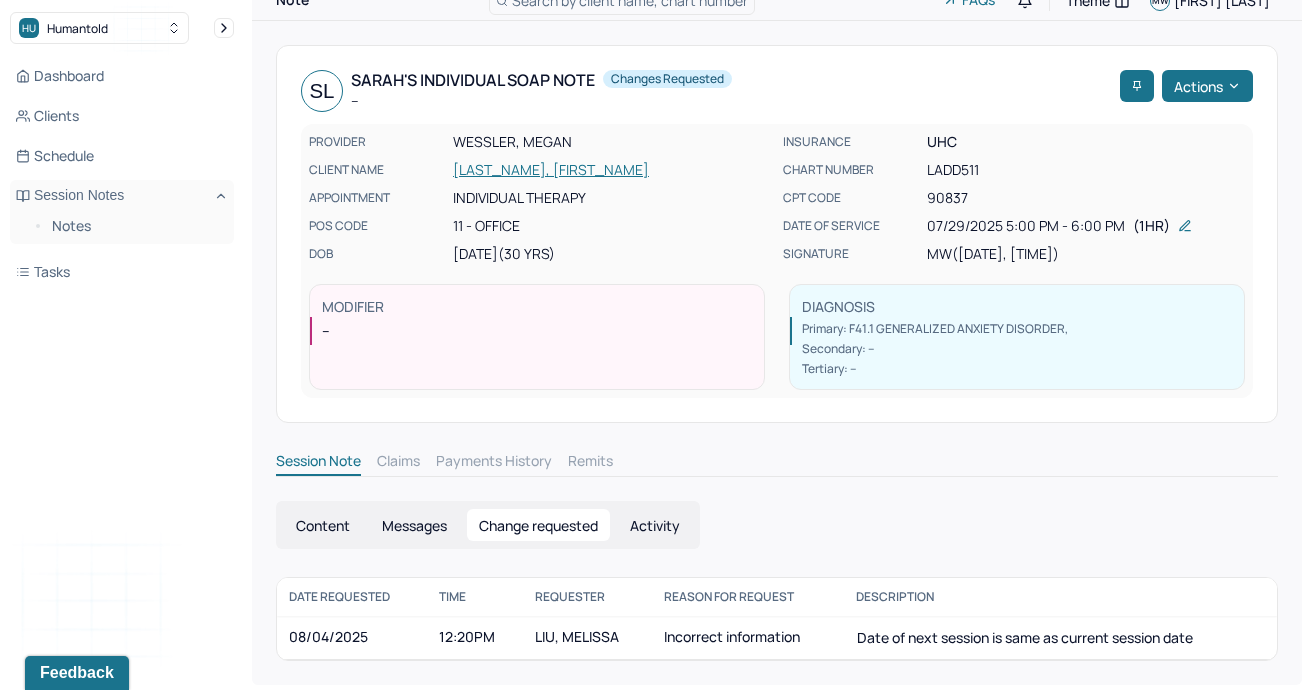 click on "Date of next session is same as current session date" at bounding box center (1025, 637) 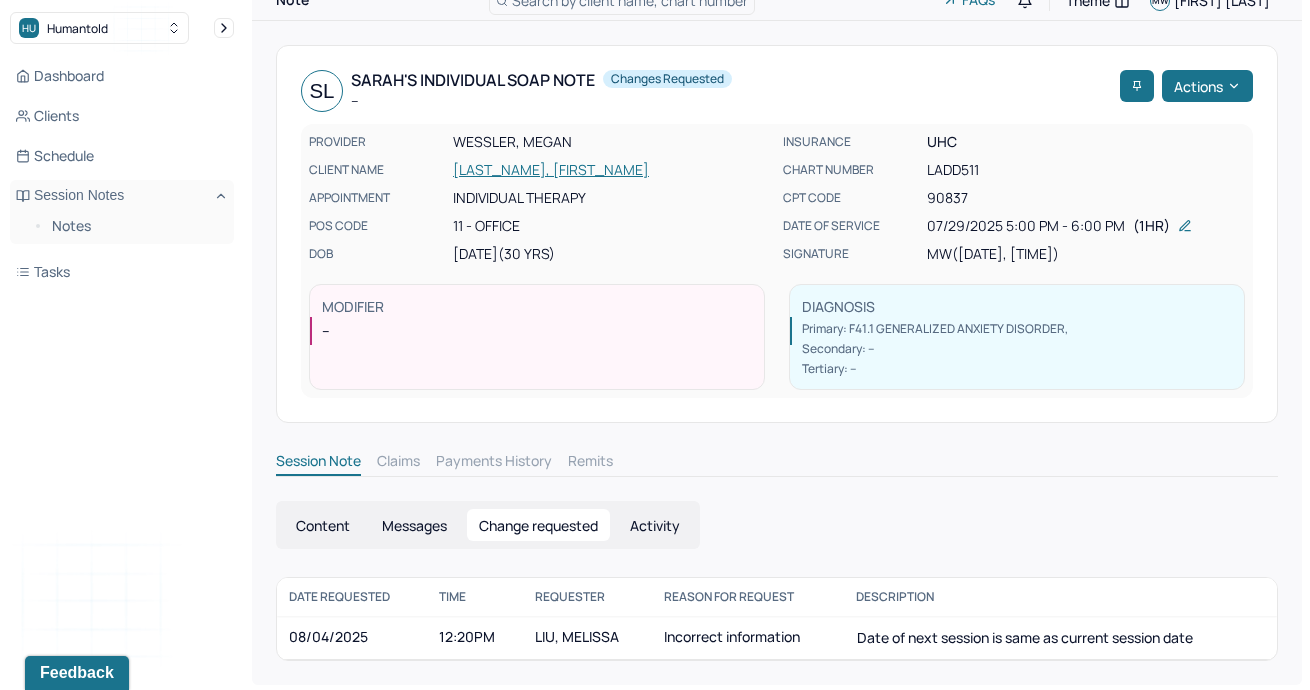 click on "Content" at bounding box center (323, 525) 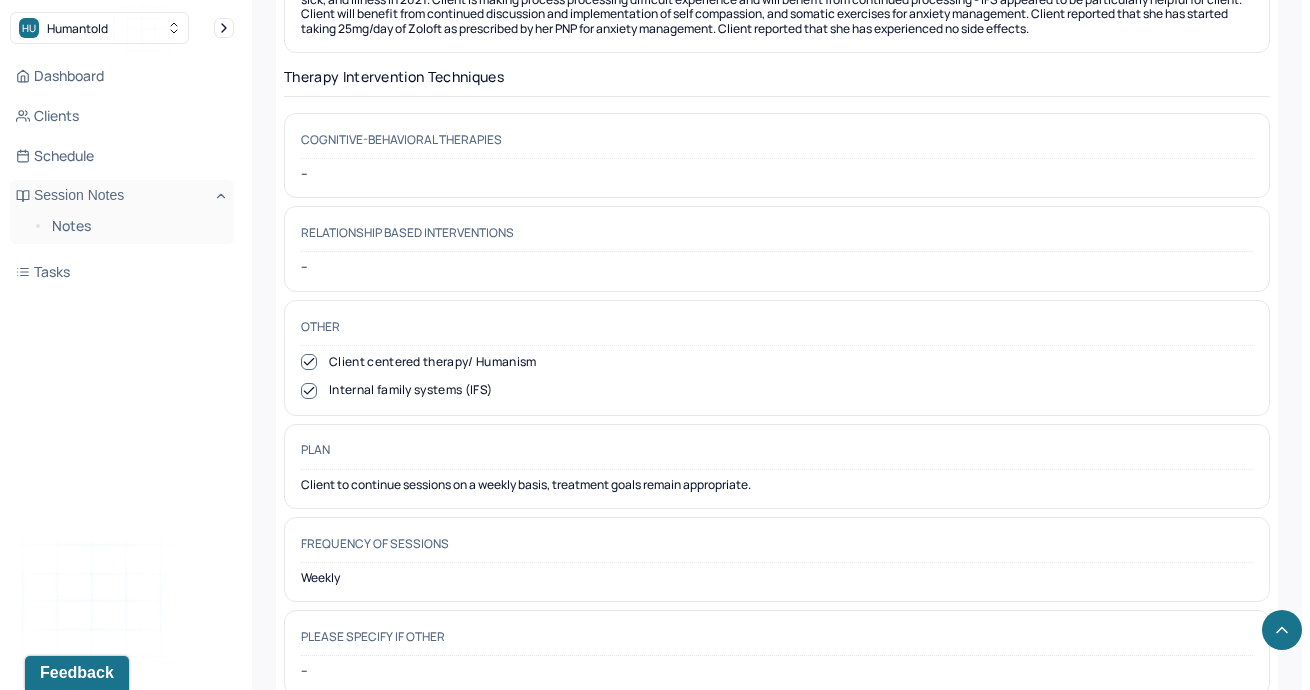 scroll, scrollTop: 2300, scrollLeft: 0, axis: vertical 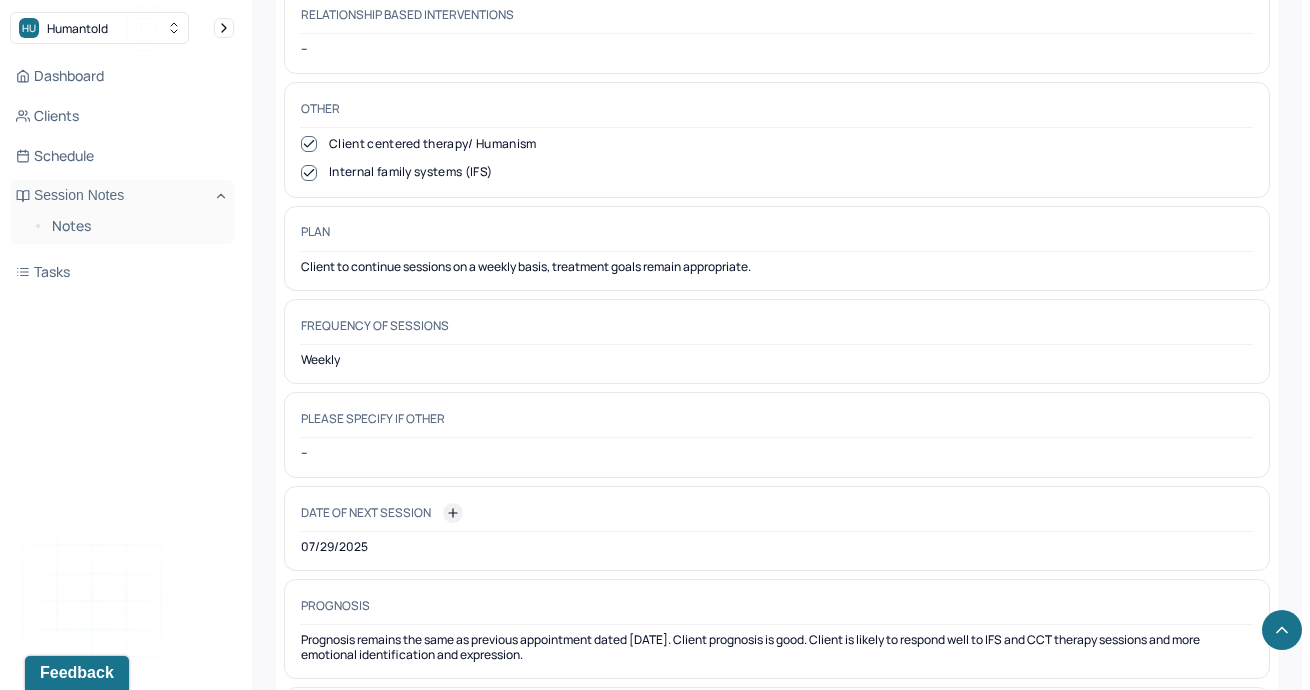 click 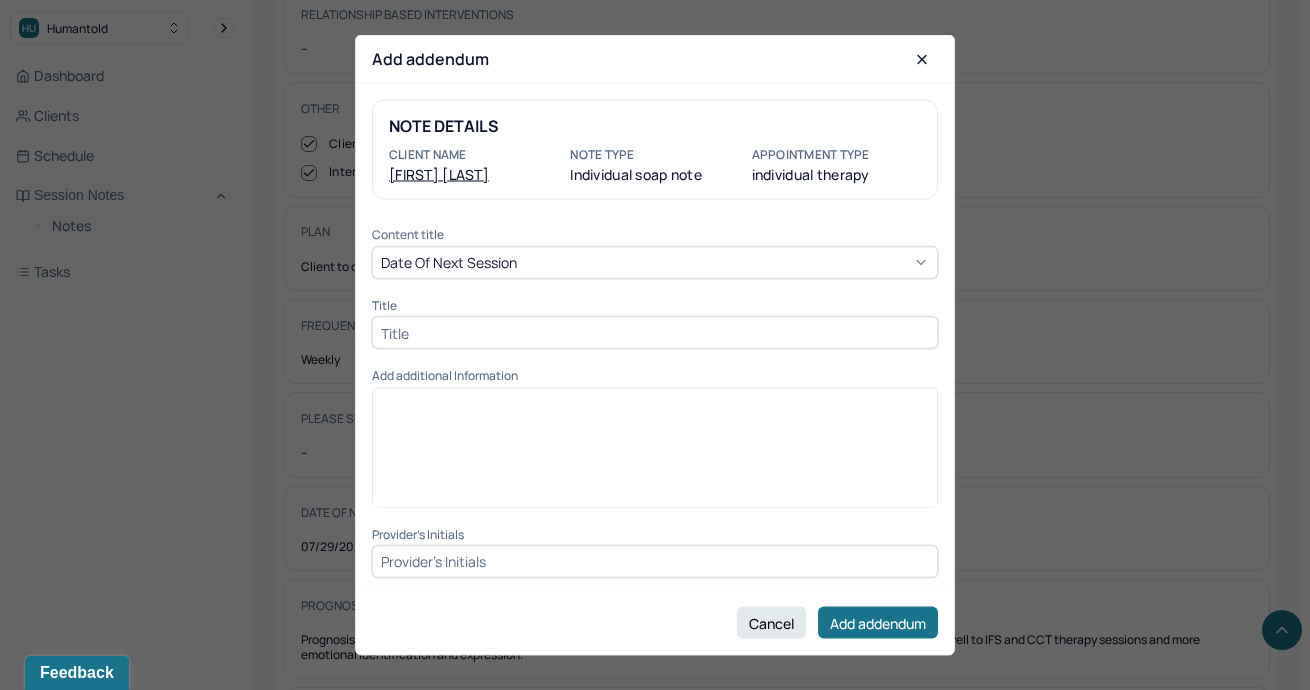 click at bounding box center [655, 333] 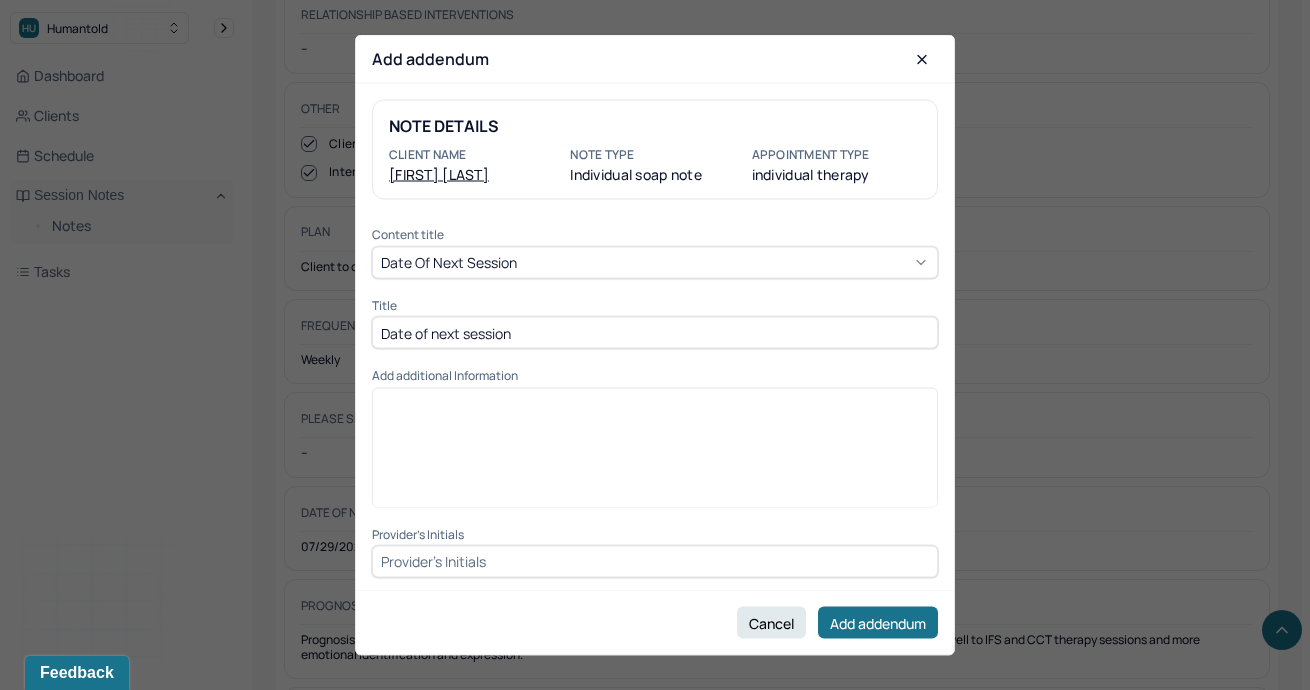 type on "Date of next session" 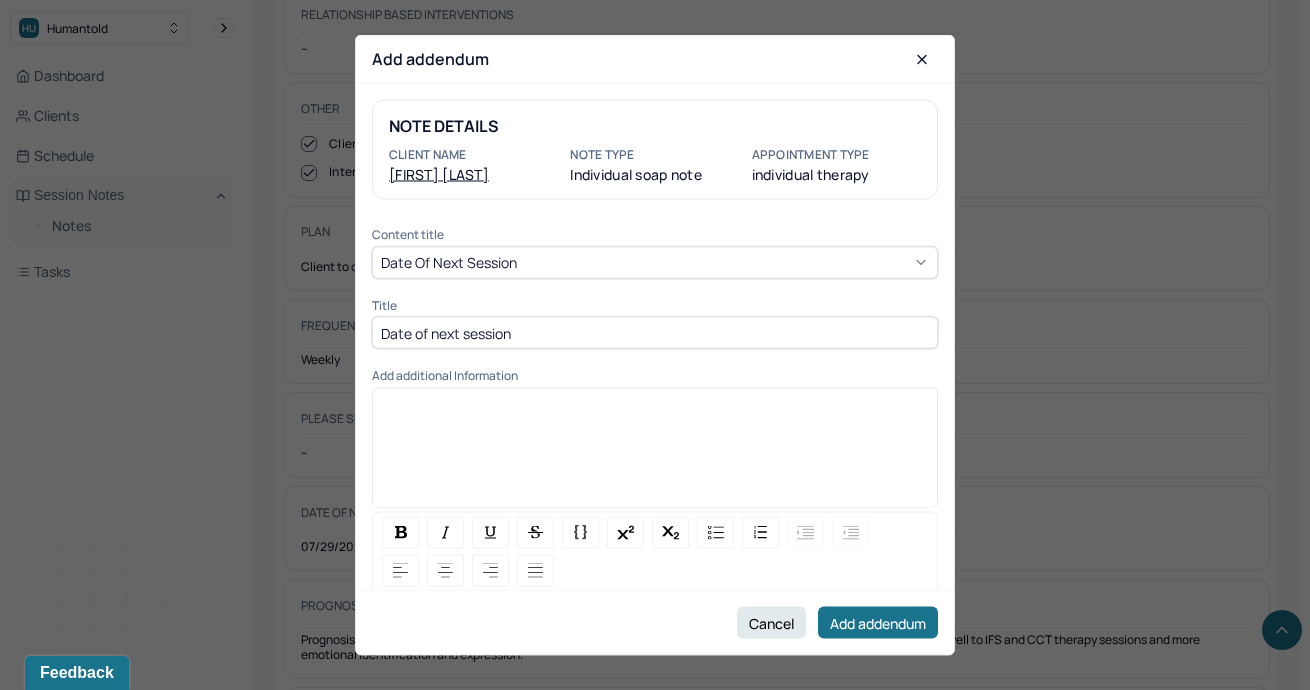 click at bounding box center [655, 403] 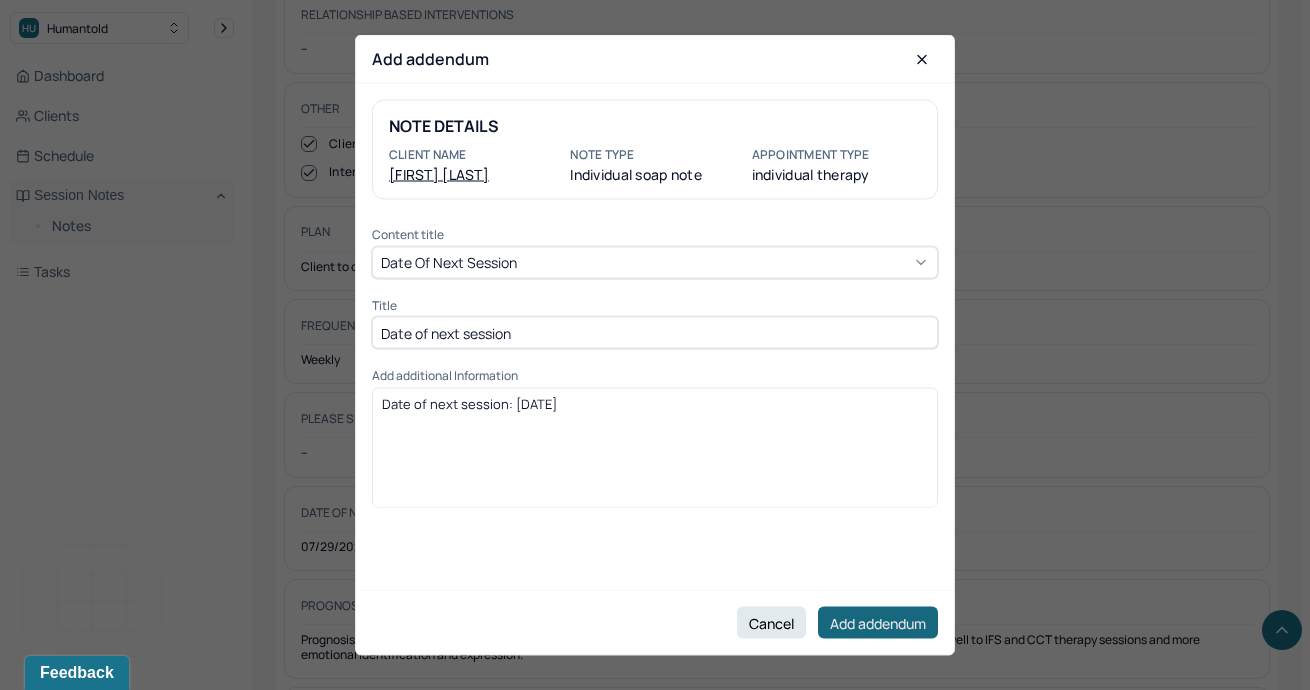 click on "Add addendum" at bounding box center [878, 623] 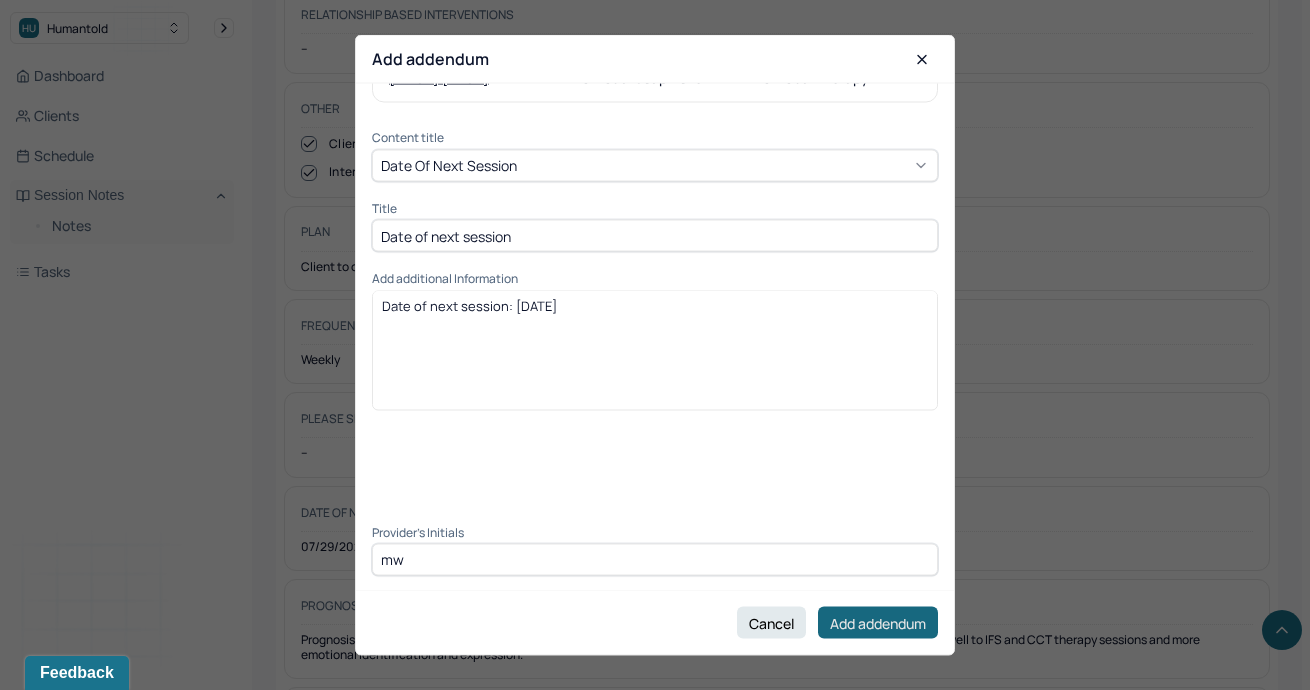 type on "mw" 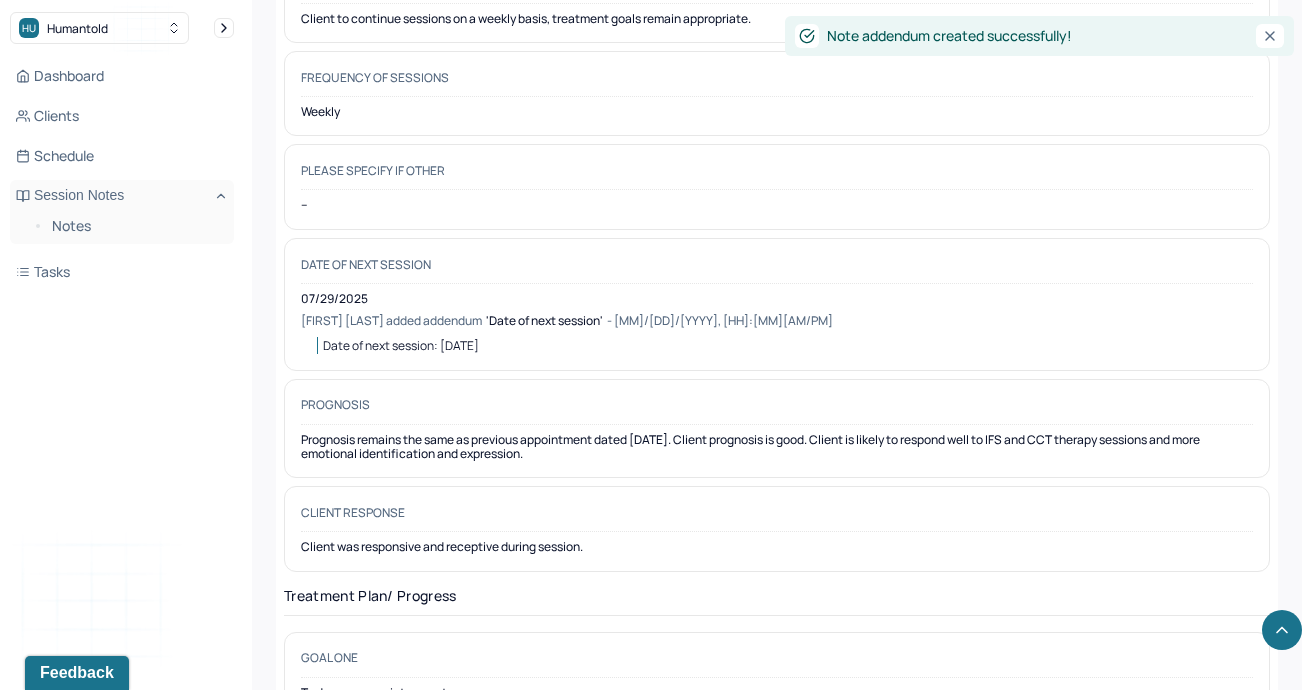scroll, scrollTop: 3334, scrollLeft: 0, axis: vertical 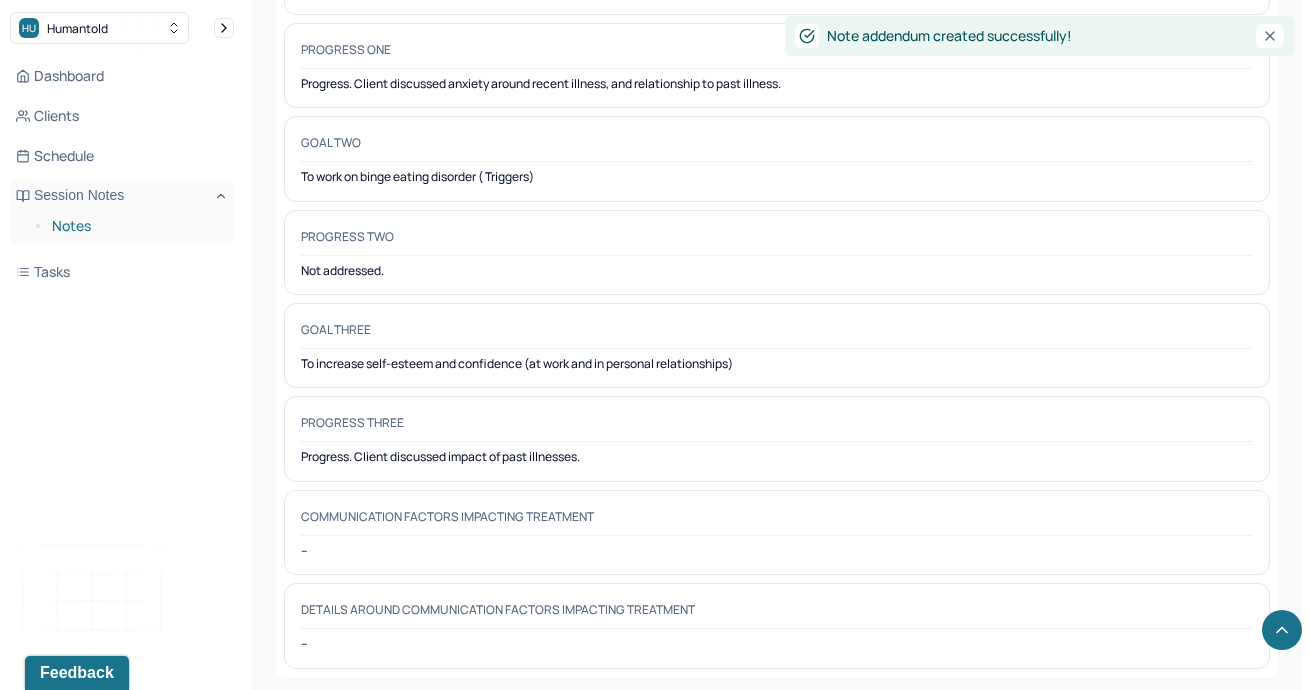 click on "Notes" at bounding box center [135, 226] 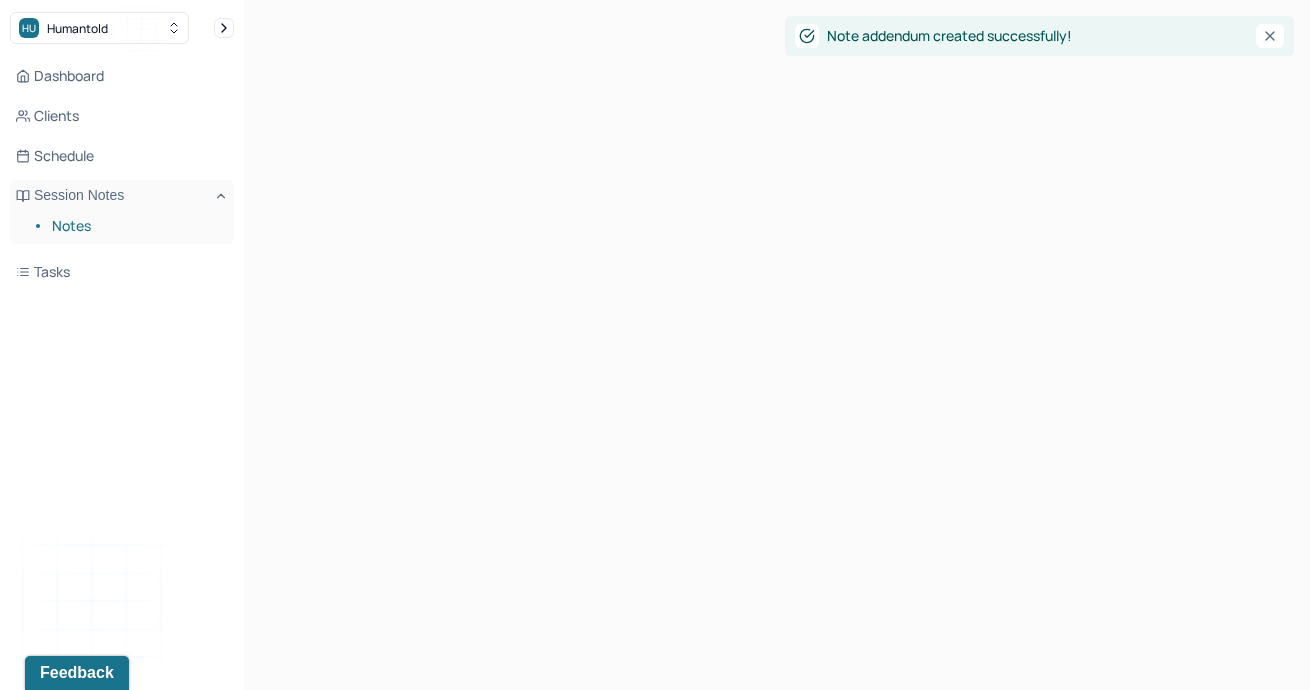 scroll, scrollTop: 0, scrollLeft: 0, axis: both 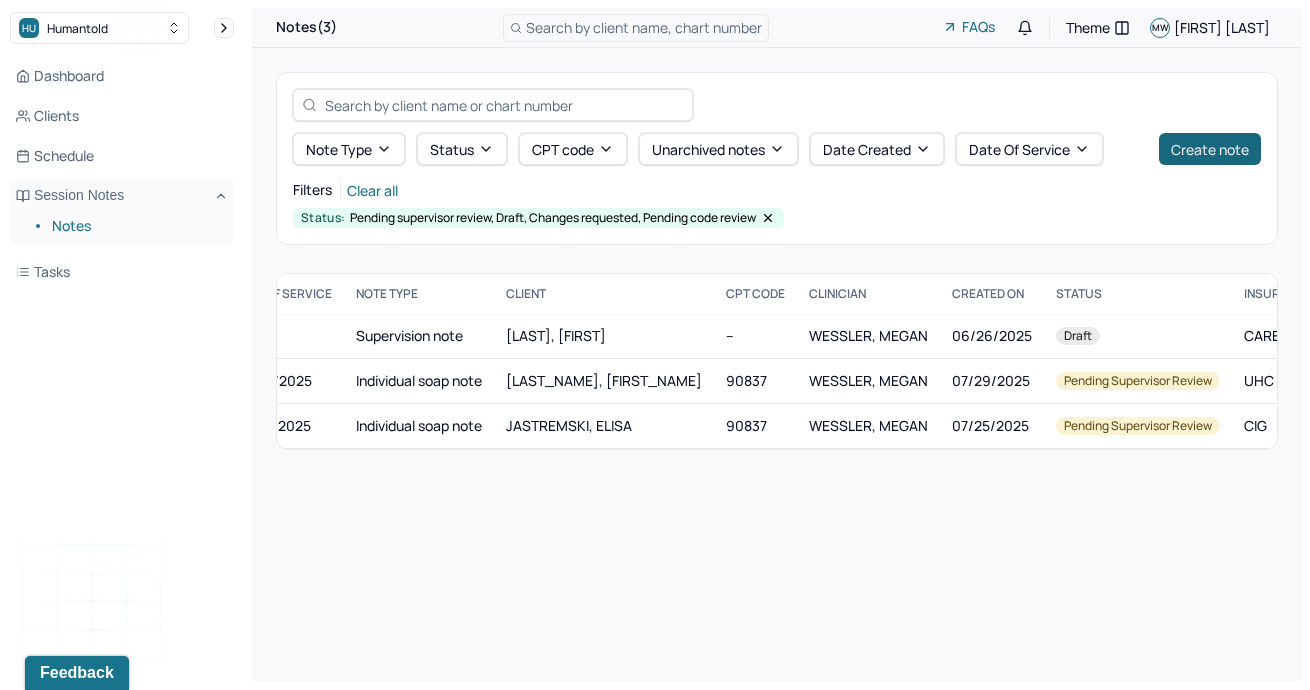 click on "Create note" at bounding box center (1210, 149) 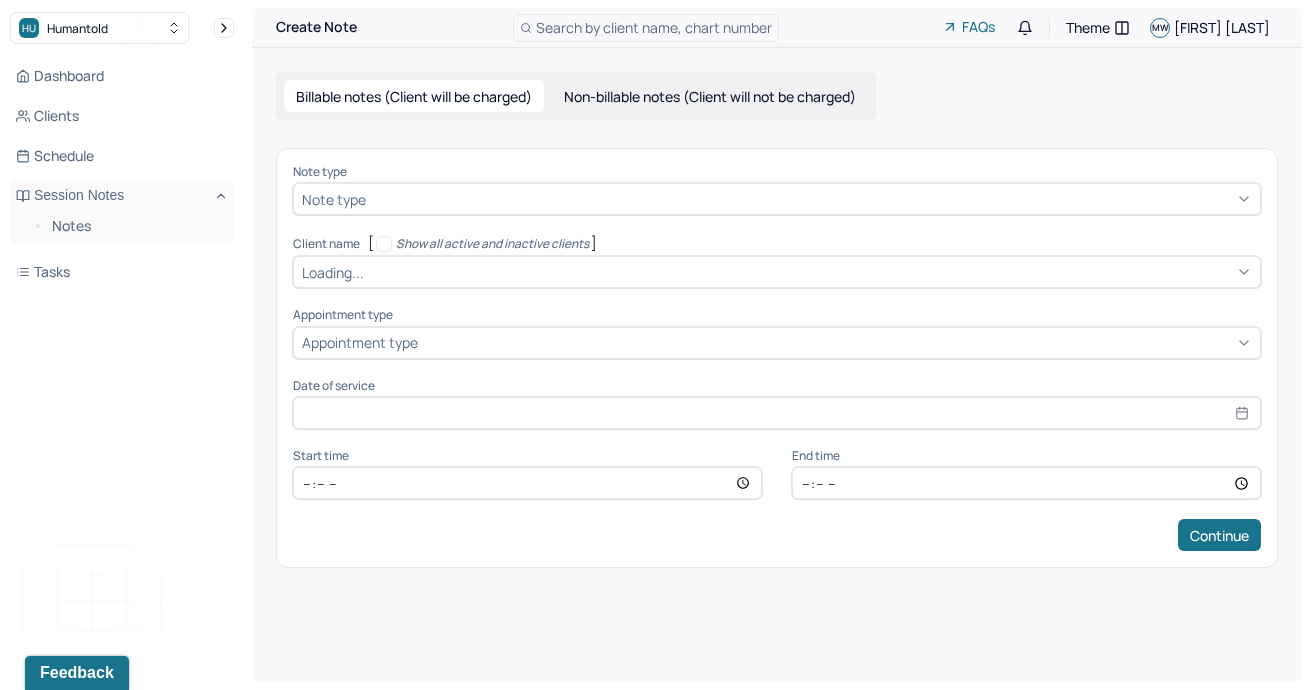 click at bounding box center (373, 199) 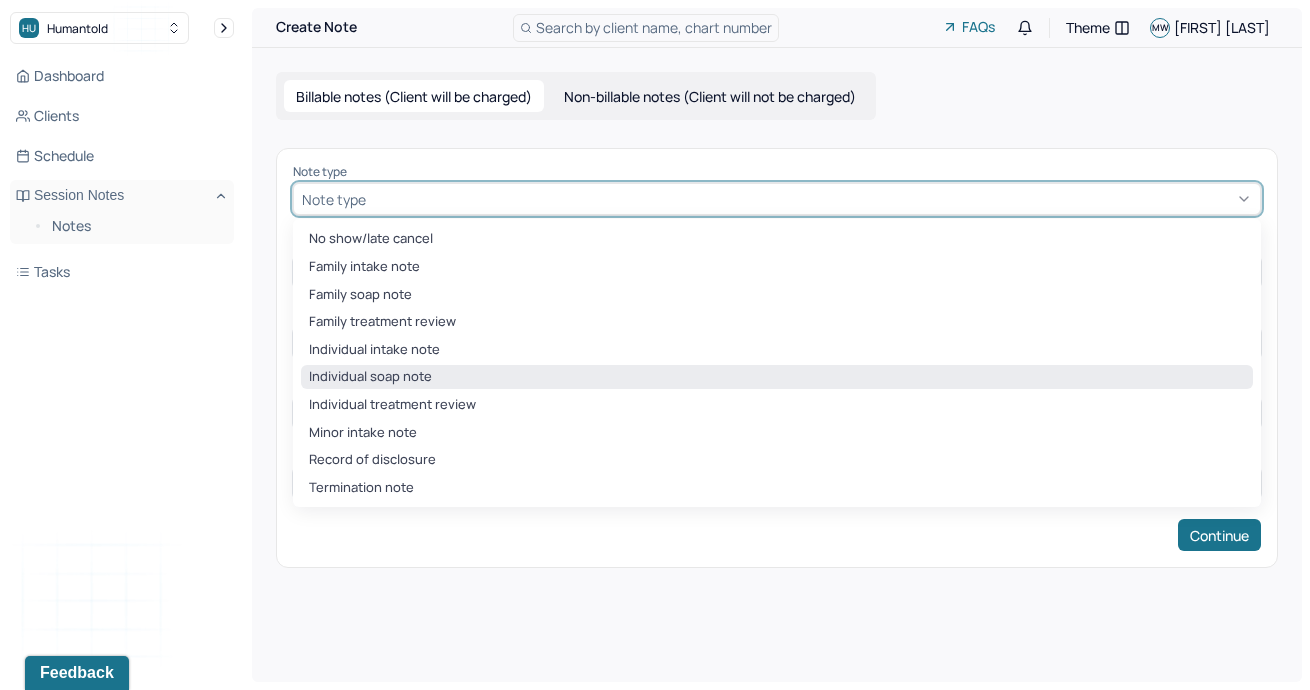 click on "Individual soap note" at bounding box center (777, 377) 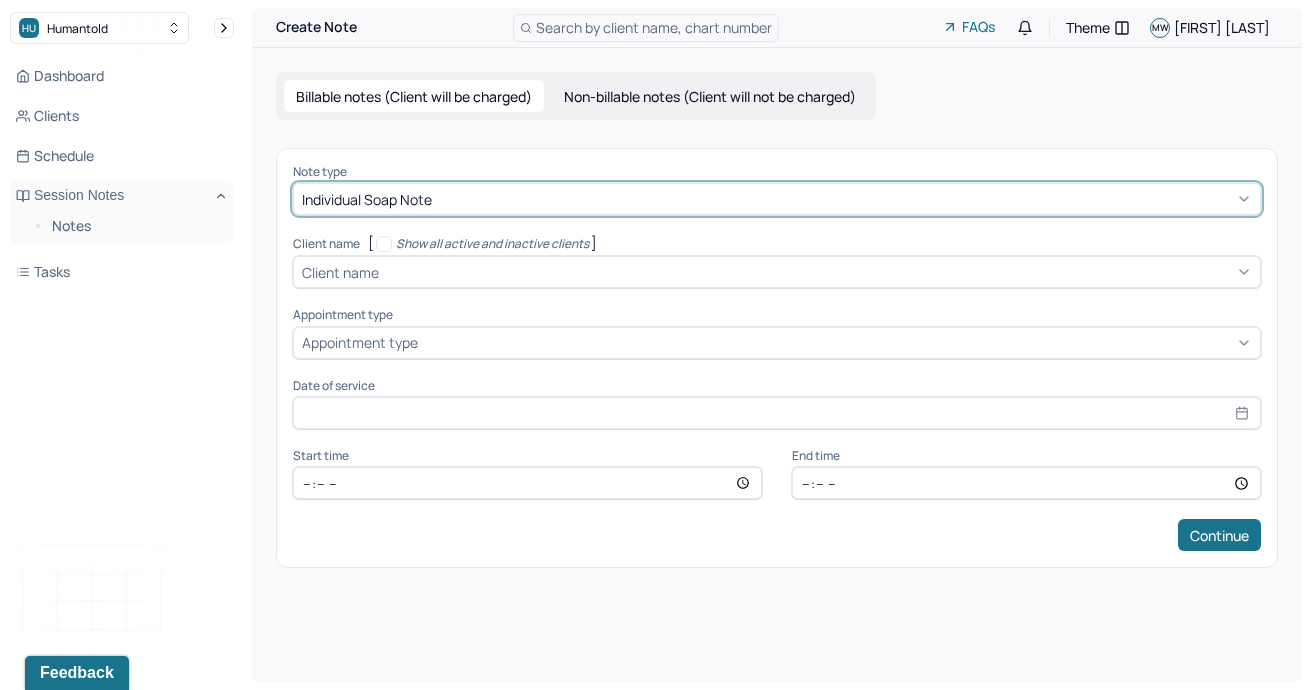 click on "Client name" at bounding box center (340, 272) 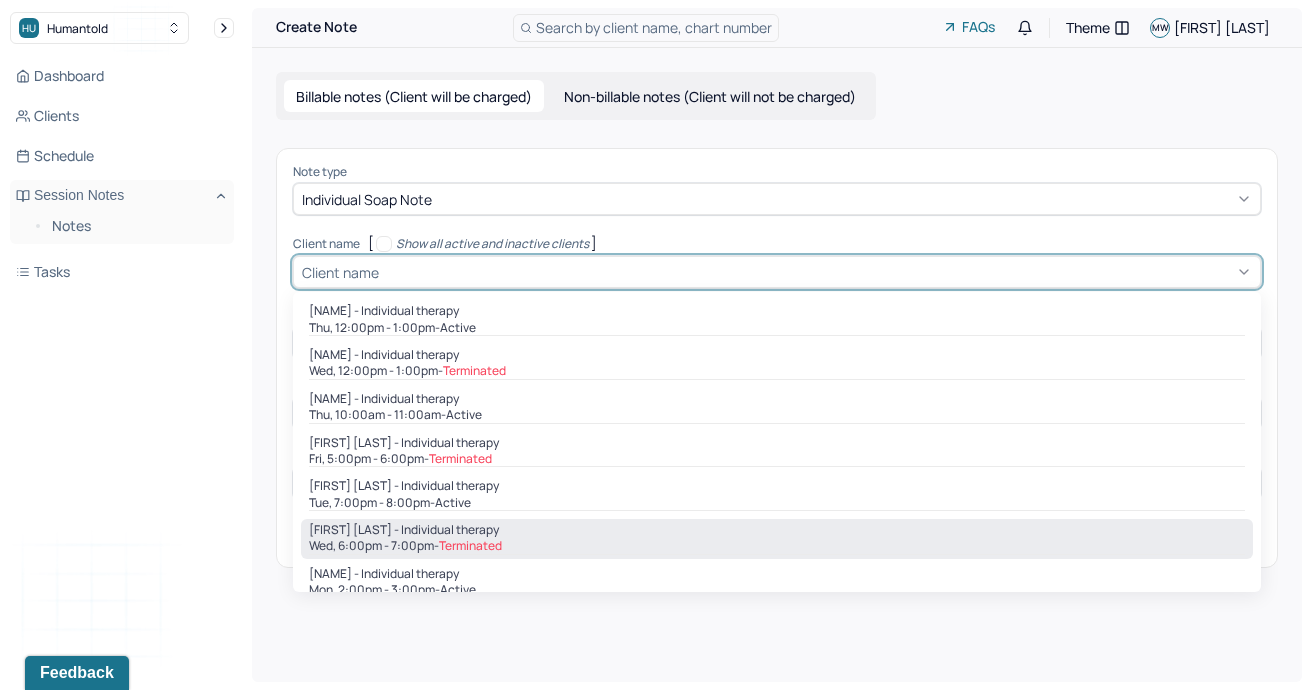 scroll, scrollTop: 18, scrollLeft: 0, axis: vertical 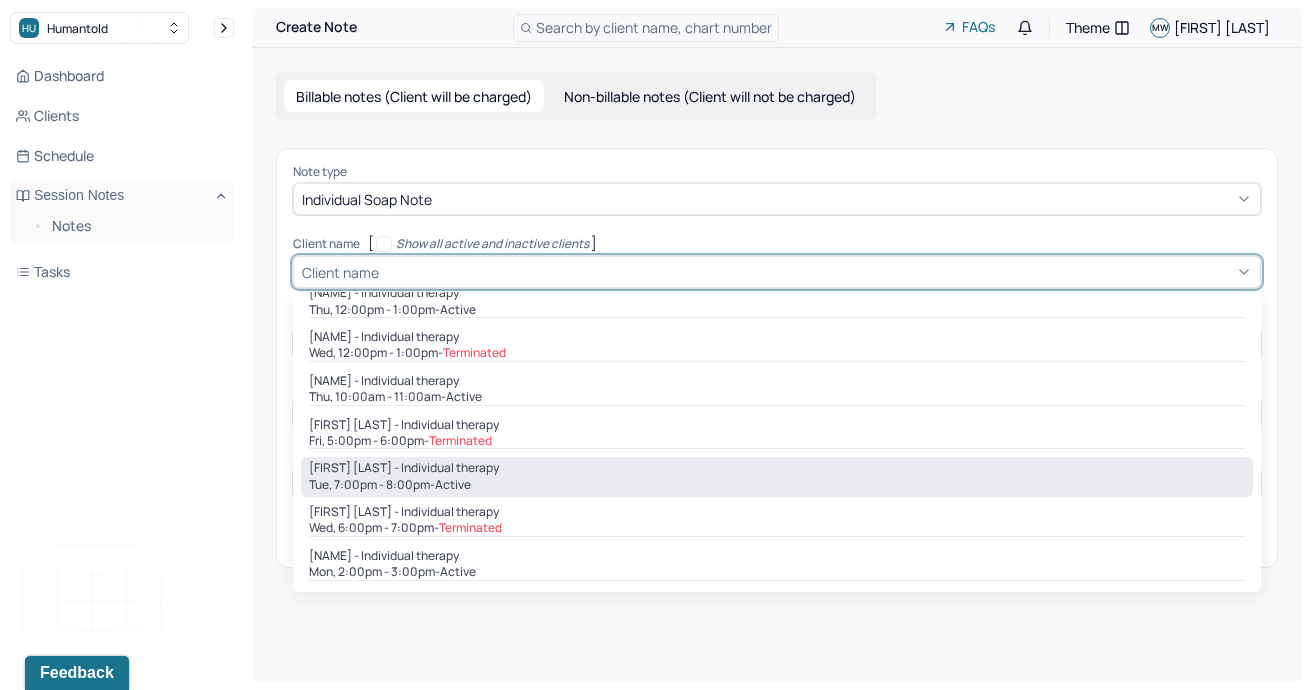 click on "Tue, 7:00pm - 8:00pm  -  active" at bounding box center [777, 485] 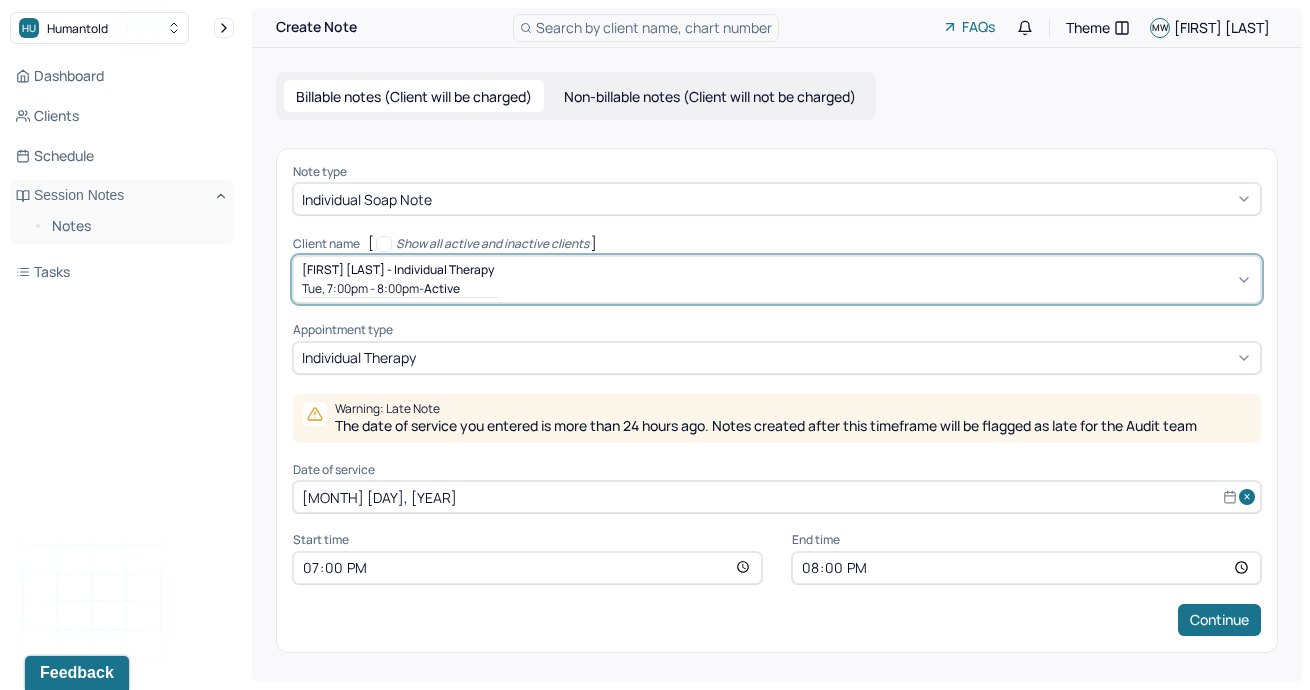 click on "[MONTH] [DAY], [YEAR]" at bounding box center (777, 497) 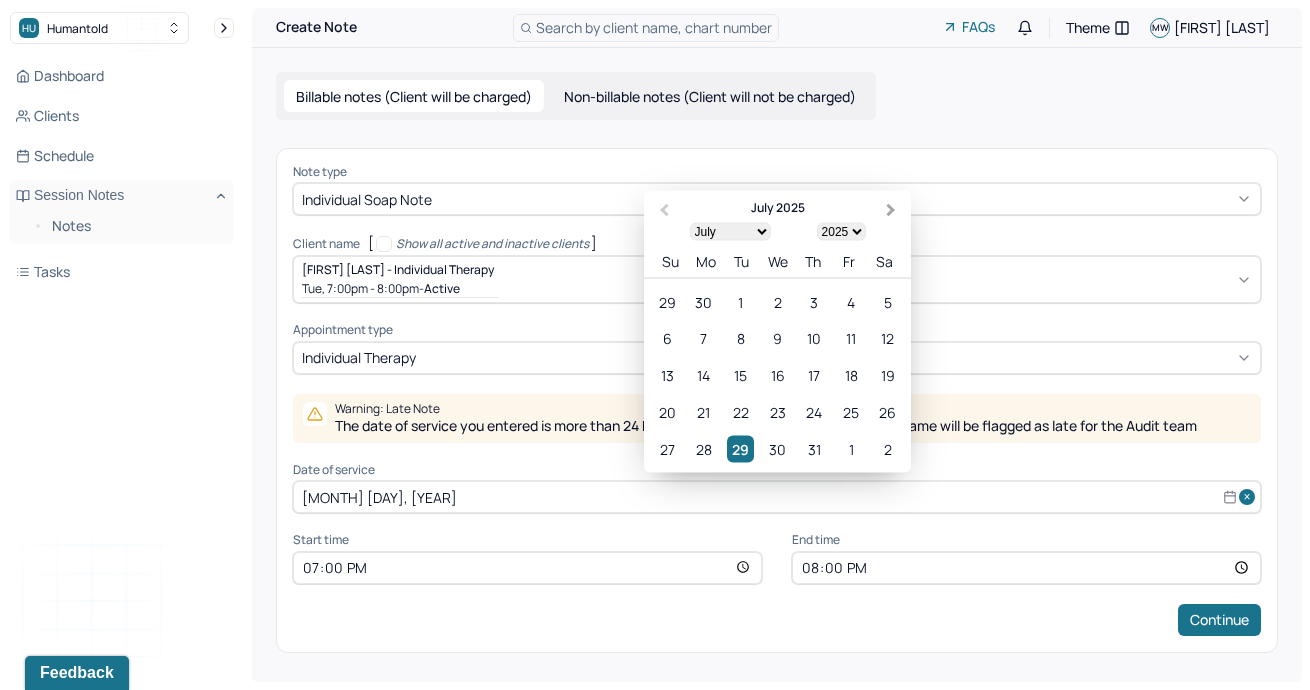 click on "Next Month" at bounding box center [891, 210] 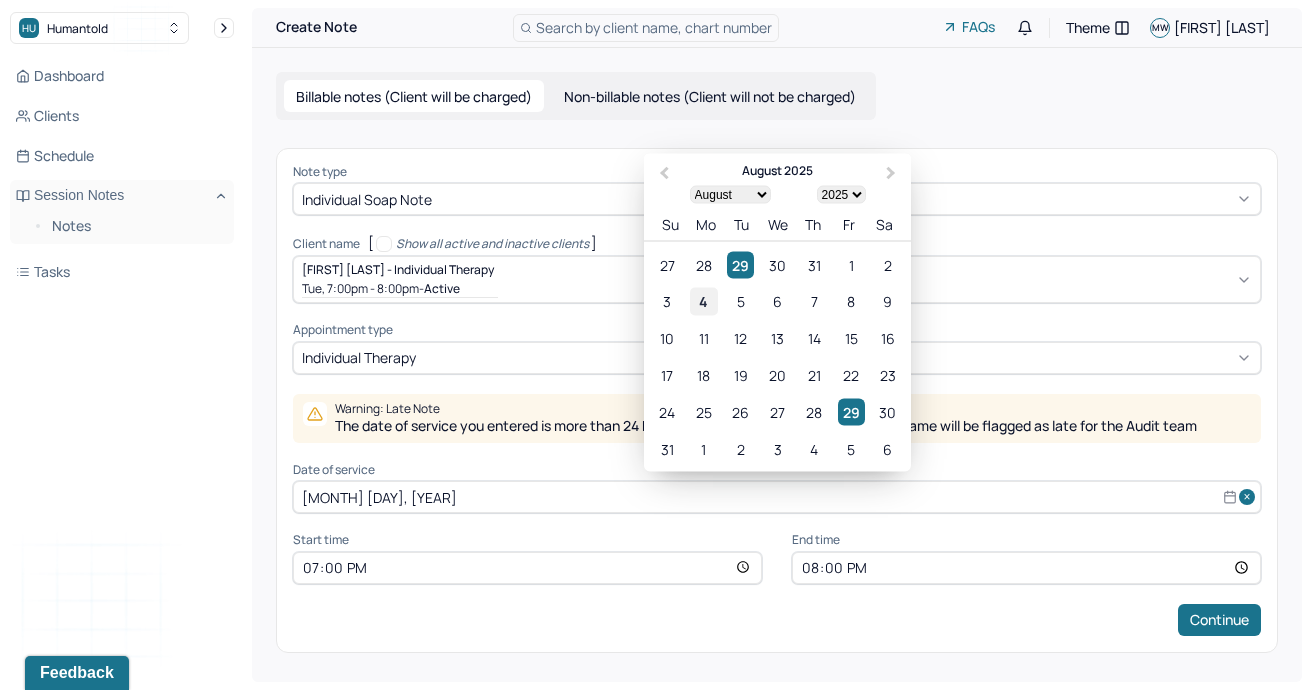 click on "4" at bounding box center [703, 301] 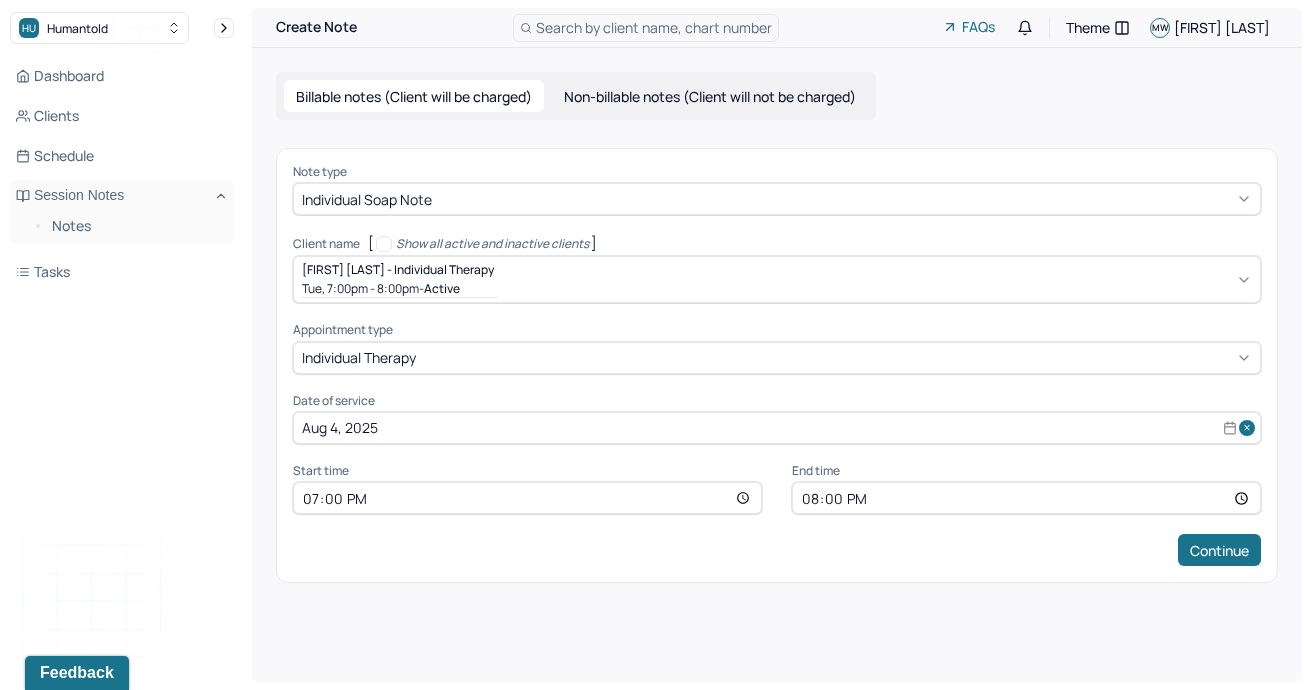 click on "19:00" at bounding box center [527, 498] 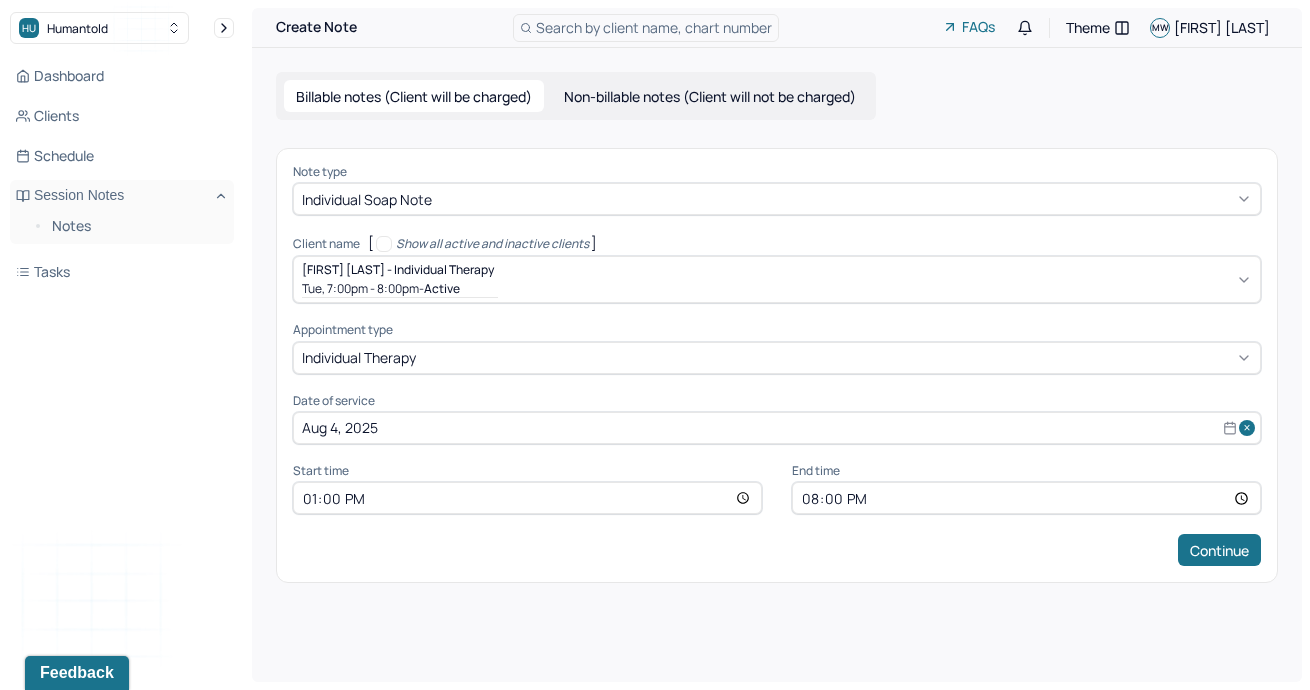 type on "23:00" 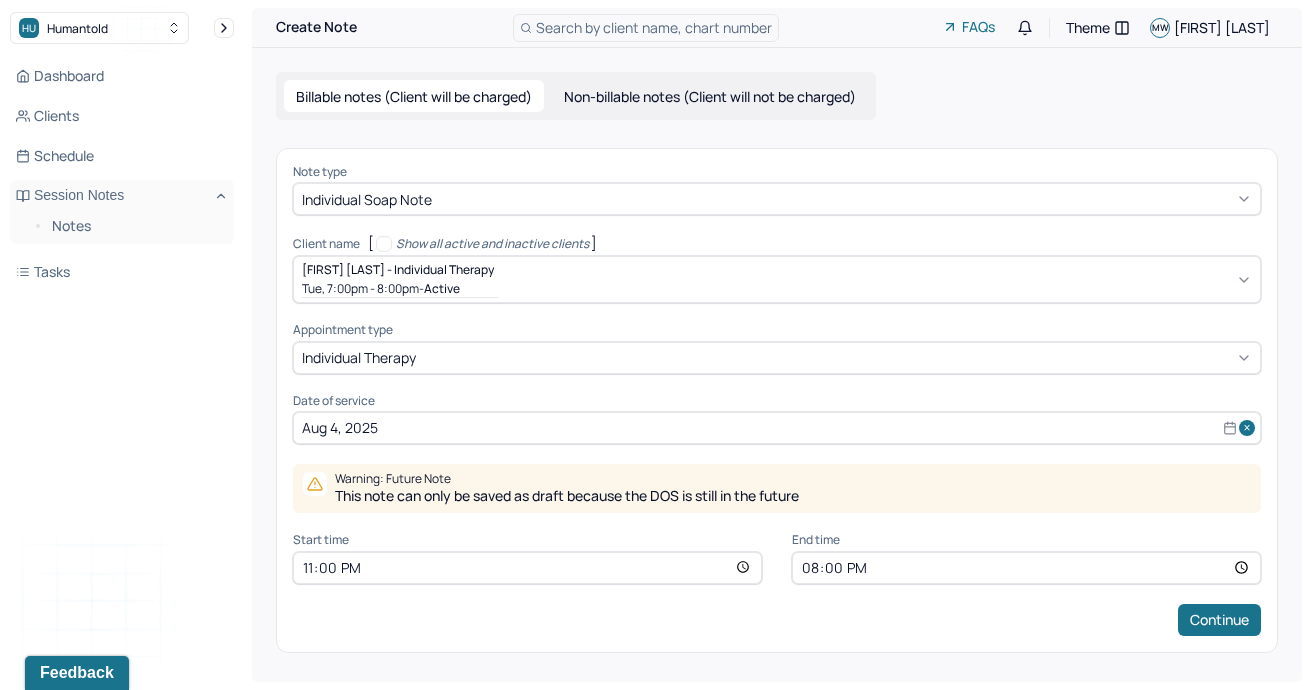 click on "20:00" at bounding box center (1026, 568) 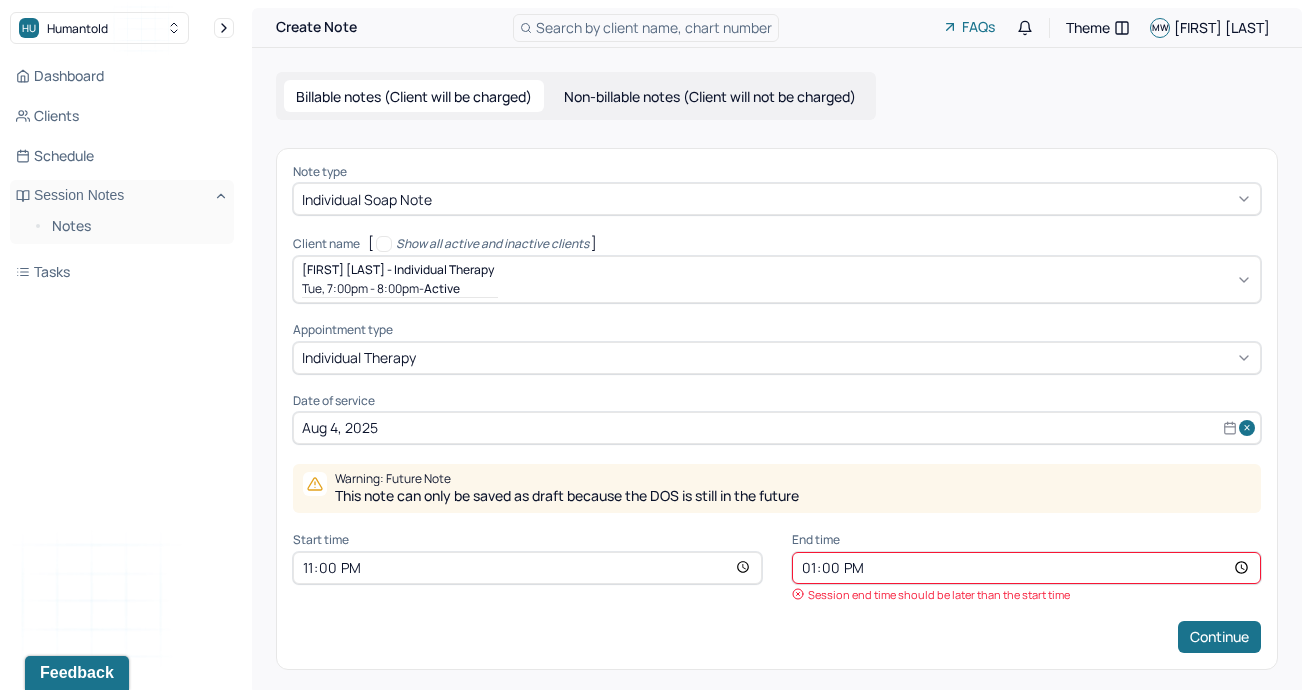 type on "12:00" 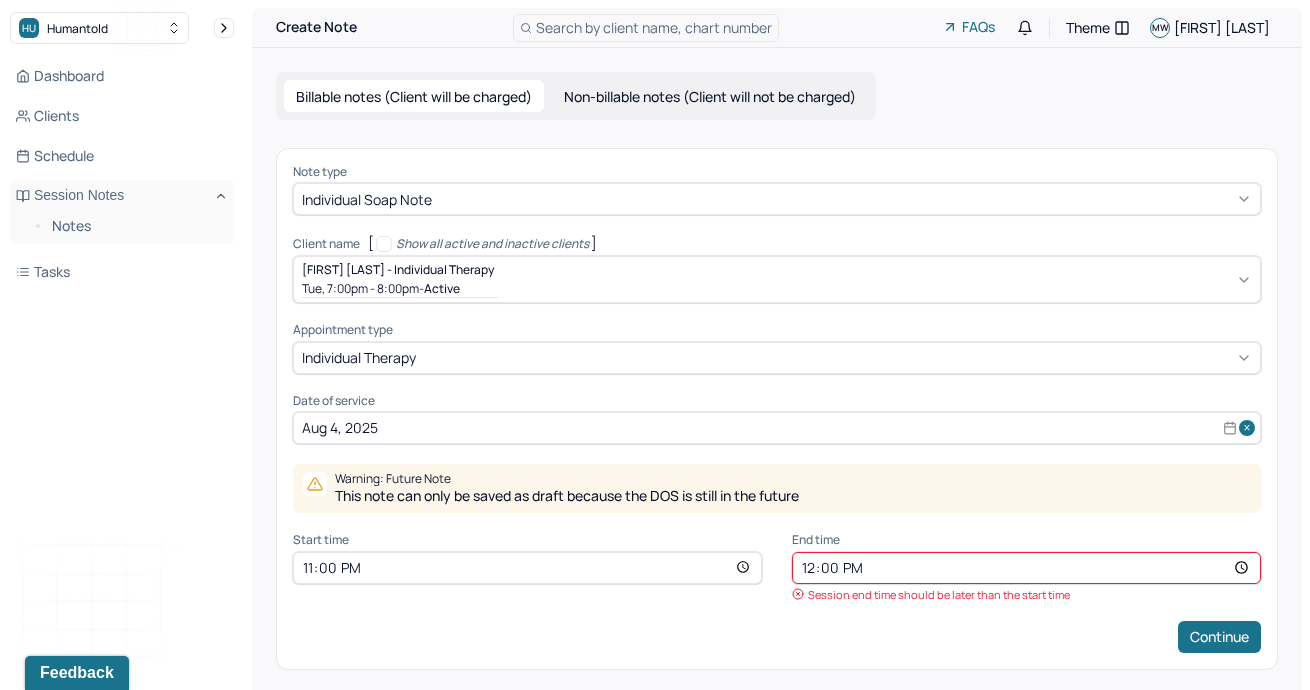 click on "Continue" at bounding box center (777, 637) 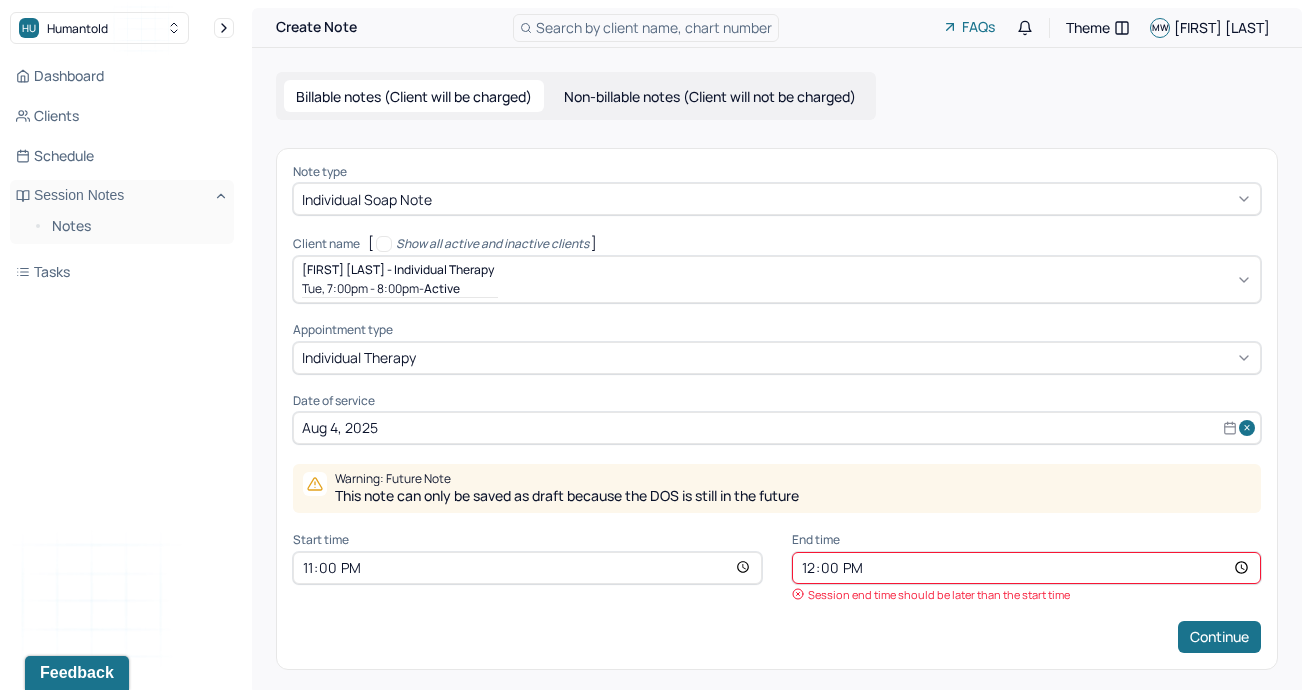 click on "23:00" at bounding box center (527, 568) 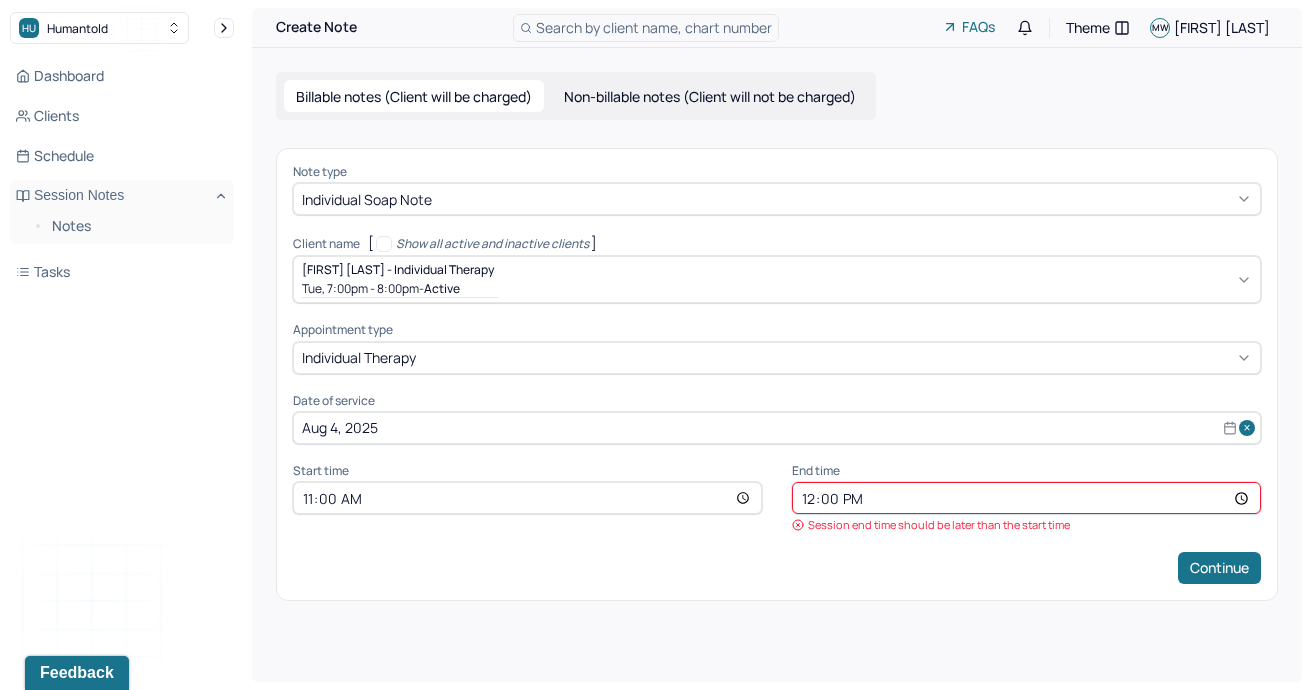 click on "Note type Individual soap note Client name [ Show all active and inactive clients ] [PERSON] - Individual therapy Tue, 7:00pm - 8:00pm  -  active Supervisee name [PERSON] Appointment type individual therapy Date of service [DATE] Start time 11:00 End time 12:00 Session end time should be later than the start time Continue" at bounding box center [777, 374] 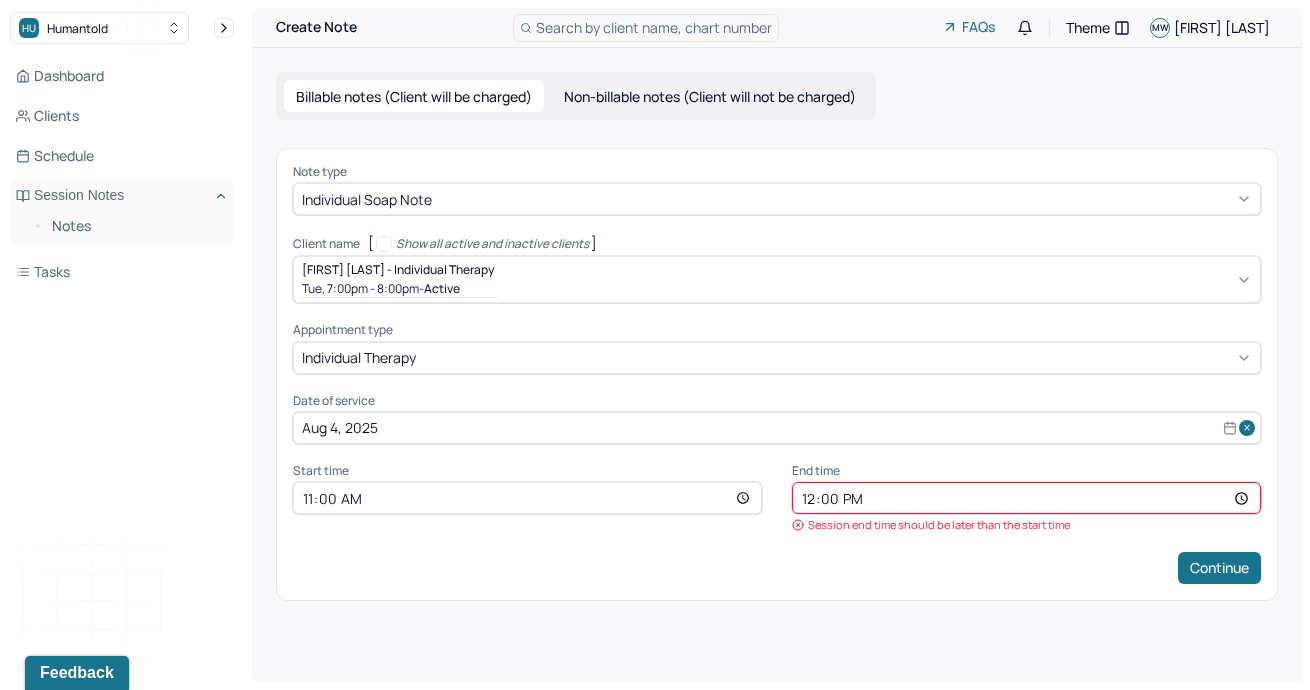 click on "12:00" at bounding box center [1026, 498] 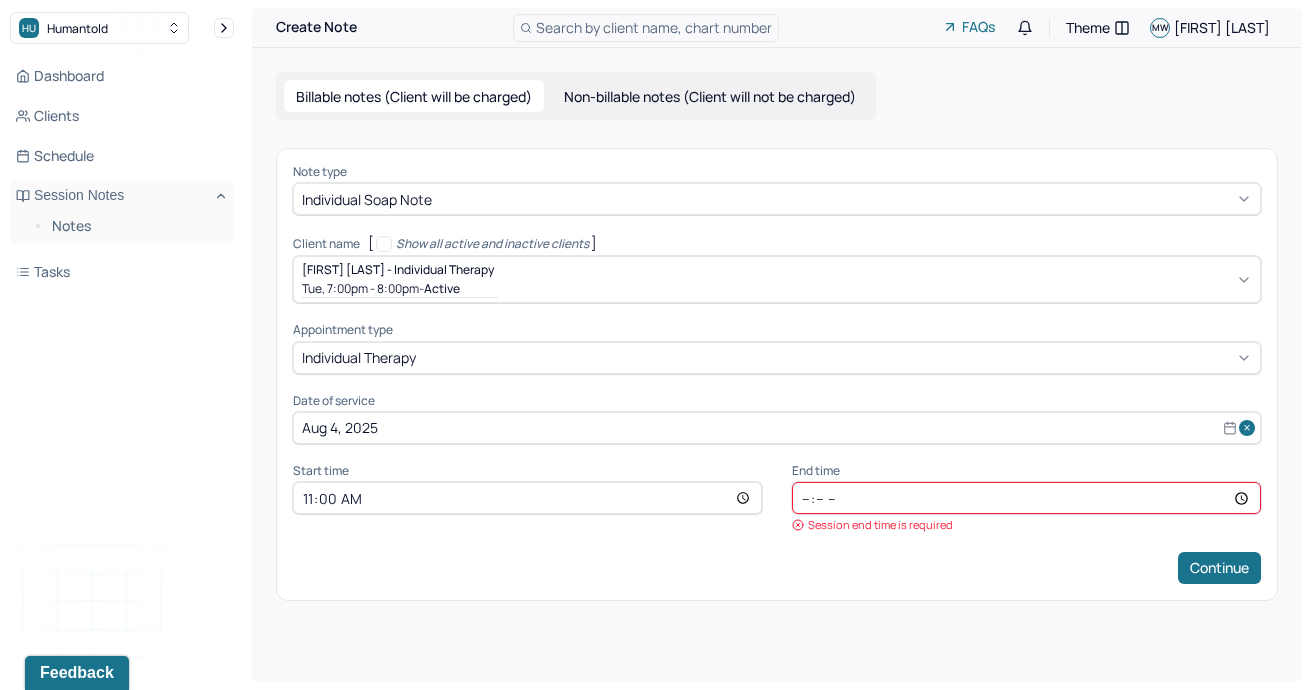 click at bounding box center [1026, 498] 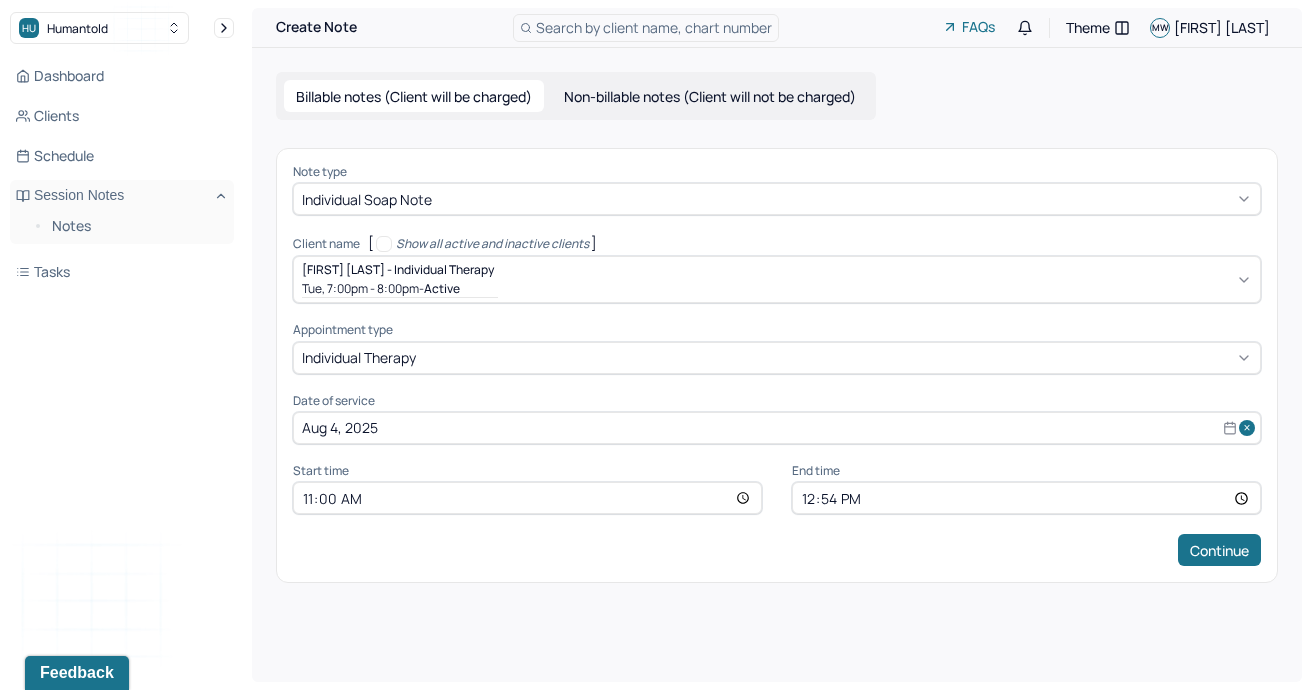 click on "12:54" at bounding box center [1026, 498] 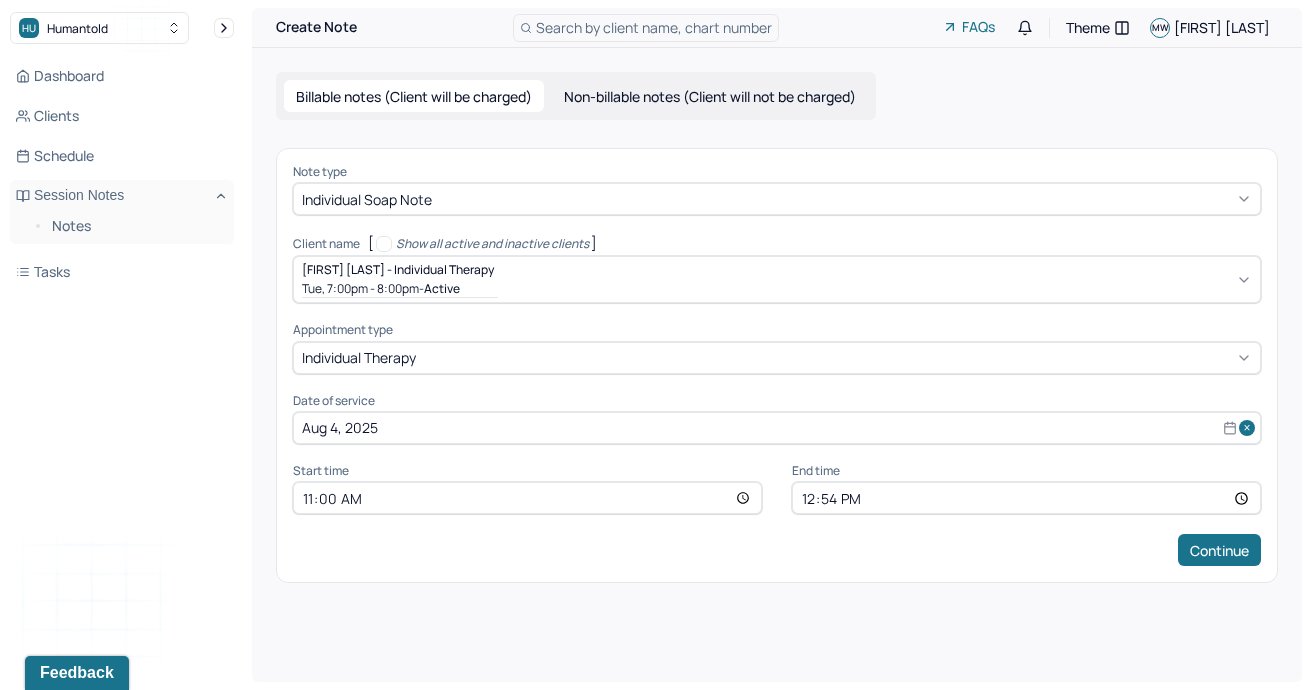 click on "12:54" at bounding box center (1026, 498) 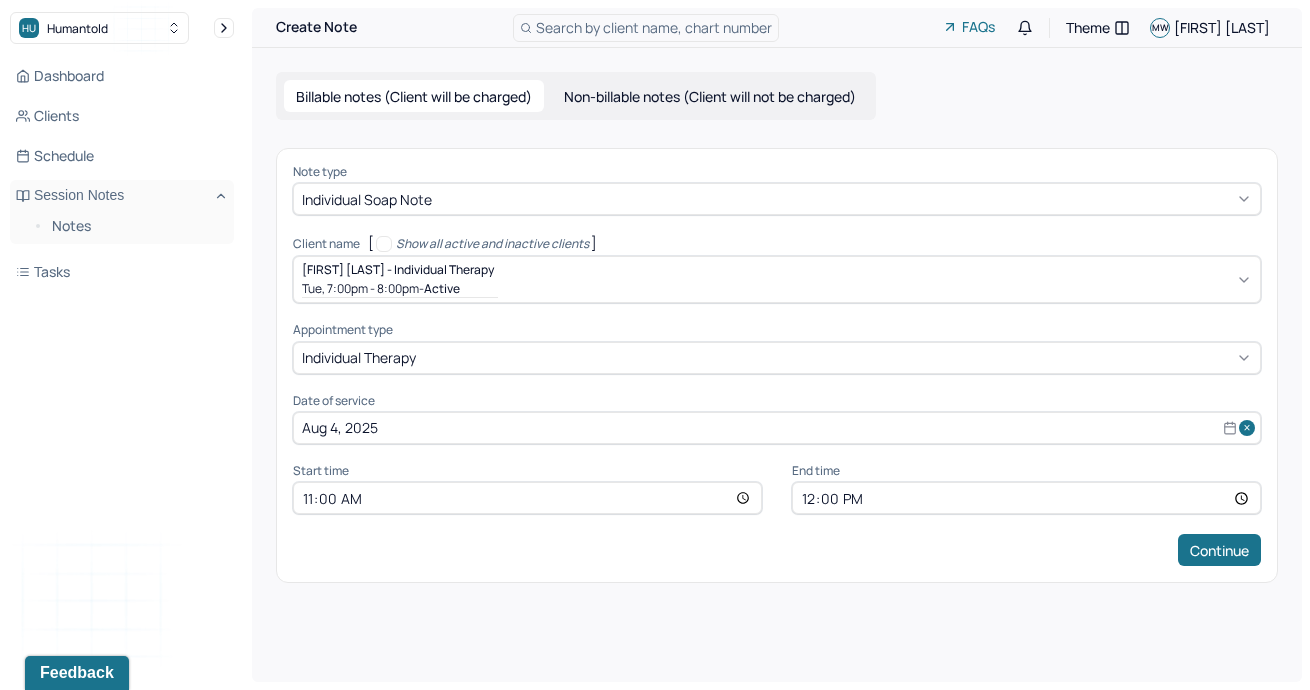 click on "Continue" at bounding box center [777, 550] 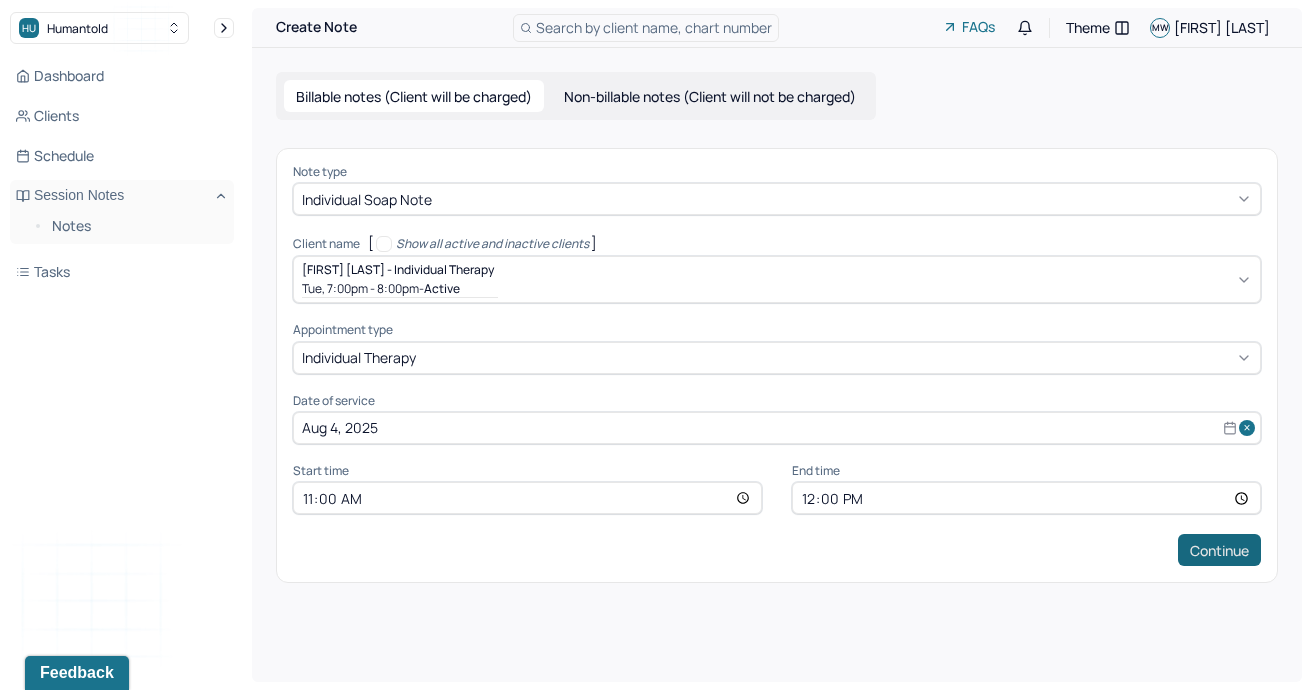 click on "Continue" at bounding box center [1219, 550] 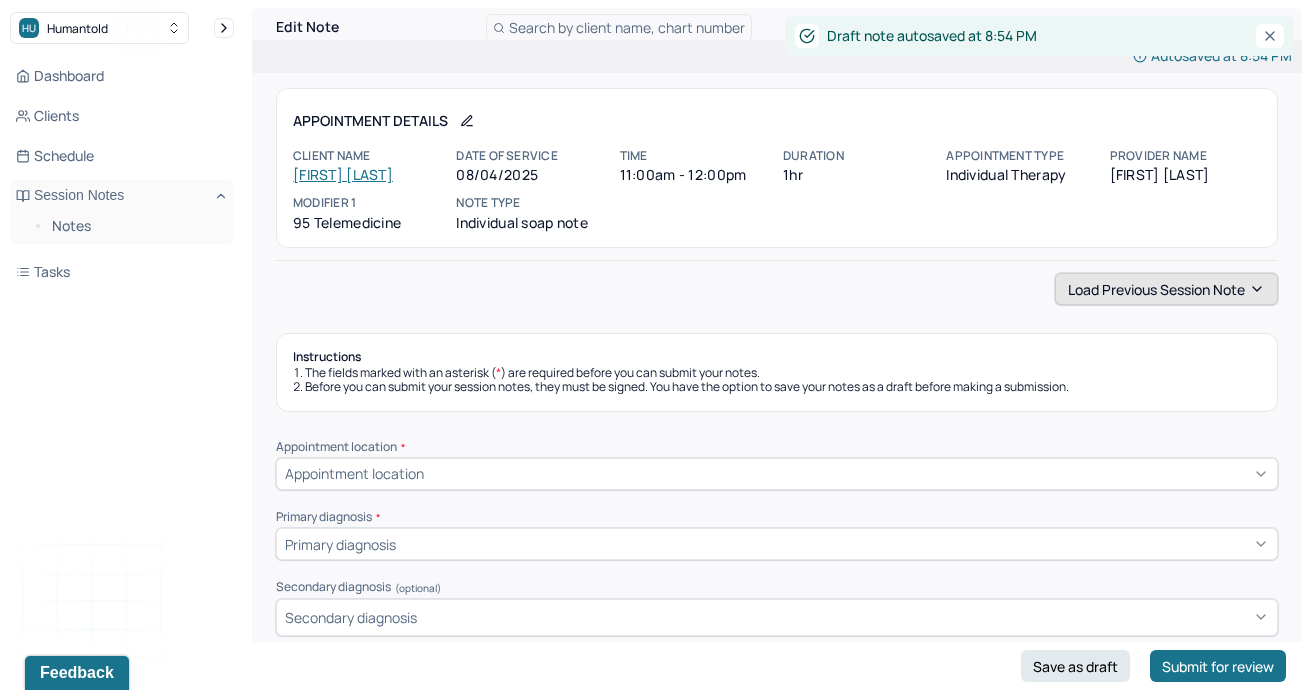 click on "Load previous session note" at bounding box center (1166, 289) 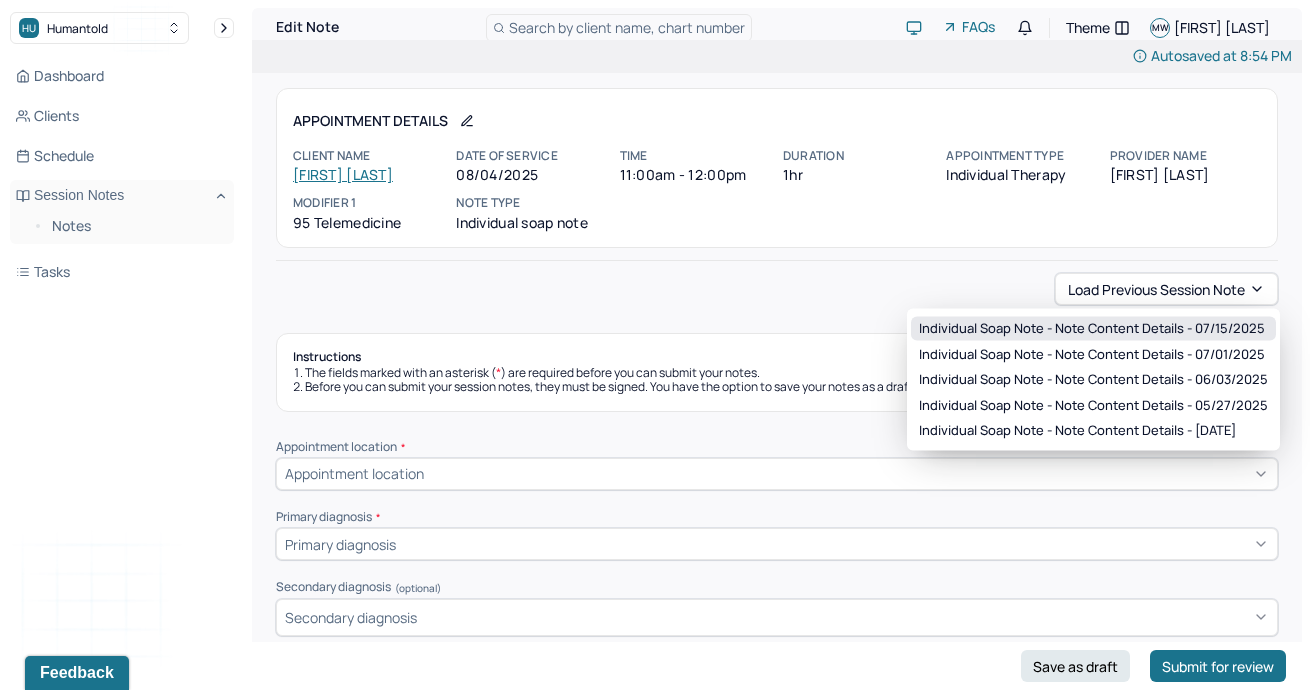 click on "Individual soap note   - Note content Details -   07/15/2025" at bounding box center (1092, 329) 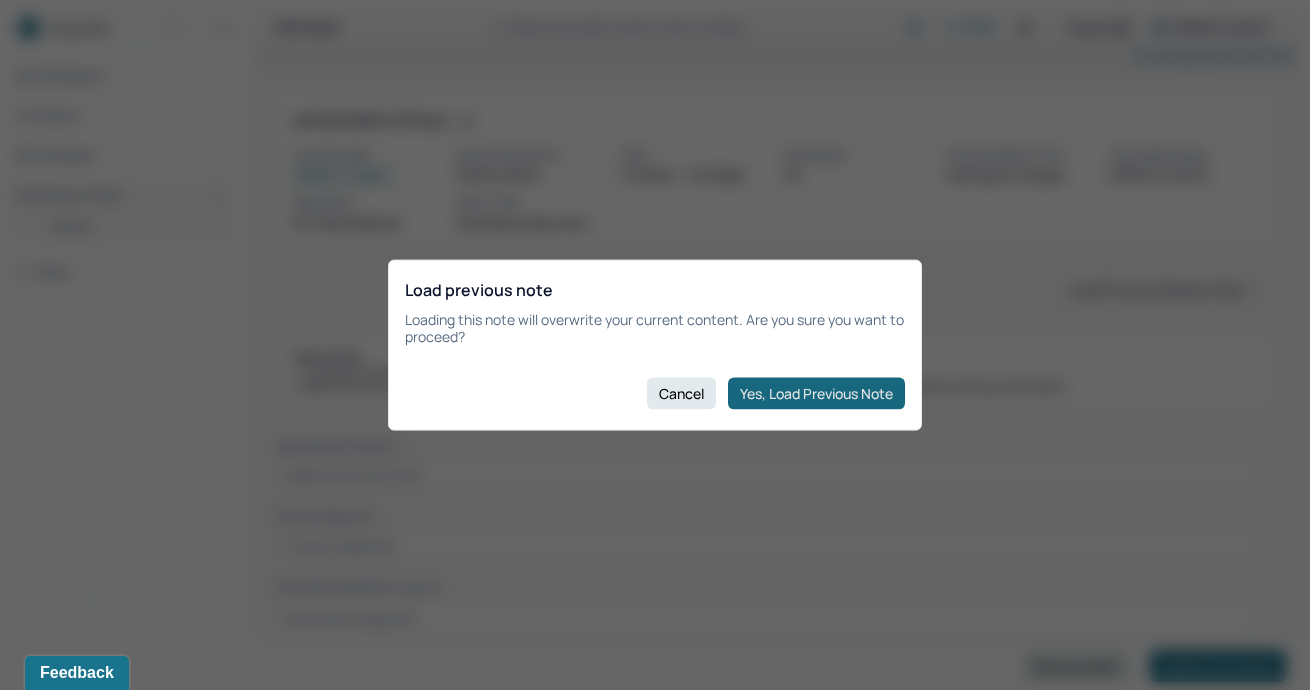 click on "Yes, Load Previous Note" at bounding box center [816, 393] 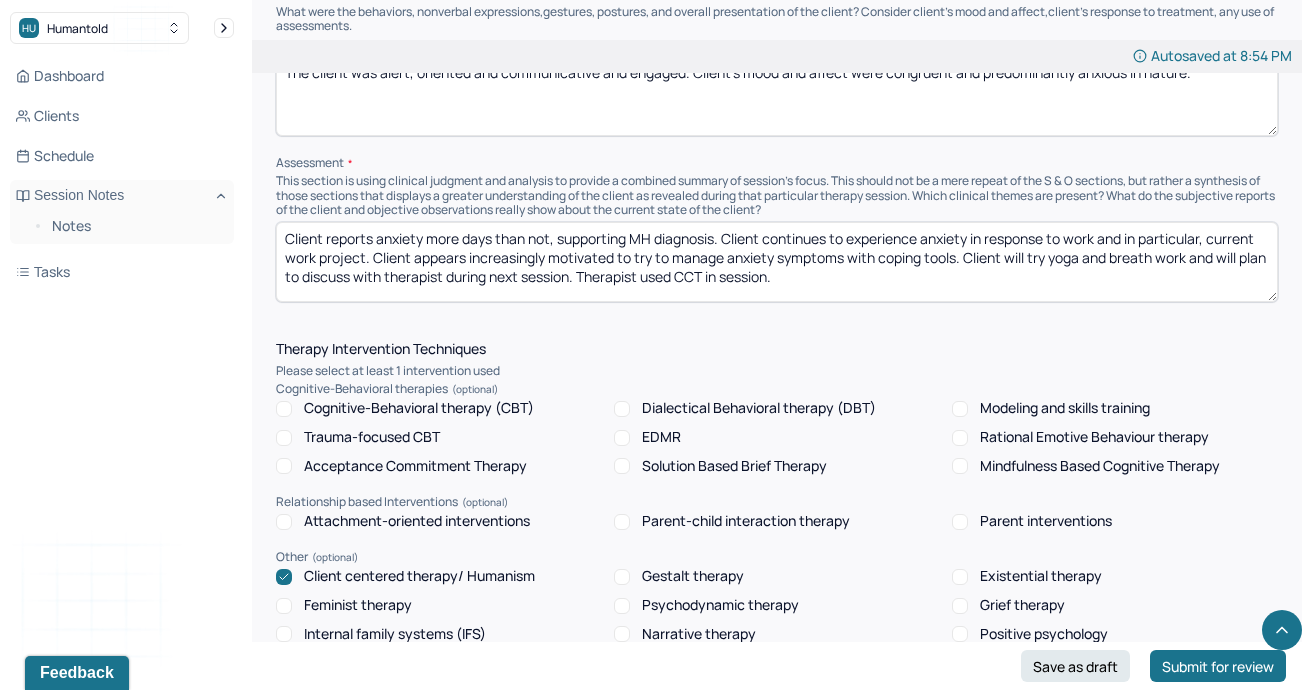scroll, scrollTop: 1256, scrollLeft: 0, axis: vertical 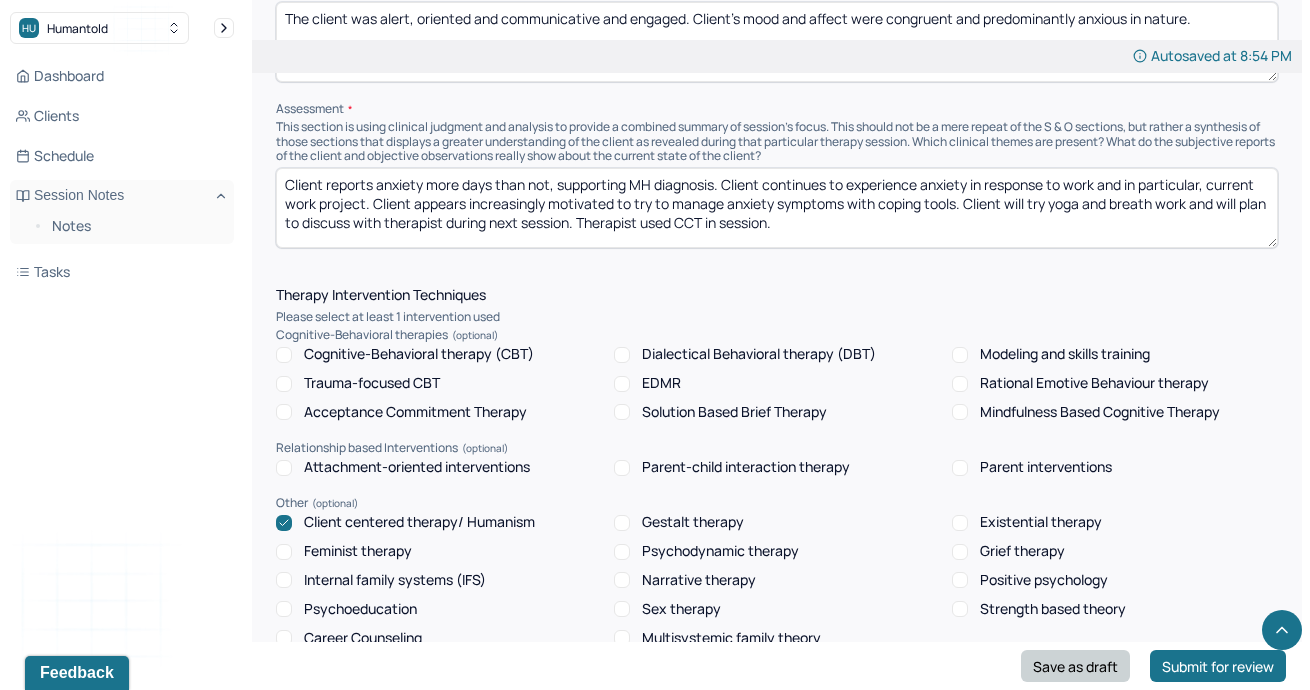 click on "Save as draft" at bounding box center (1075, 666) 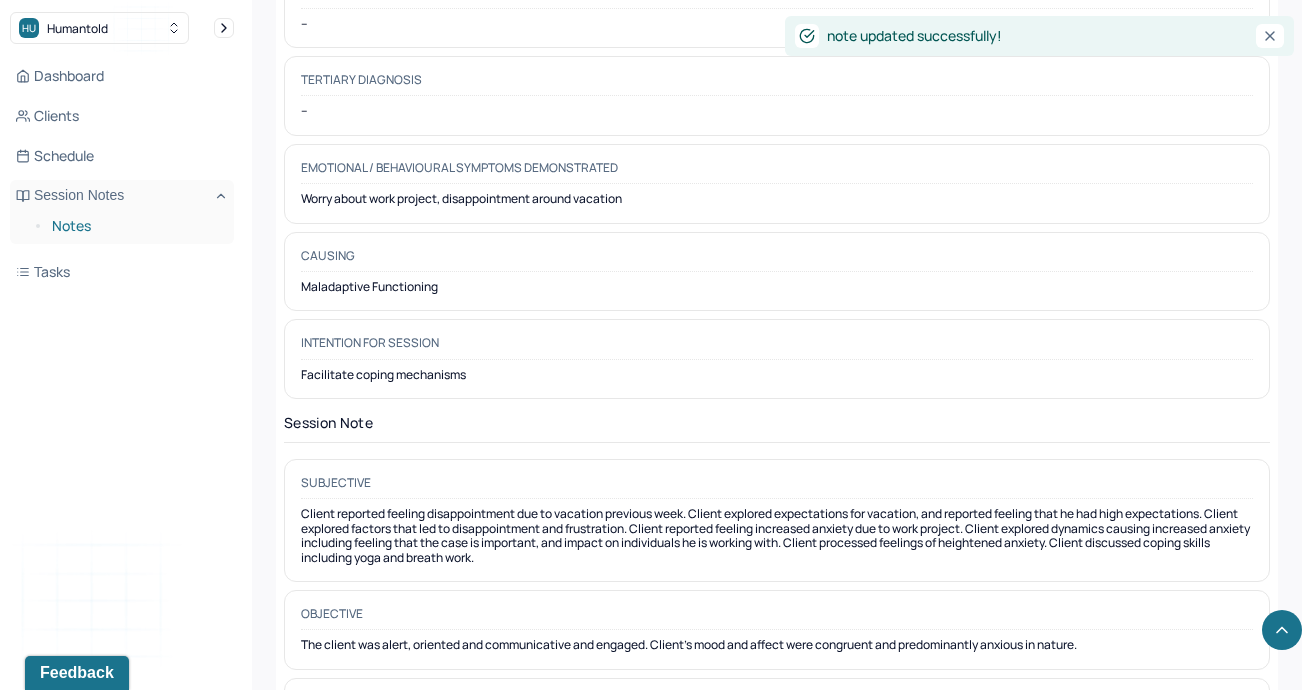click on "Notes" at bounding box center [135, 226] 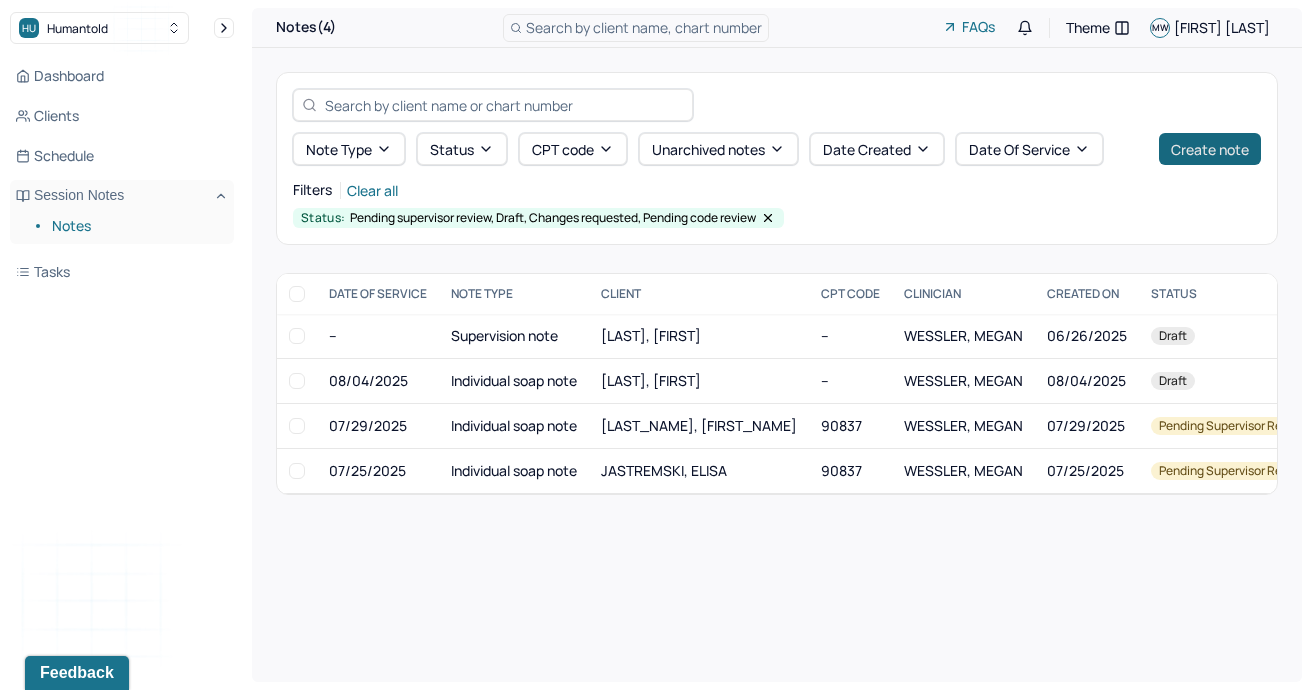 click on "Create note" at bounding box center [1210, 149] 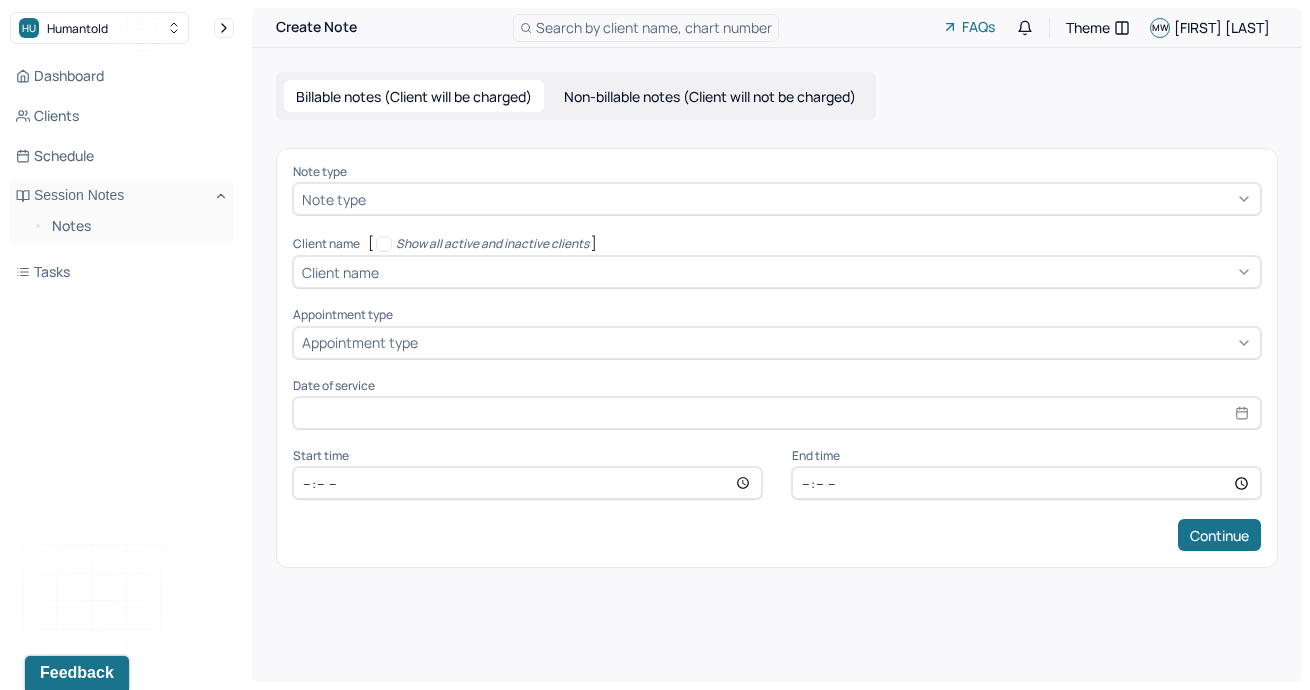 click at bounding box center [811, 199] 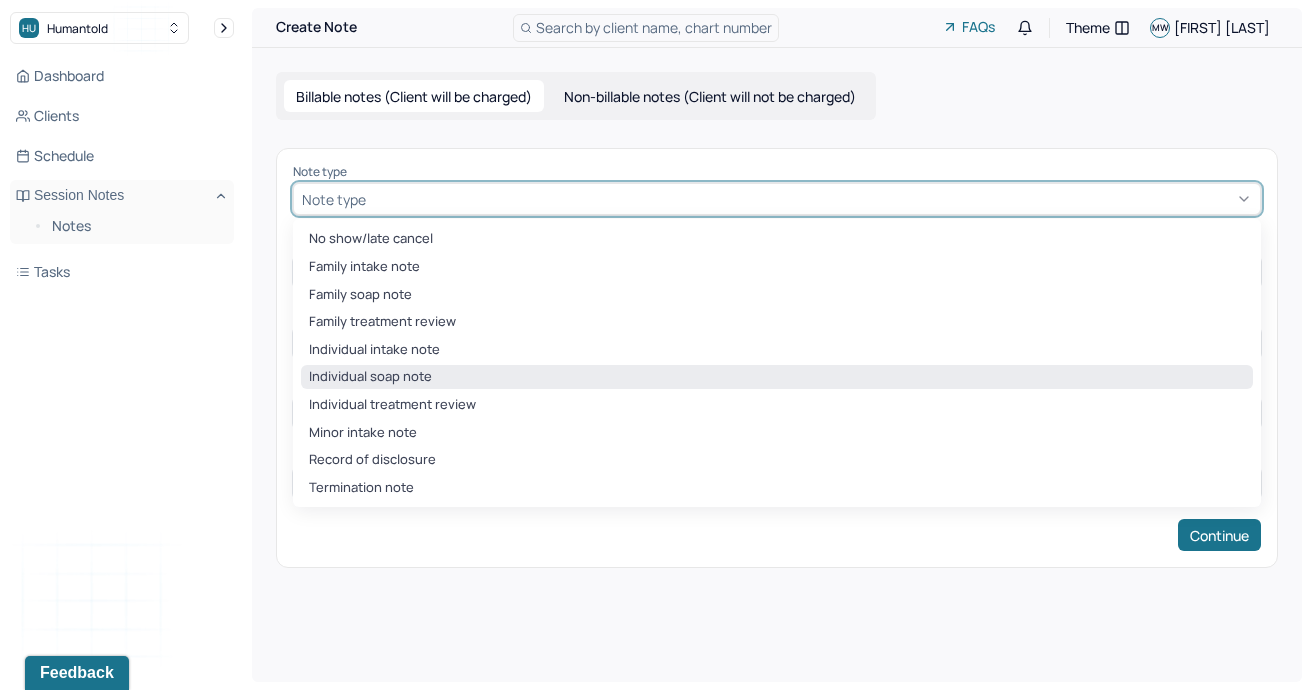 click on "Individual soap note" at bounding box center (777, 377) 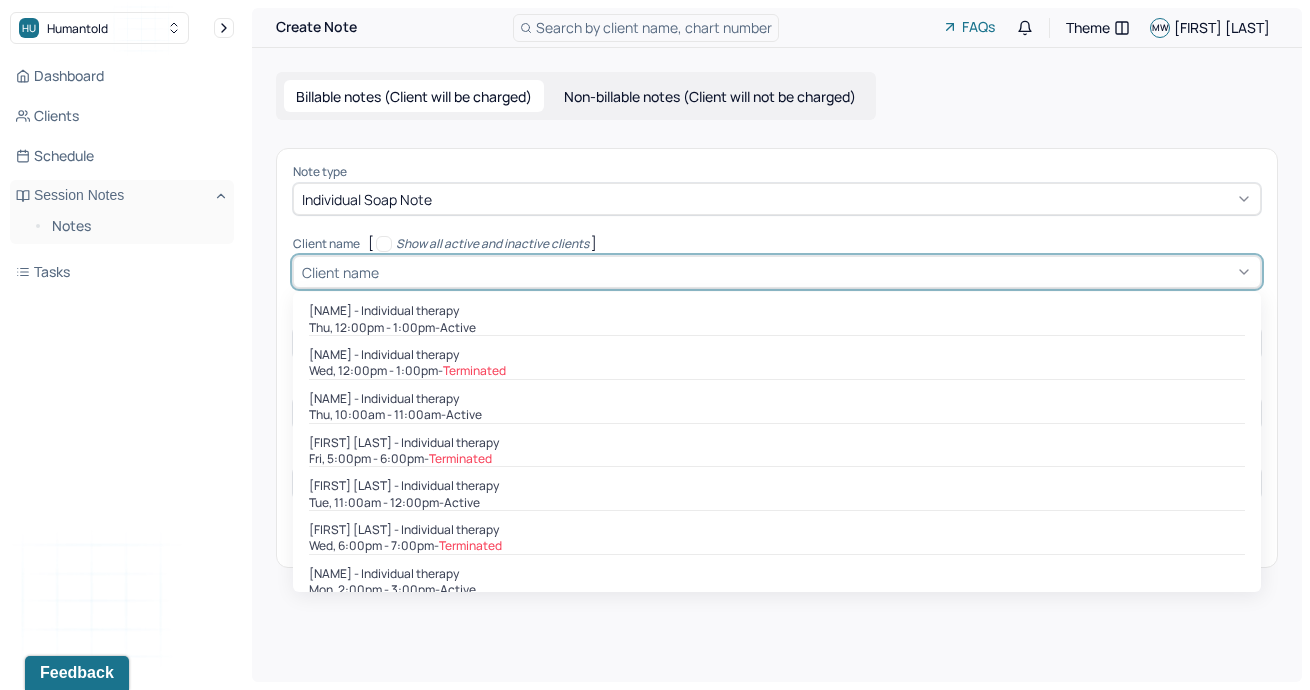 click on "Client name" at bounding box center [340, 272] 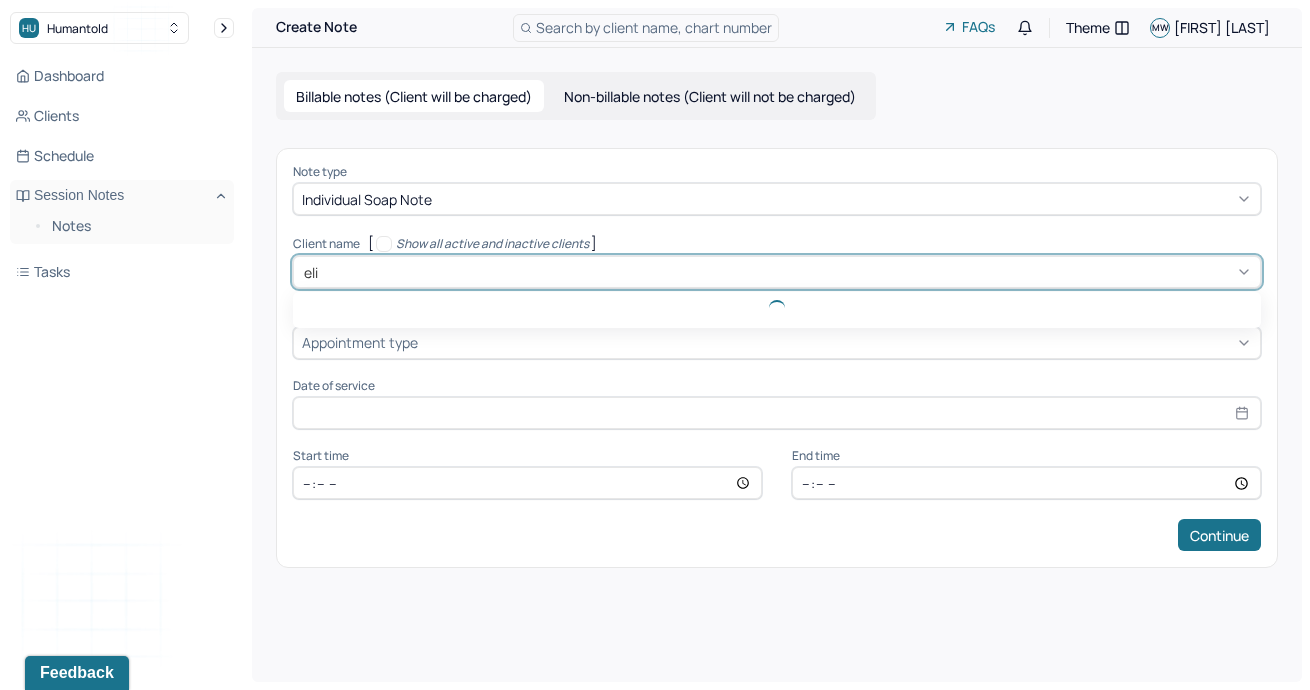 type on "elis" 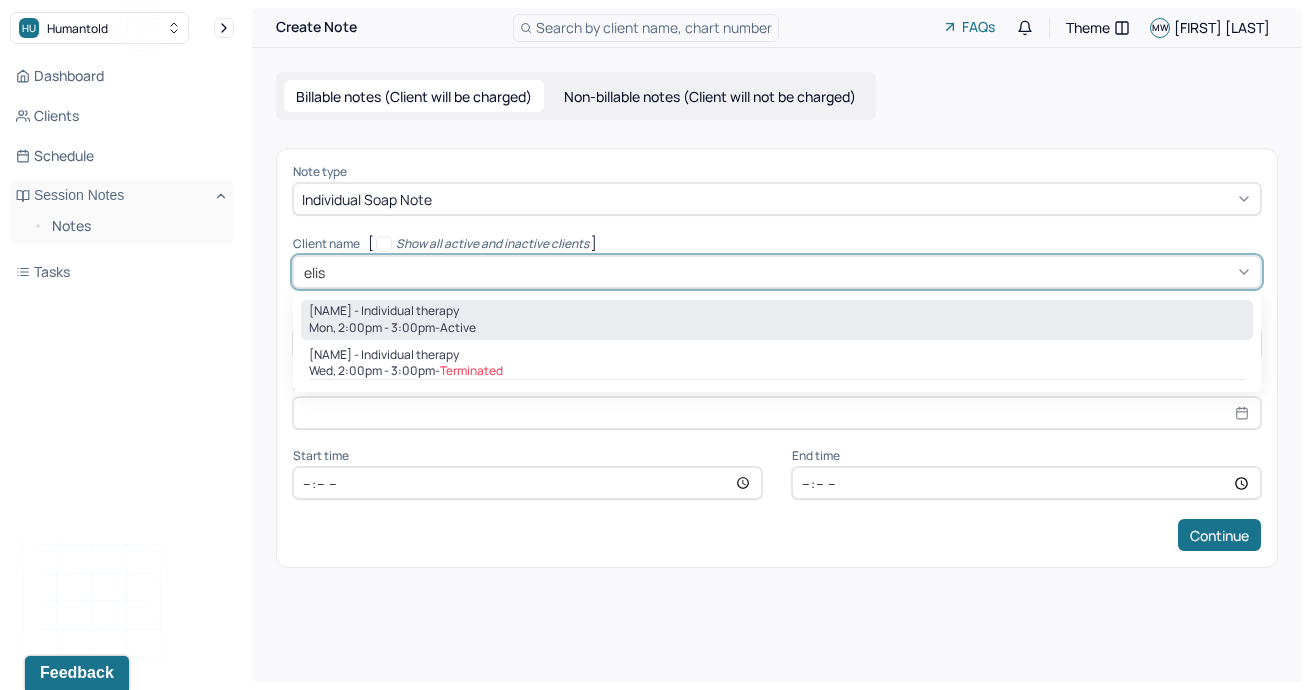 click on "Mon, 2:00pm - 3:00pm  -  active" at bounding box center [777, 328] 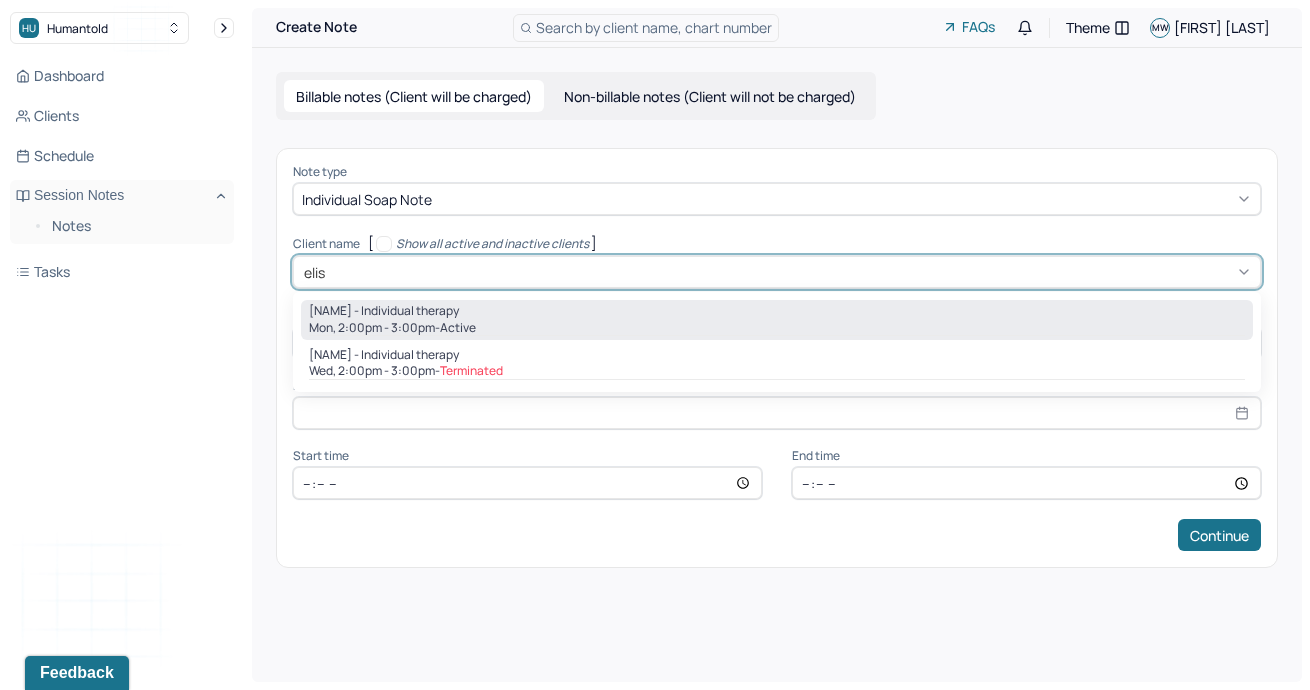 type 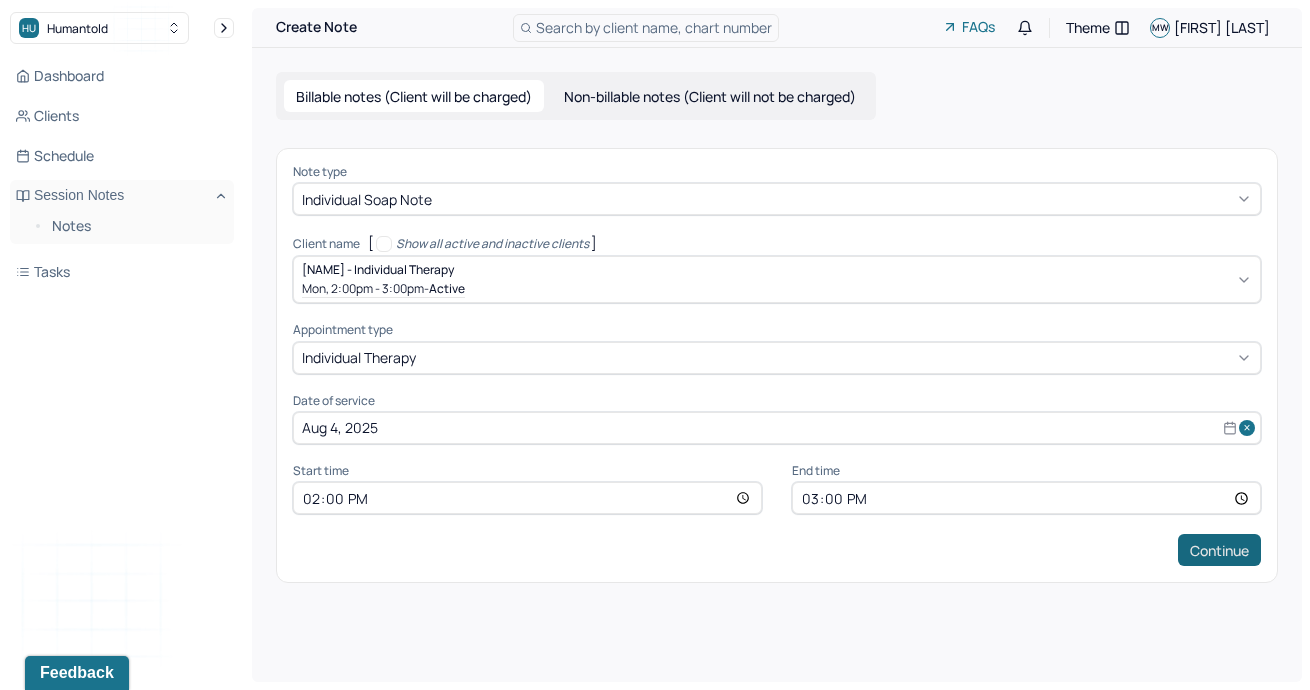 click on "Continue" at bounding box center [1219, 550] 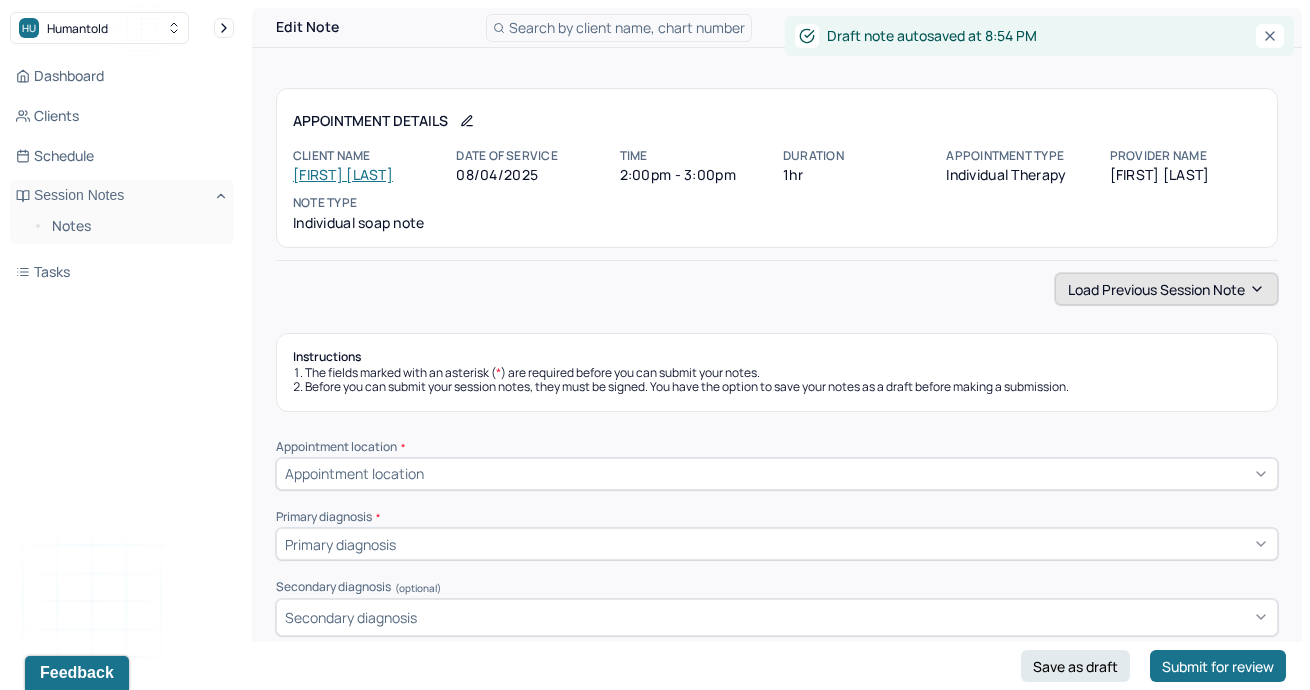 click on "Load previous session note" at bounding box center (1166, 289) 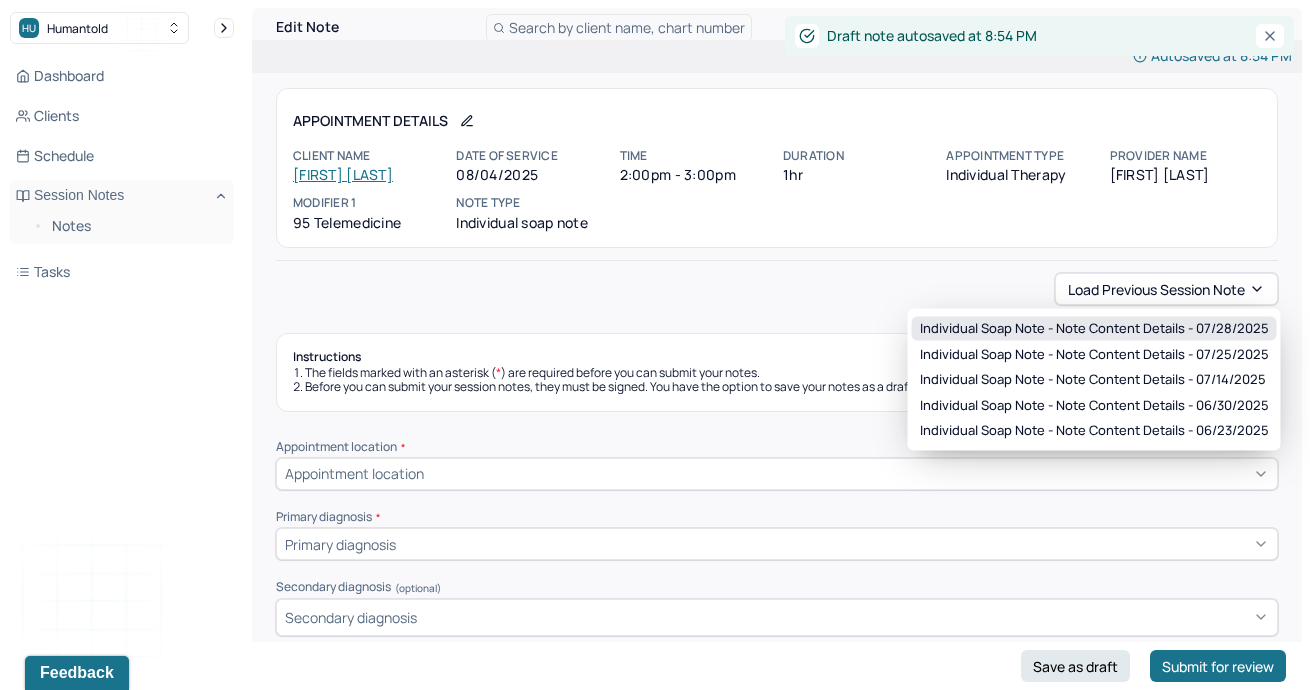 click on "Individual soap note   - Note content Details -   07/28/2025" at bounding box center [1094, 329] 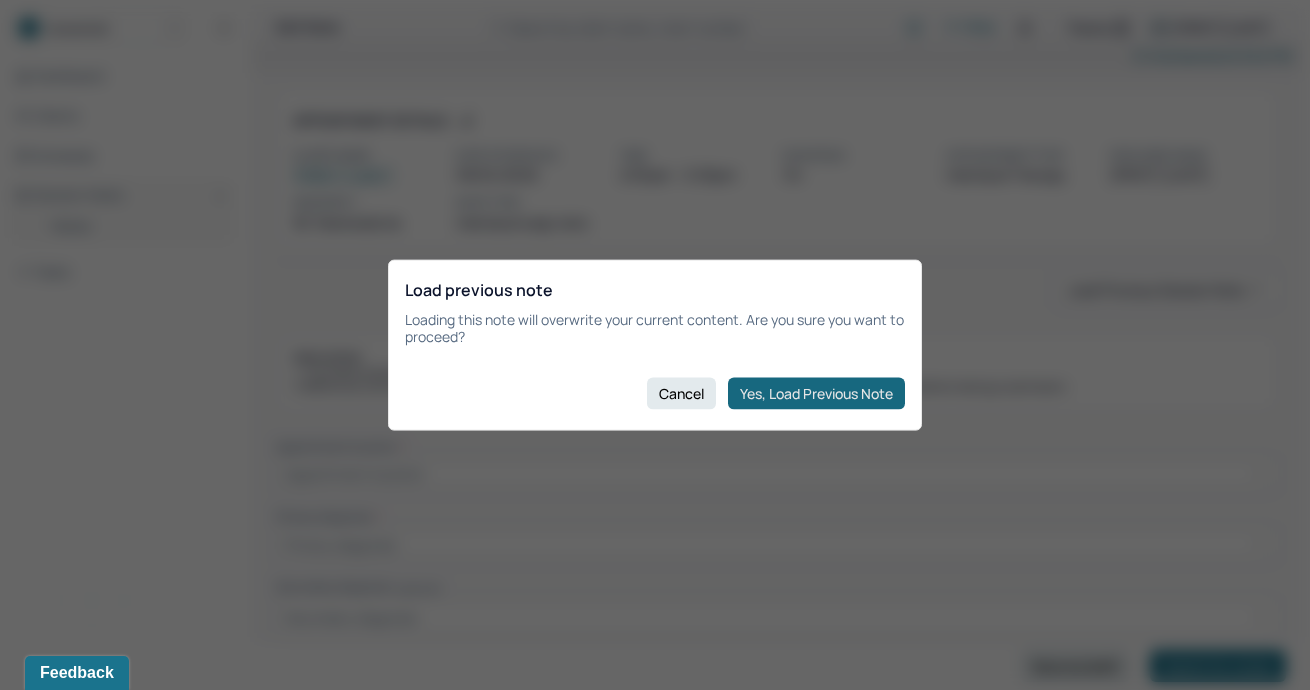 click on "Yes, Load Previous Note" at bounding box center [816, 393] 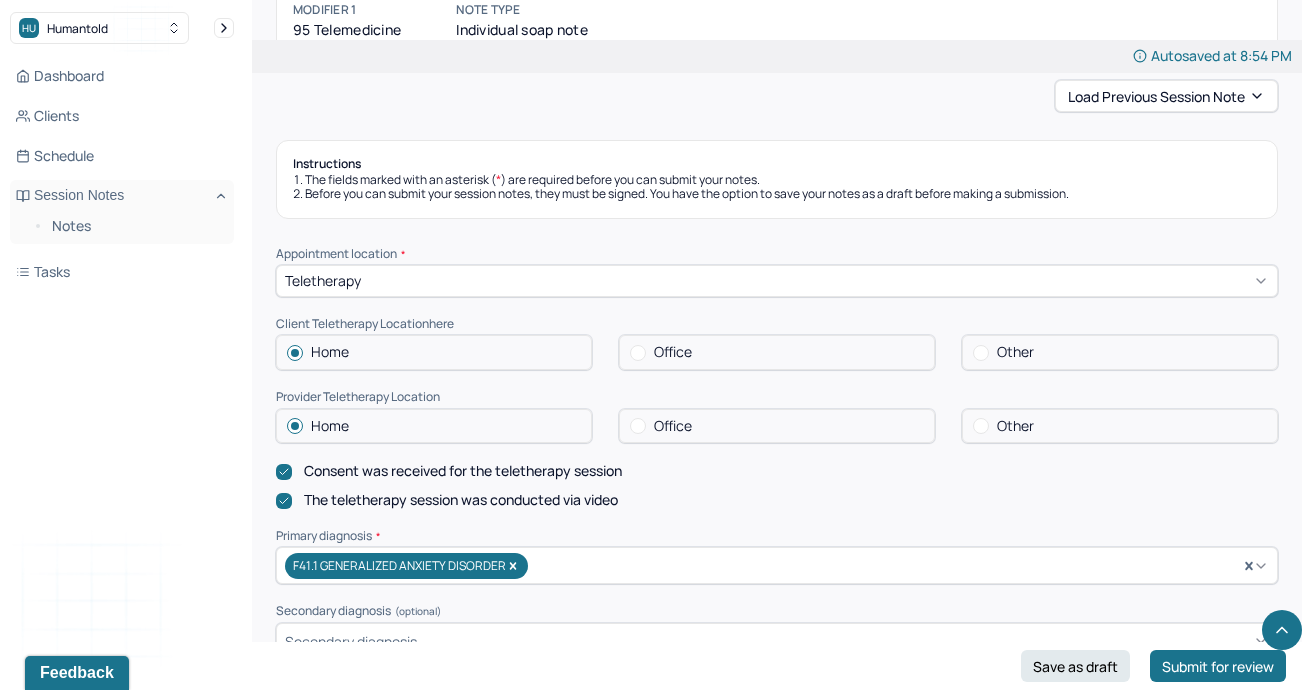 scroll, scrollTop: 729, scrollLeft: 0, axis: vertical 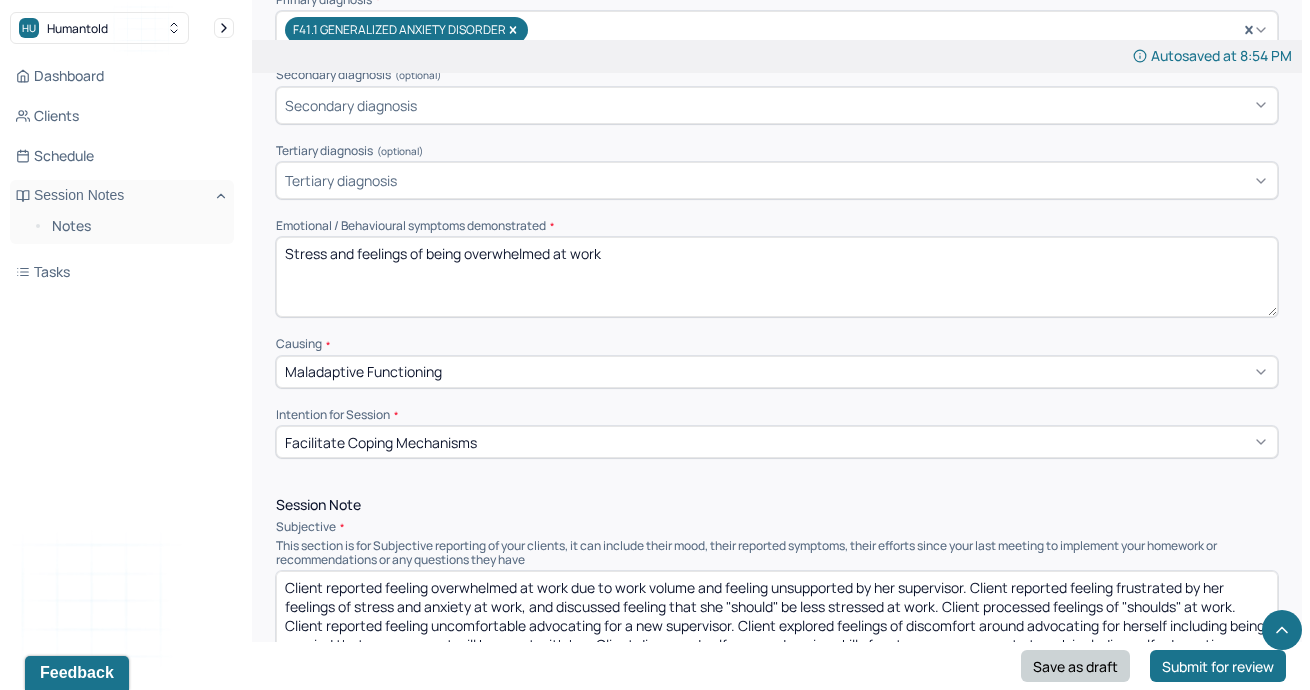 click on "Save as draft" at bounding box center (1075, 666) 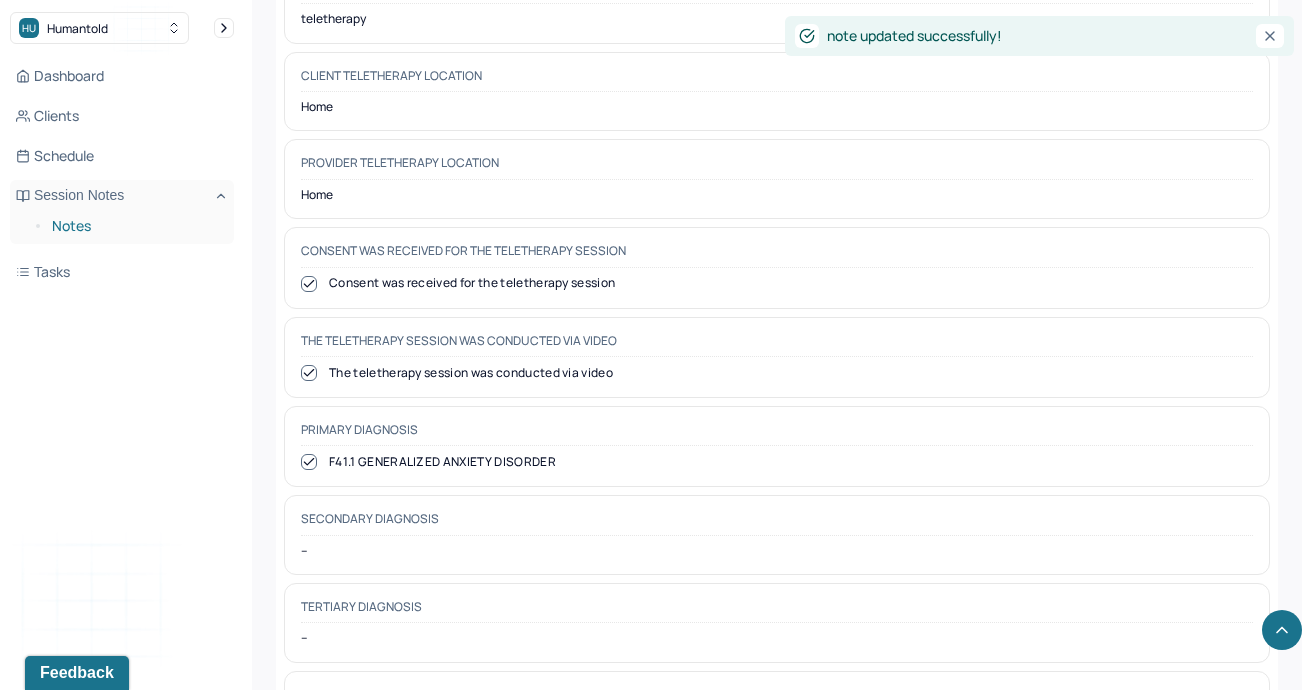 click on "Notes" at bounding box center (135, 226) 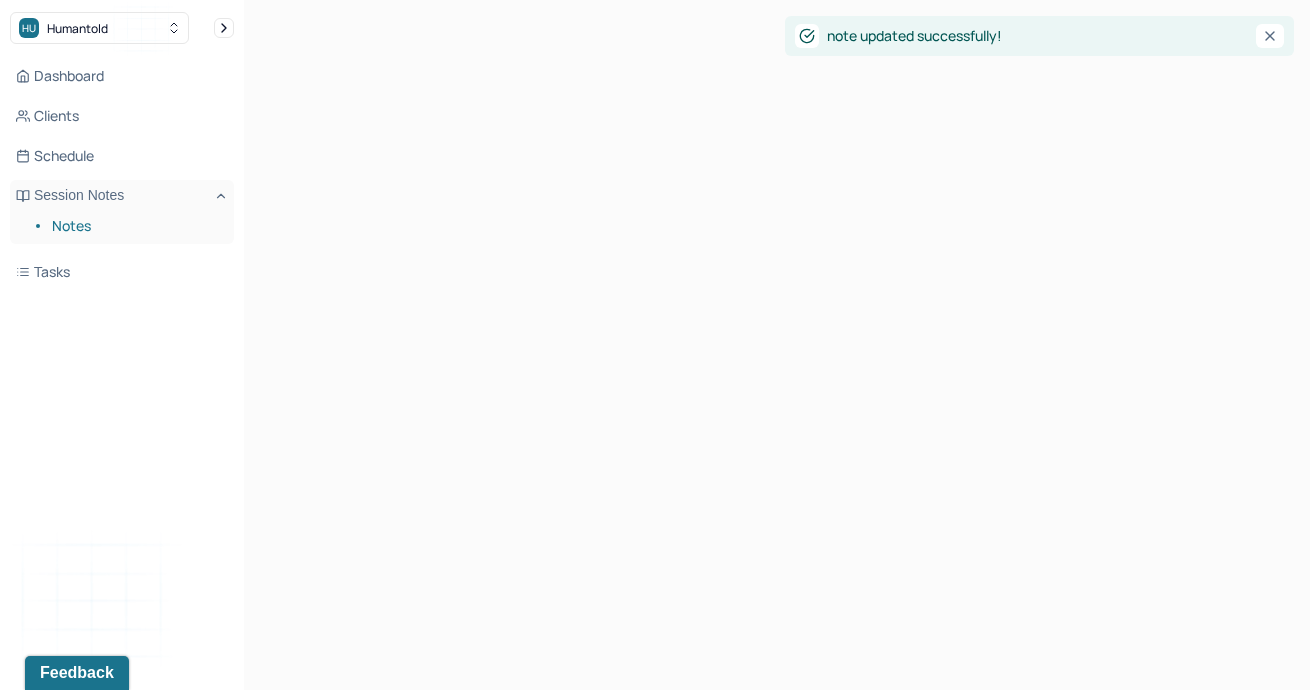 scroll, scrollTop: 0, scrollLeft: 0, axis: both 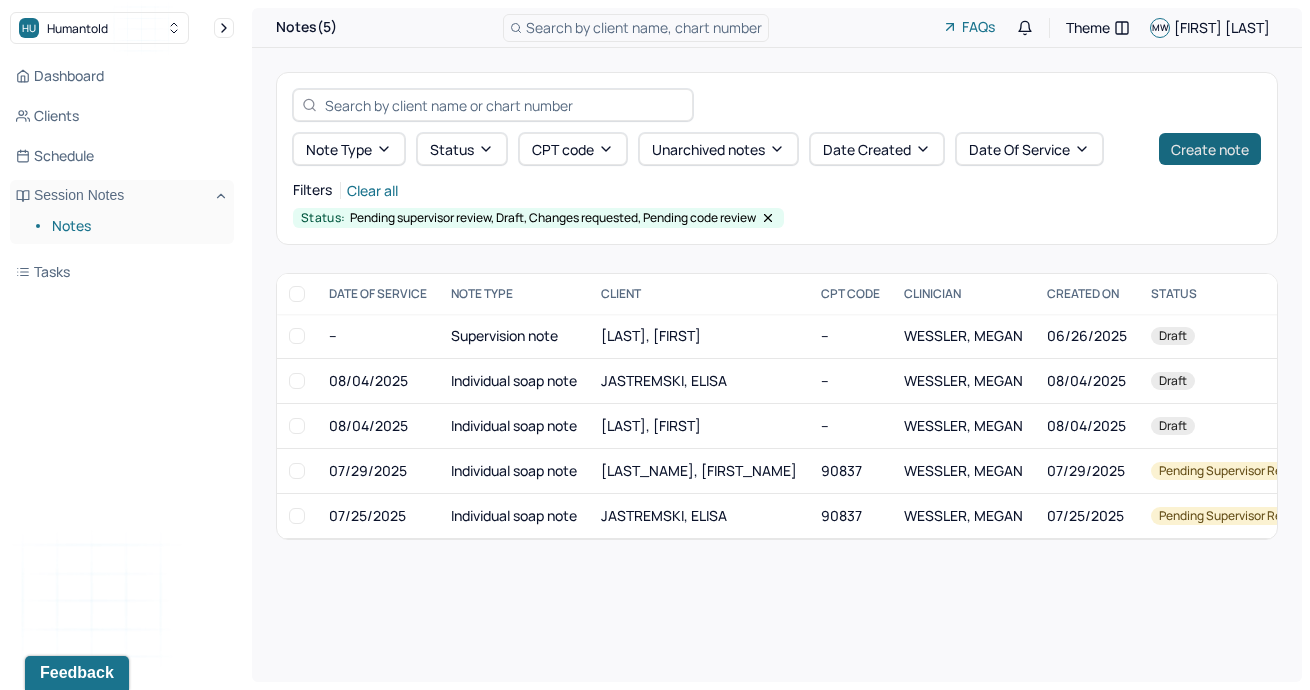 click on "Create note" at bounding box center [1210, 149] 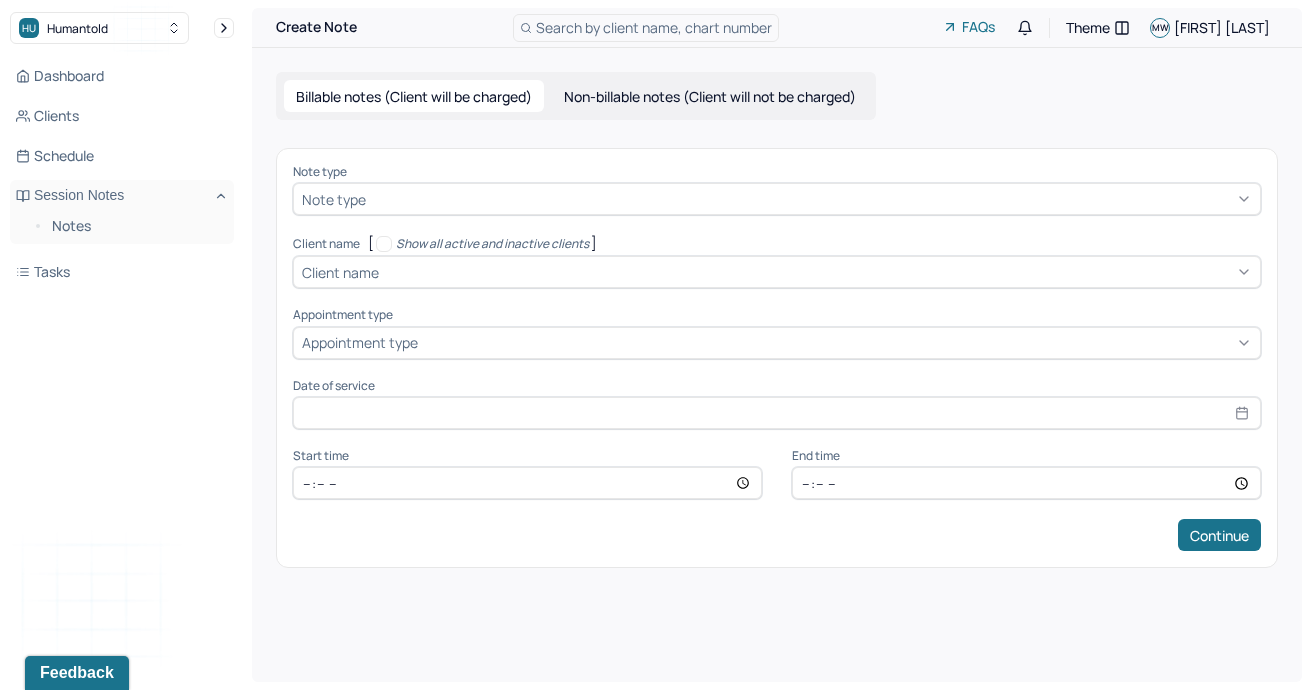 click at bounding box center [811, 199] 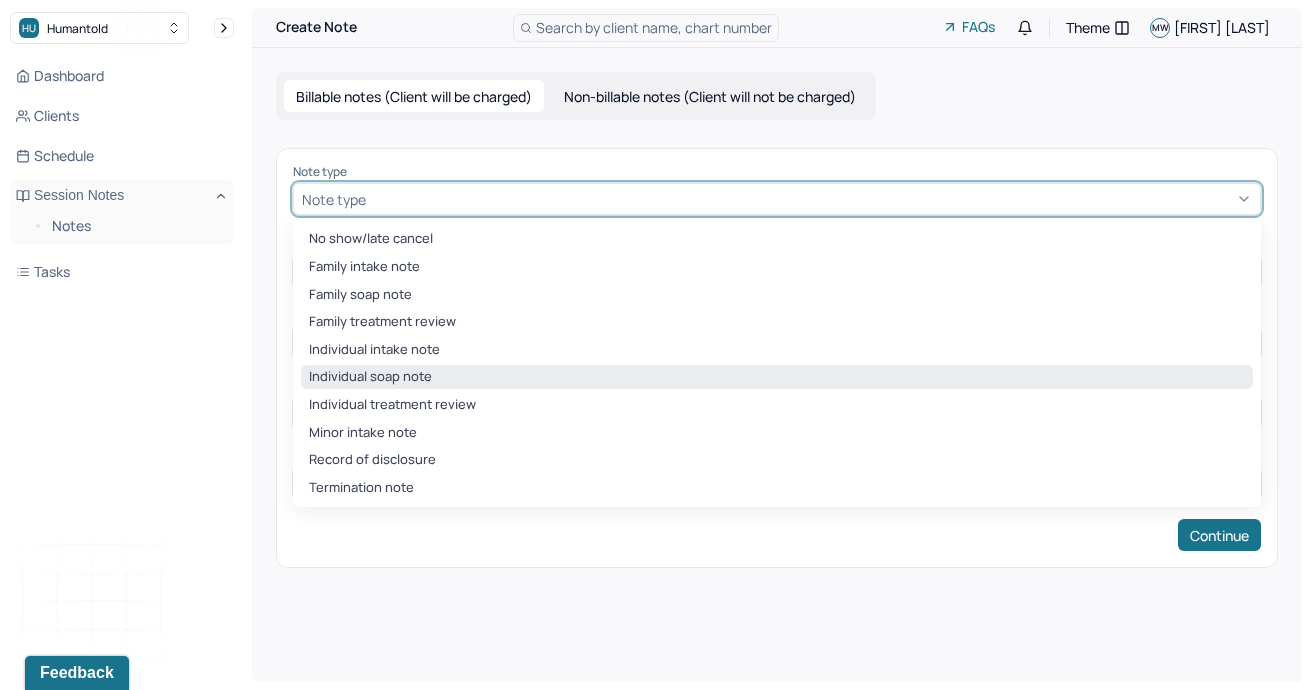 click on "Individual soap note" at bounding box center [777, 377] 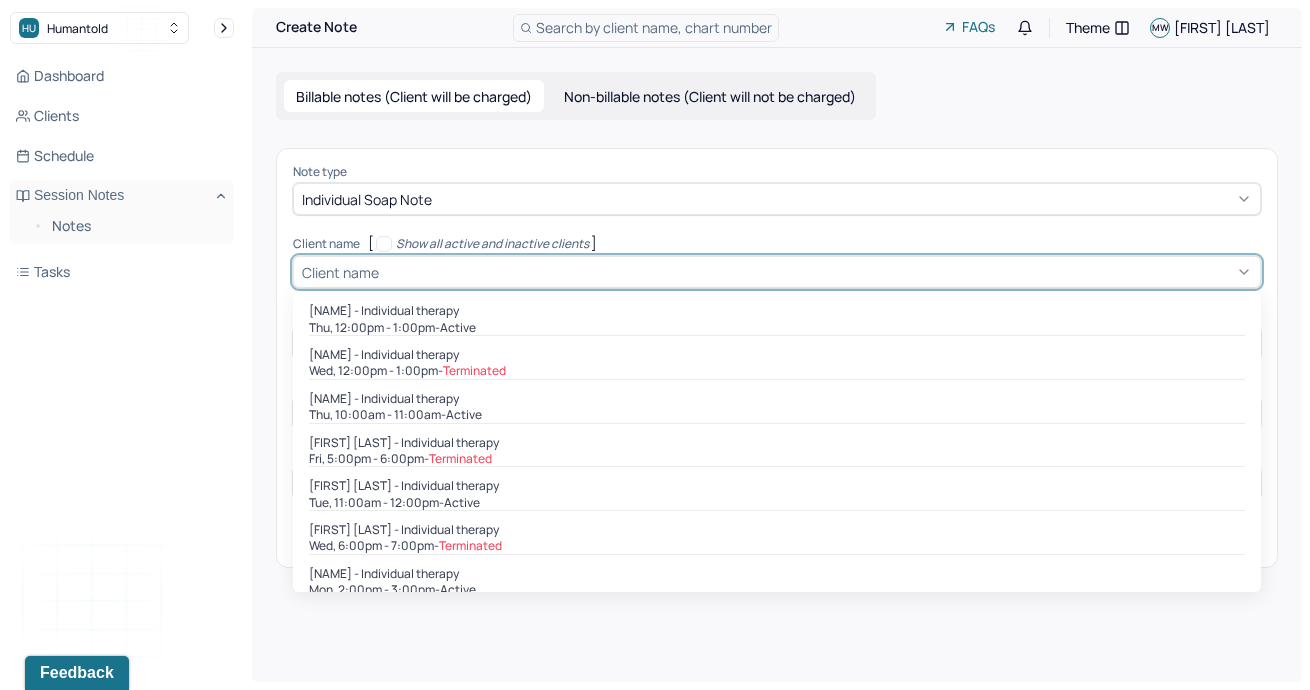 click at bounding box center [817, 272] 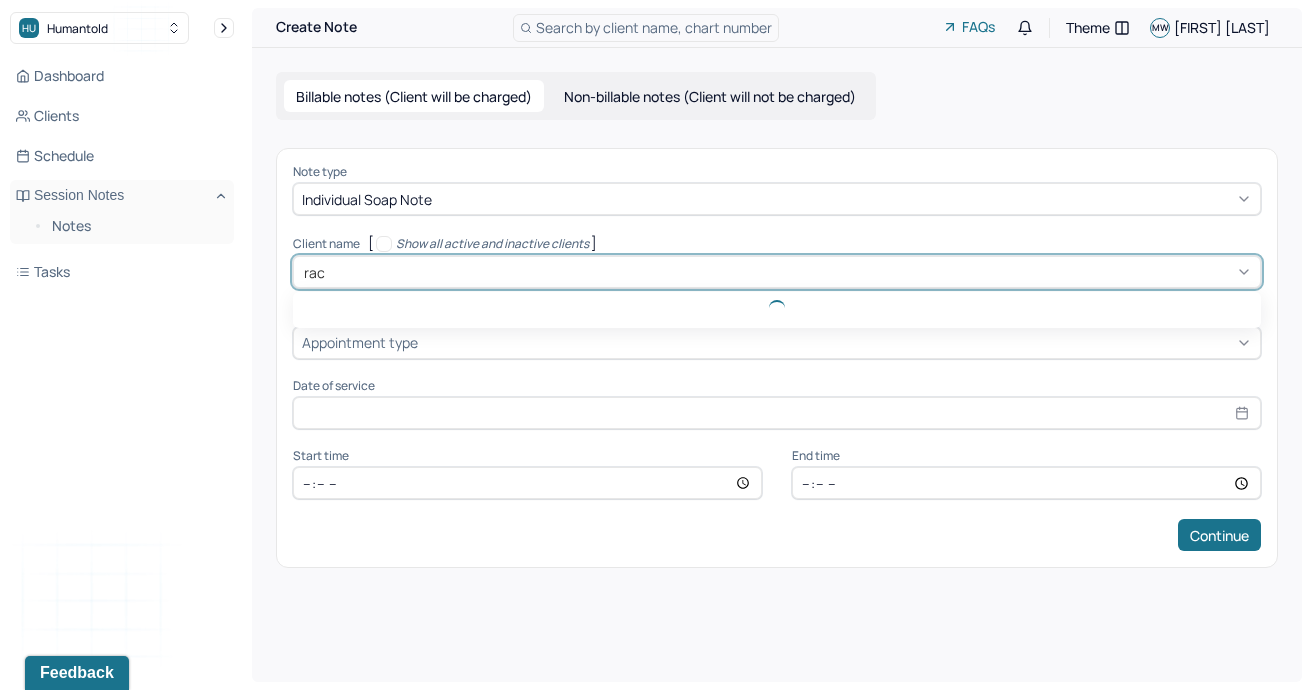 type on "rach" 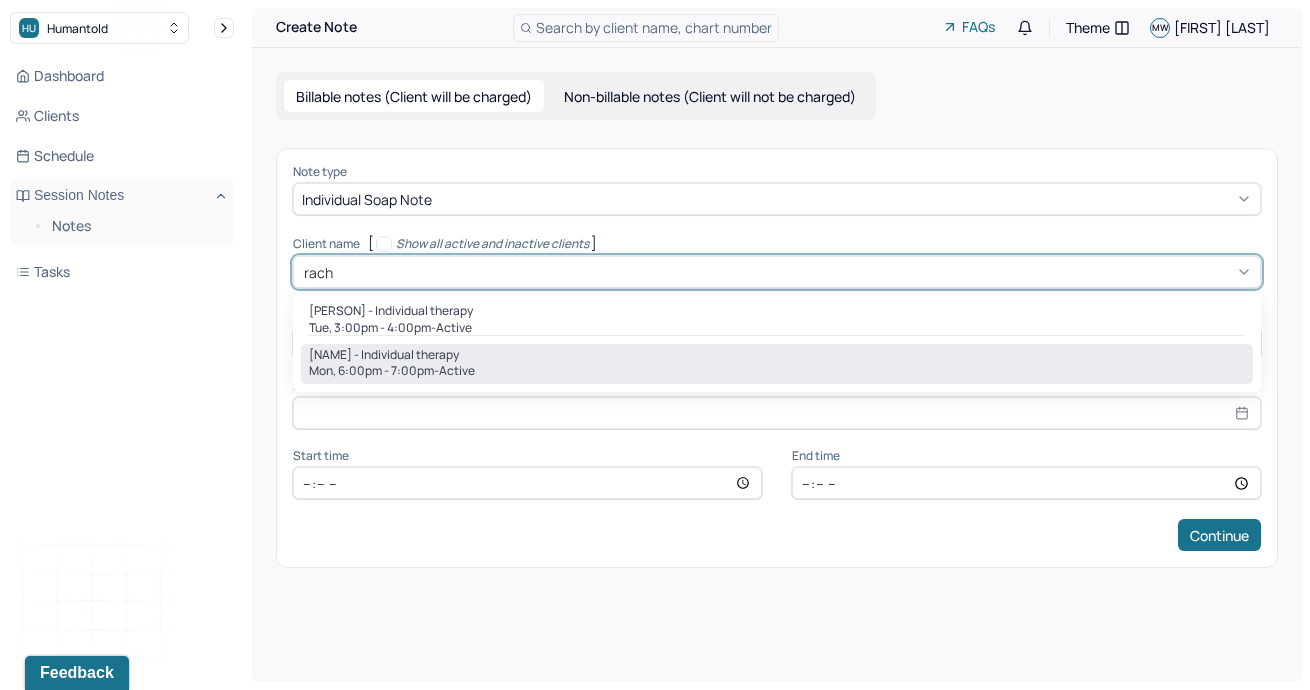 click on "Mon, 6:00pm - 7:00pm  -  active" at bounding box center [777, 371] 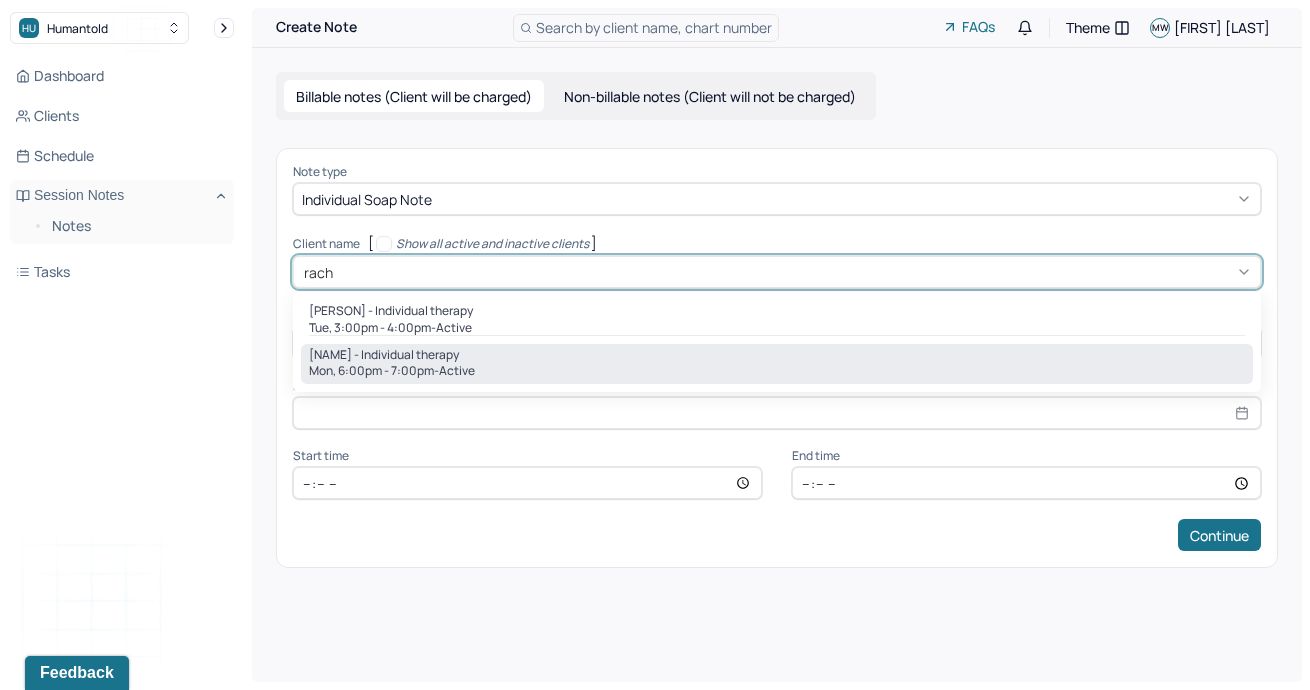type 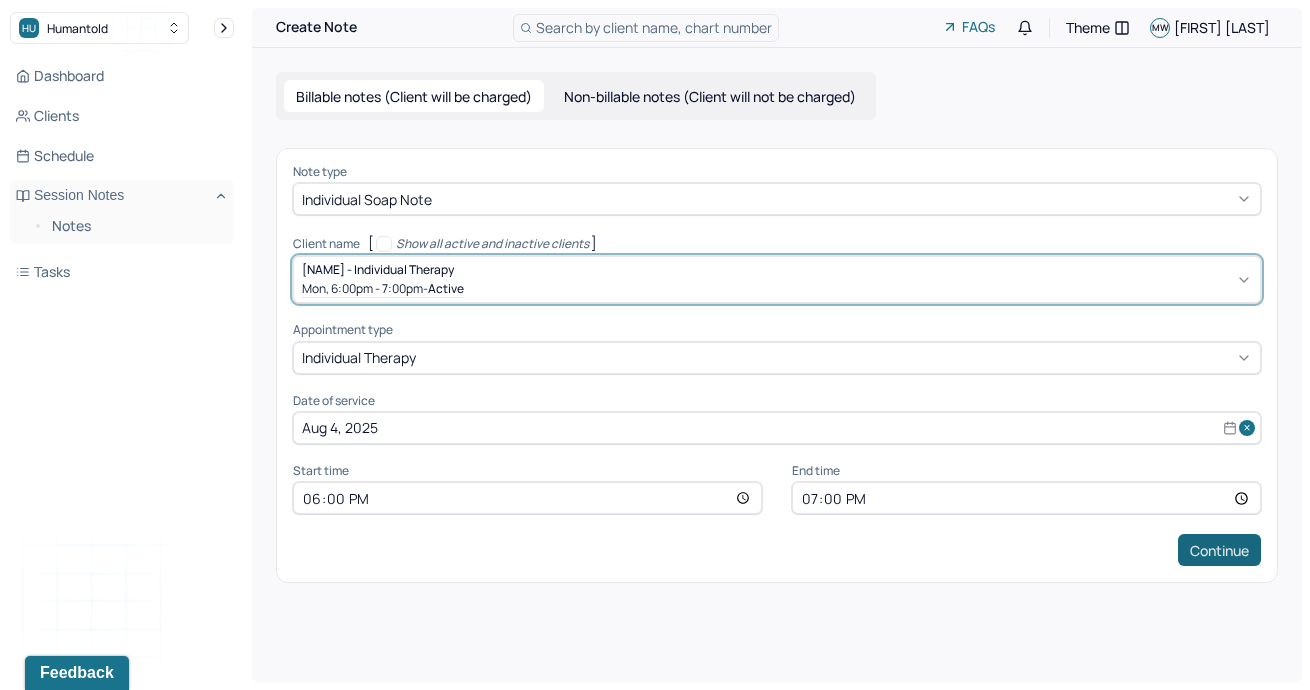 click on "Continue" at bounding box center (1219, 550) 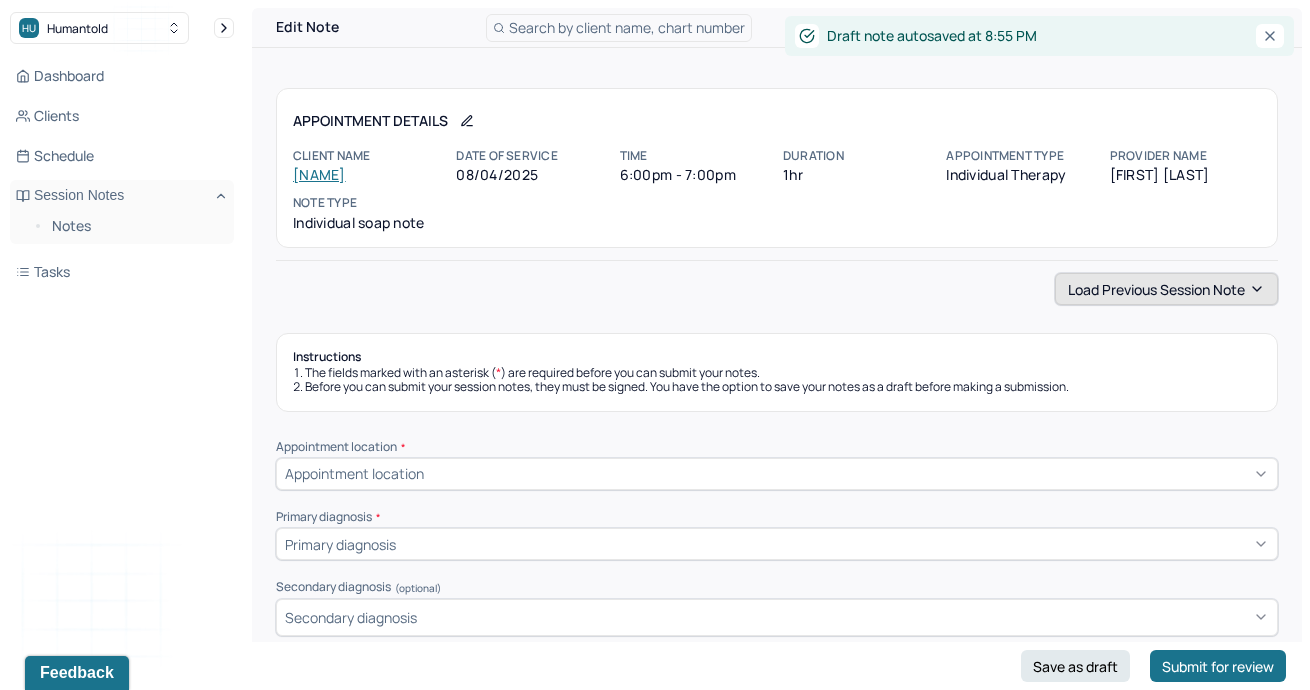 click on "Load previous session note" at bounding box center (1166, 289) 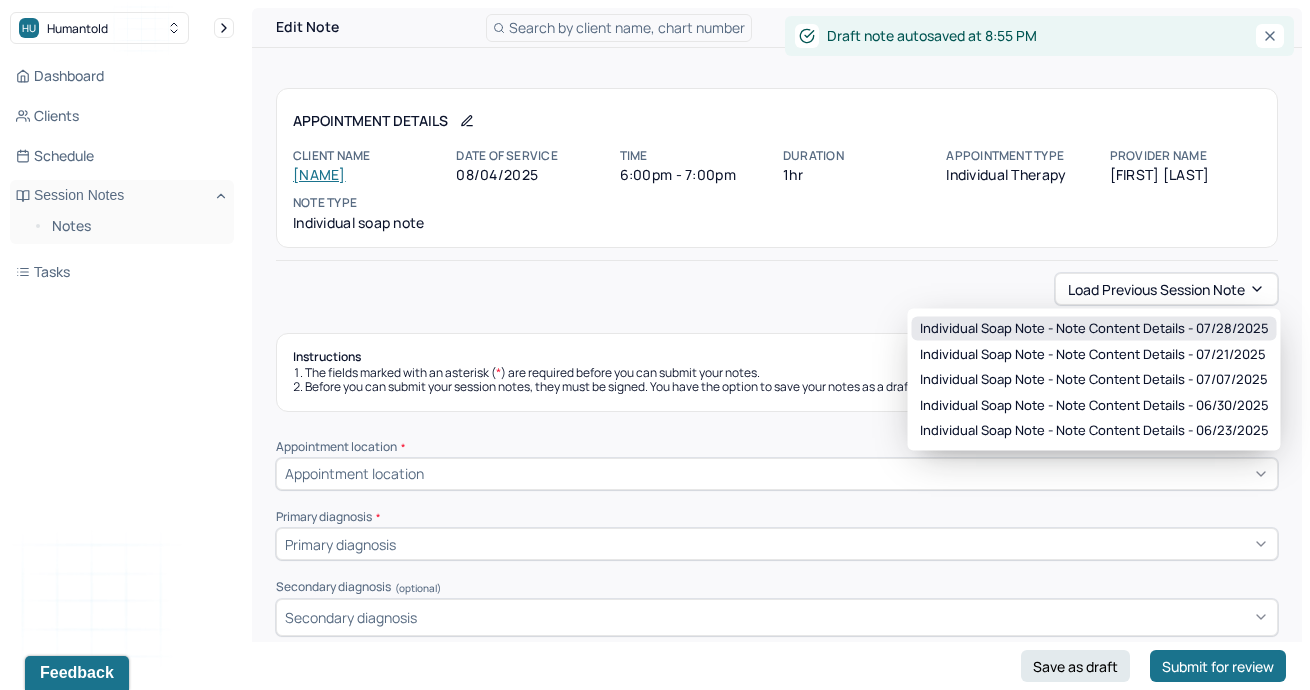 click on "Individual soap note   - Note content Details -   07/28/2025" at bounding box center [1094, 329] 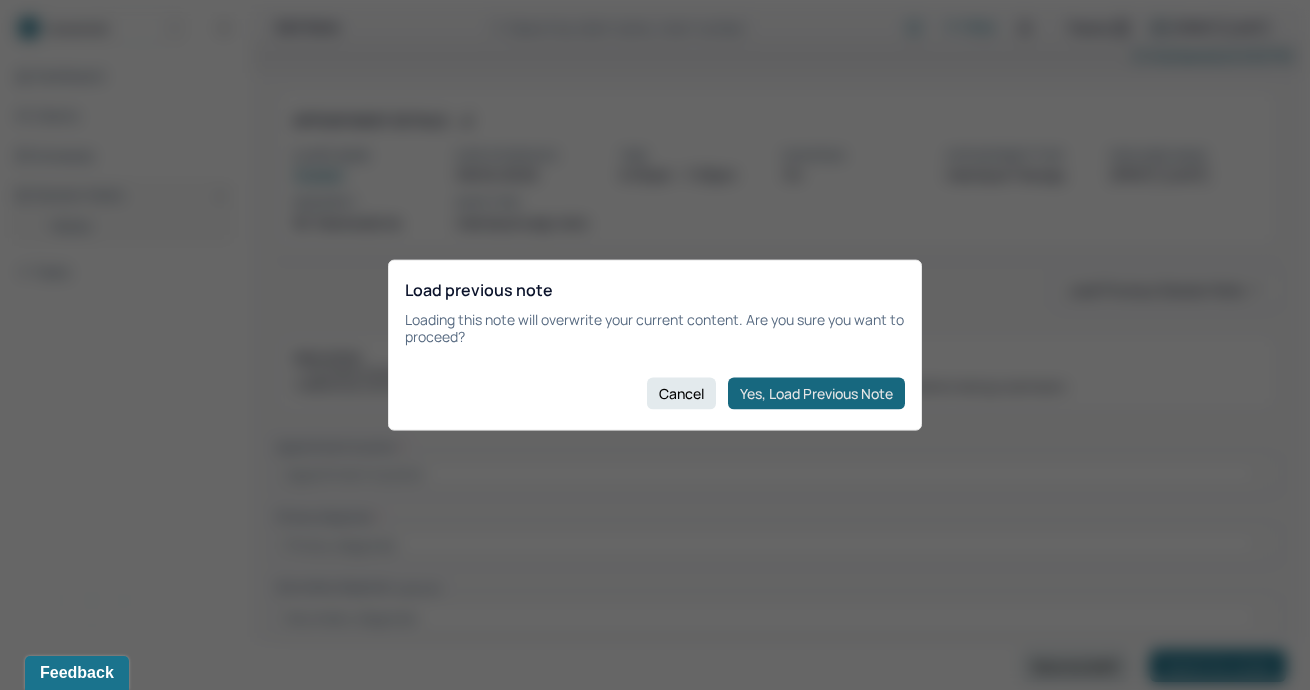 click on "Yes, Load Previous Note" at bounding box center [816, 393] 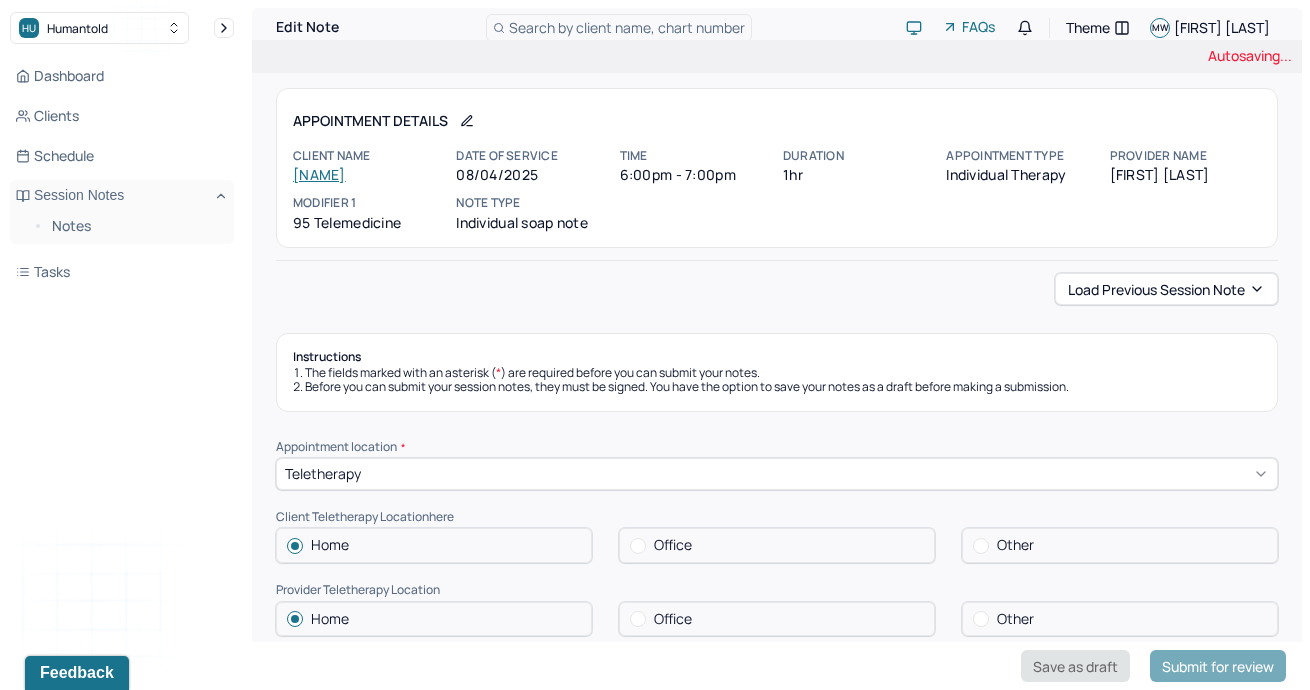 click on "Save as draft" at bounding box center [1075, 666] 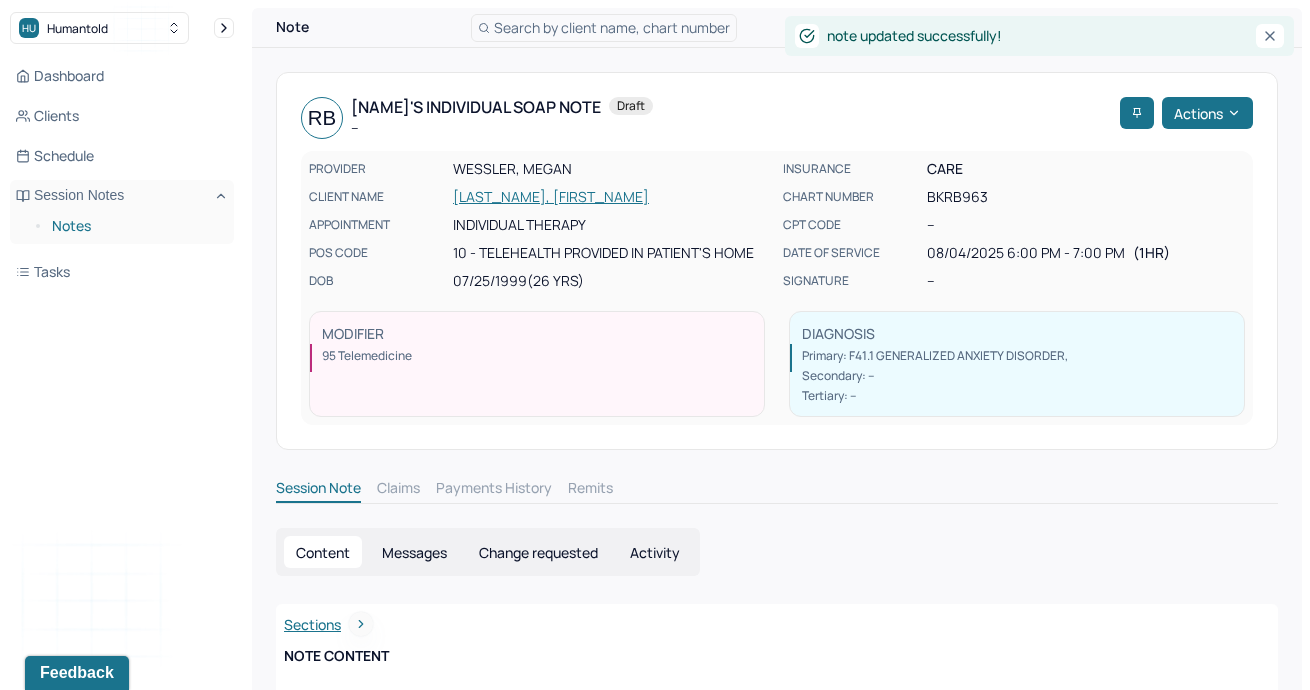 click on "Notes" at bounding box center [135, 226] 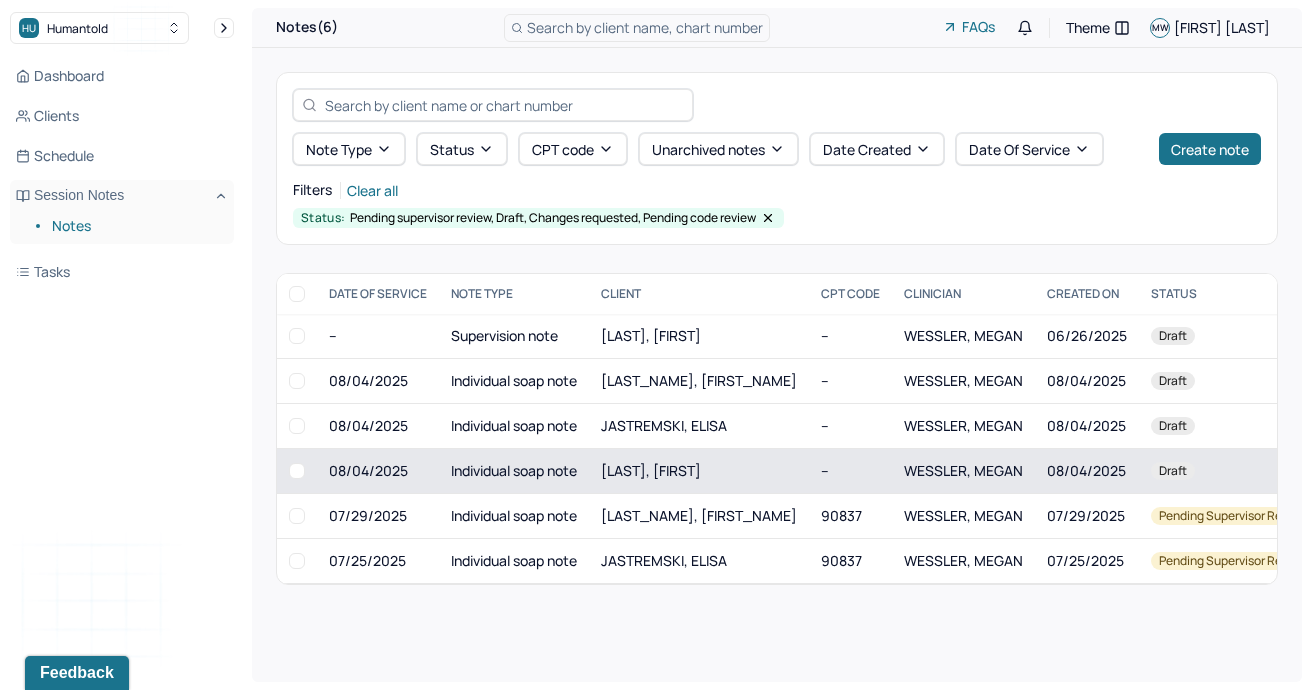 click on "[LAST], [FIRST]" at bounding box center [699, 471] 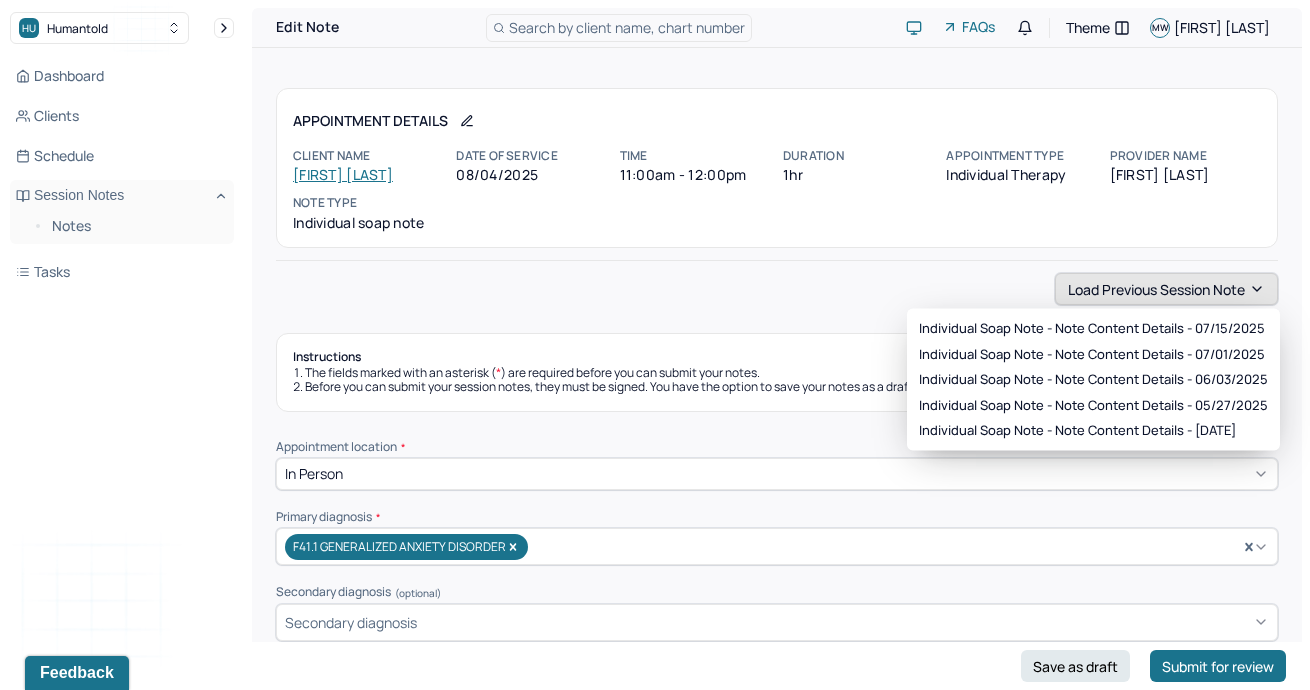 click on "Load previous session note" at bounding box center (1166, 289) 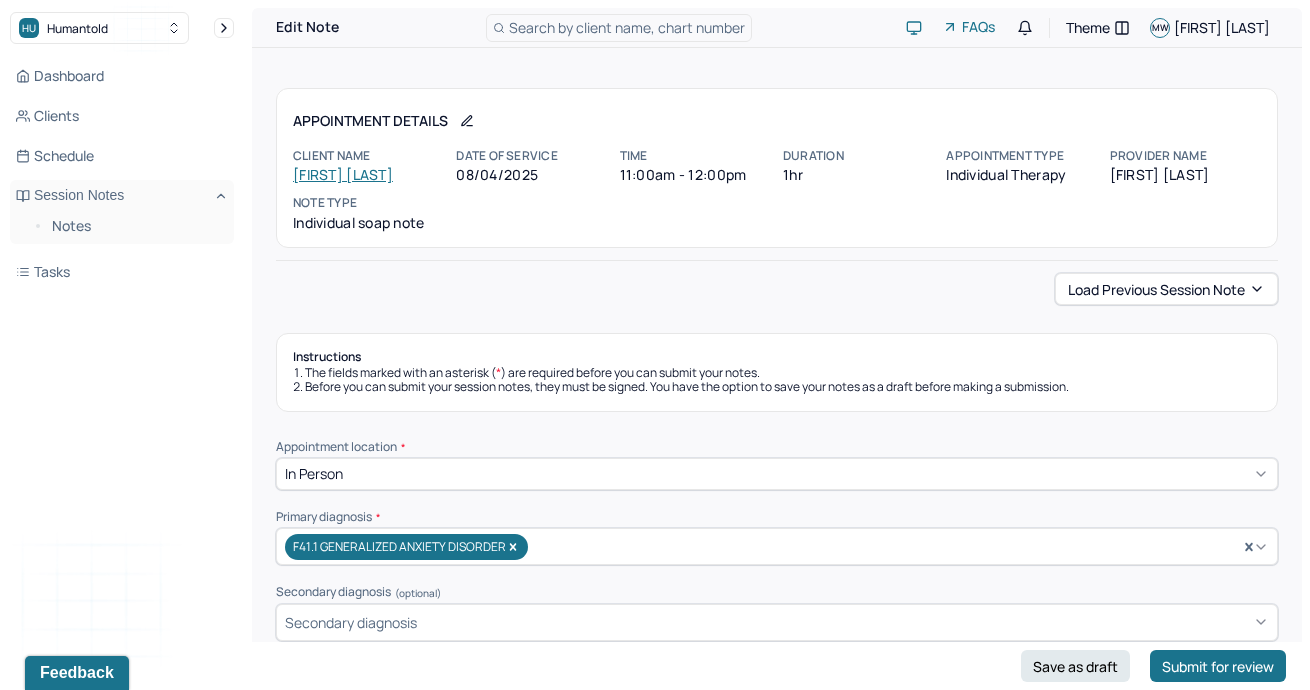 click on "Load previous session note" at bounding box center [777, 289] 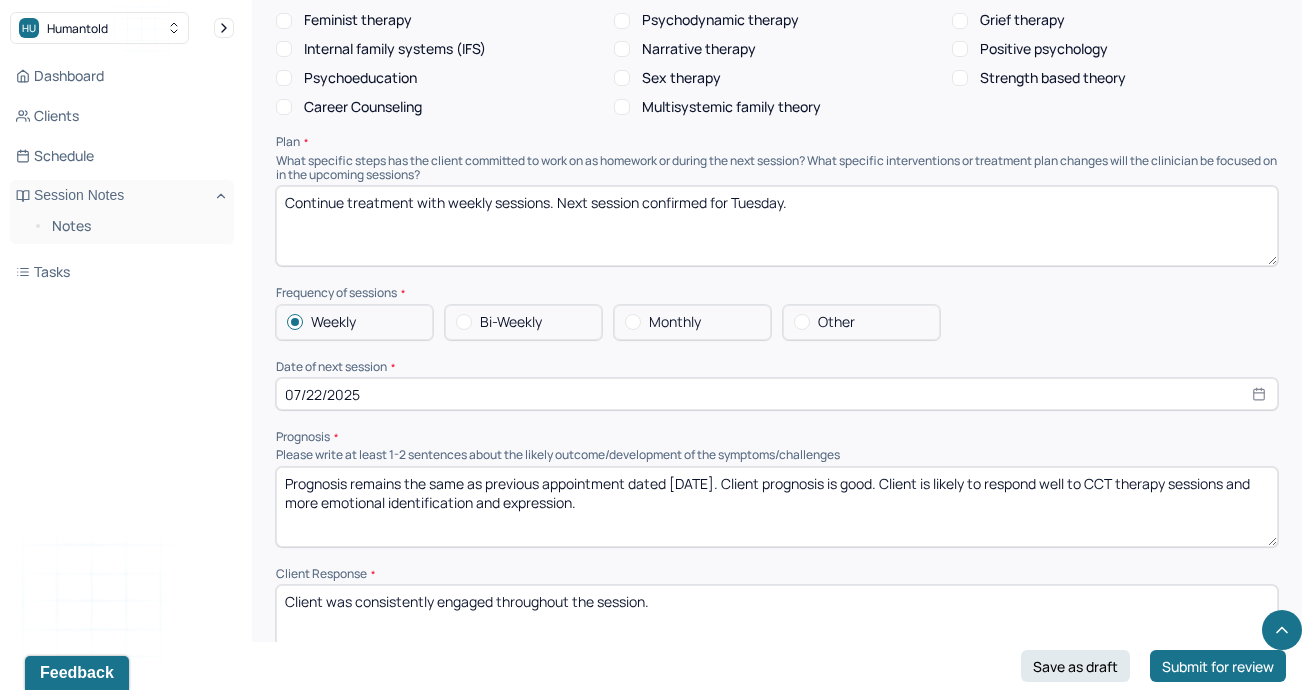 scroll, scrollTop: 1794, scrollLeft: 0, axis: vertical 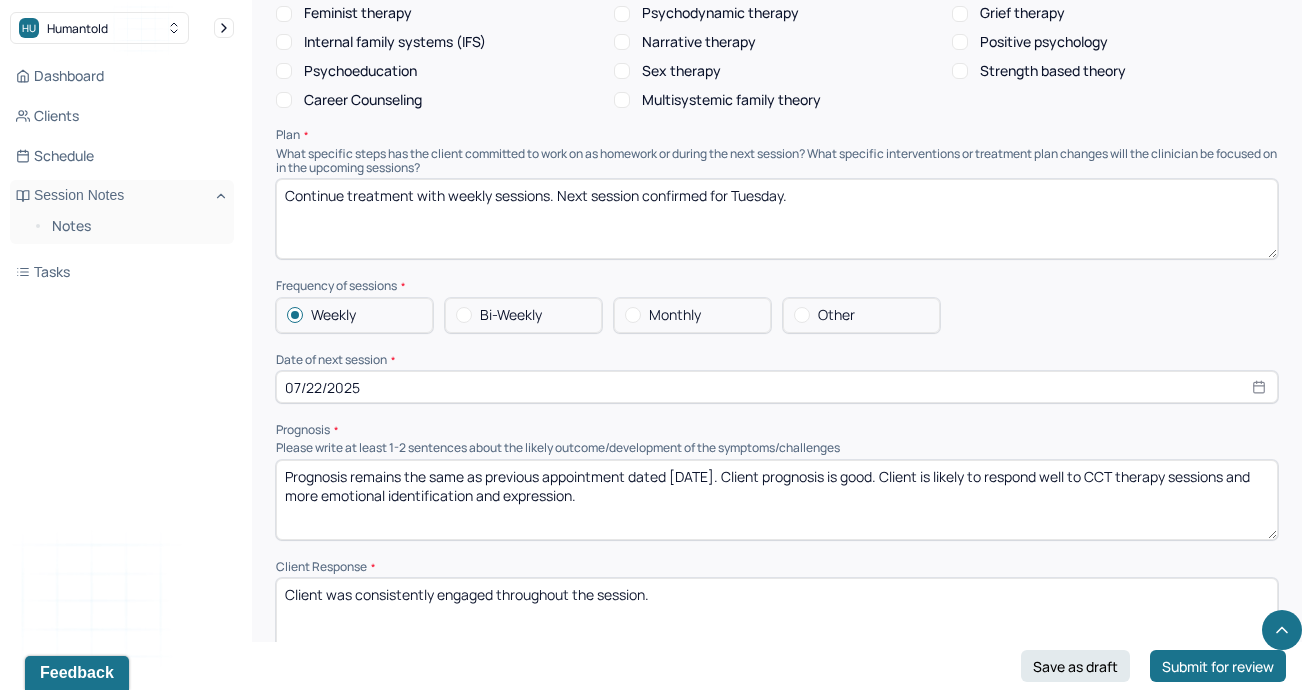 click on "07/22/2025" at bounding box center (777, 387) 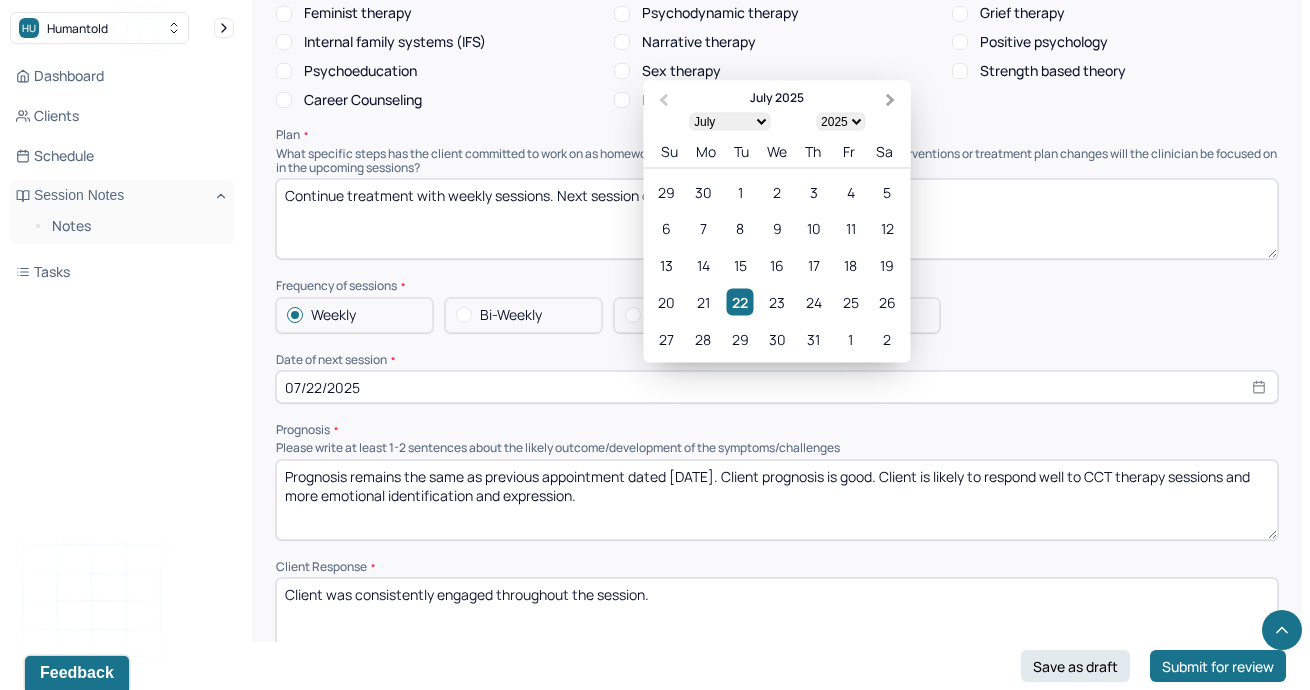 click on "Next Month" at bounding box center [891, 100] 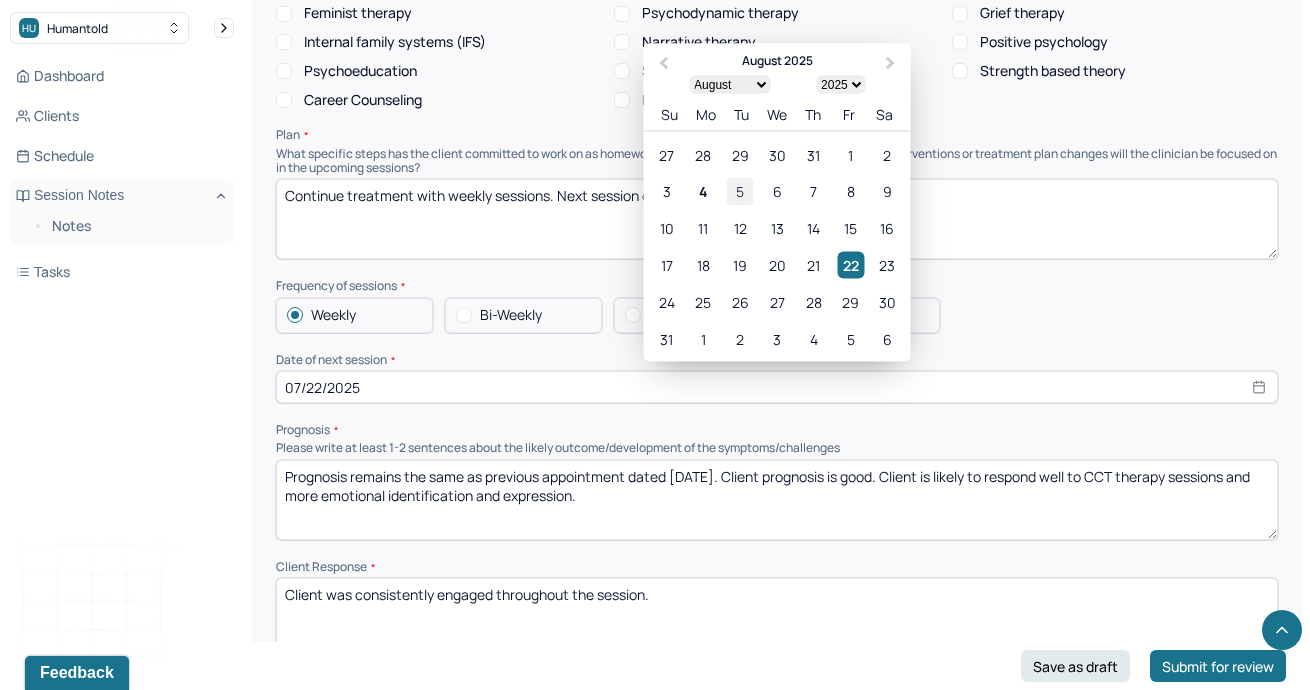 click on "5" at bounding box center [740, 191] 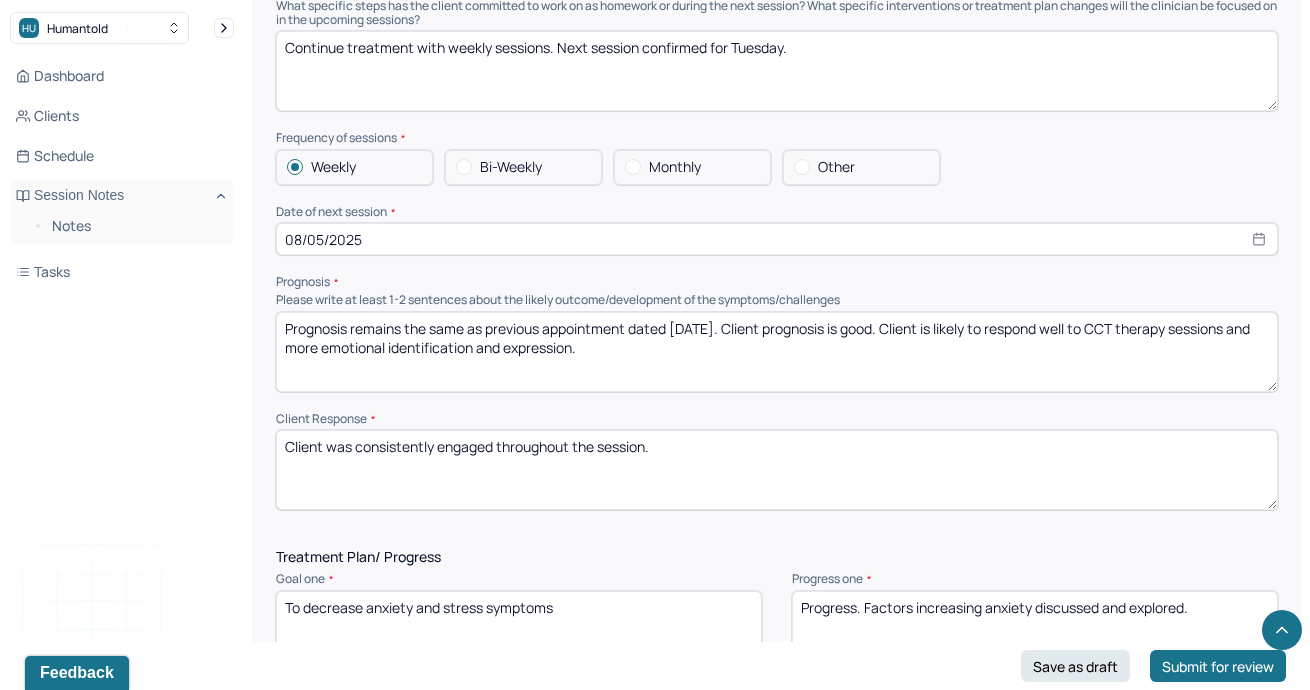 scroll, scrollTop: 1945, scrollLeft: 0, axis: vertical 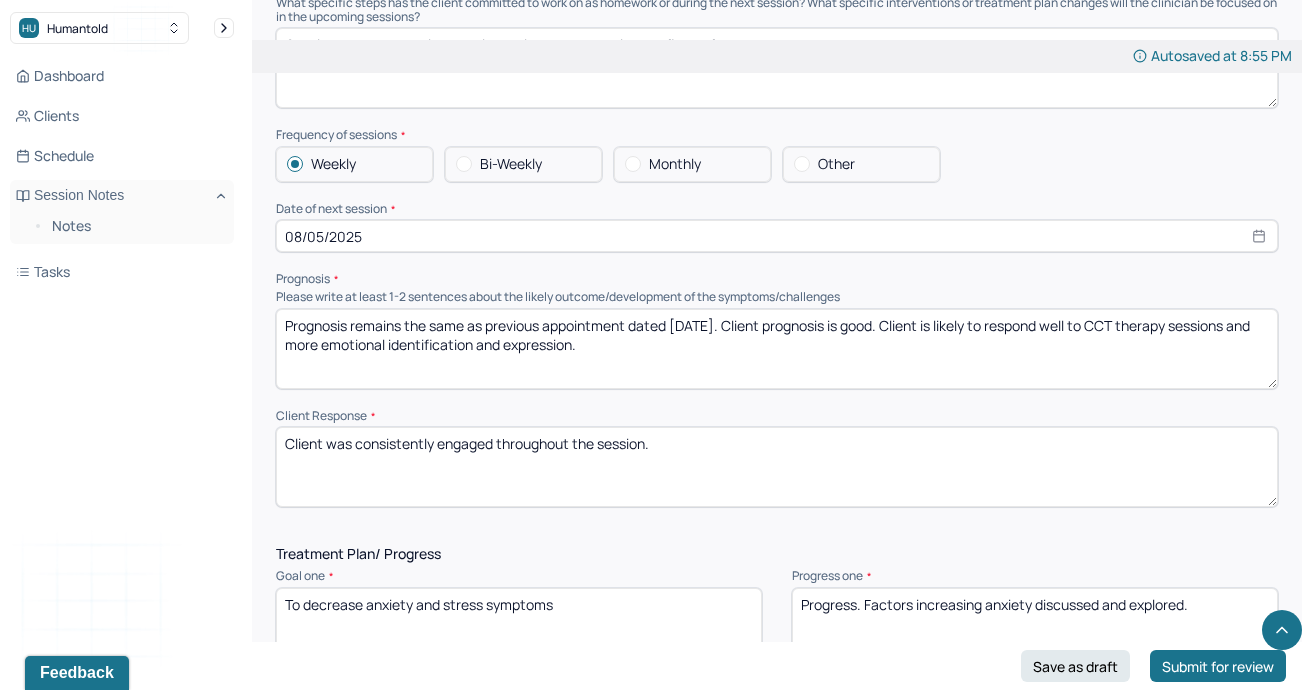 click on "Prognosis remains the same as previous appointment dated [DATE]. Client prognosis is good. Client is likely to respond well to CCT therapy sessions and more emotional identification and expression." at bounding box center [777, 349] 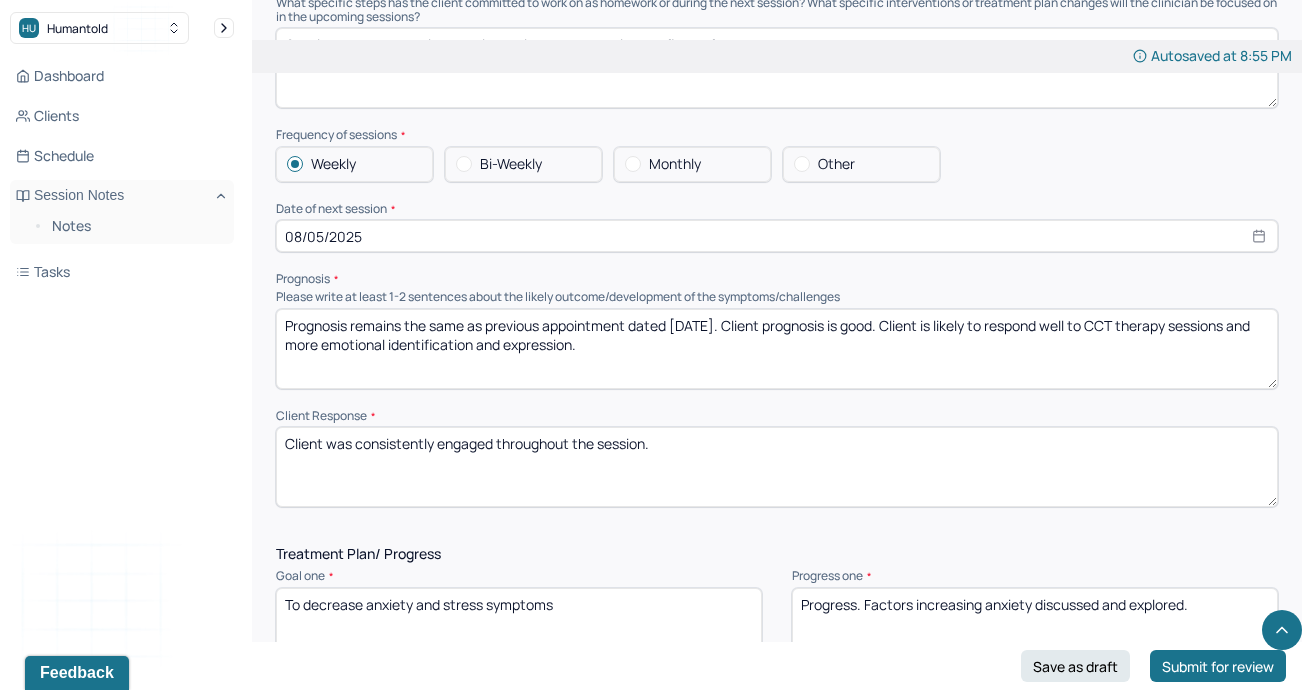 click on "Prognosis remains the same as previous appointment dated [DATE]. Client prognosis is good. Client is likely to respond well to CCT therapy sessions and more emotional identification and expression." at bounding box center (777, 349) 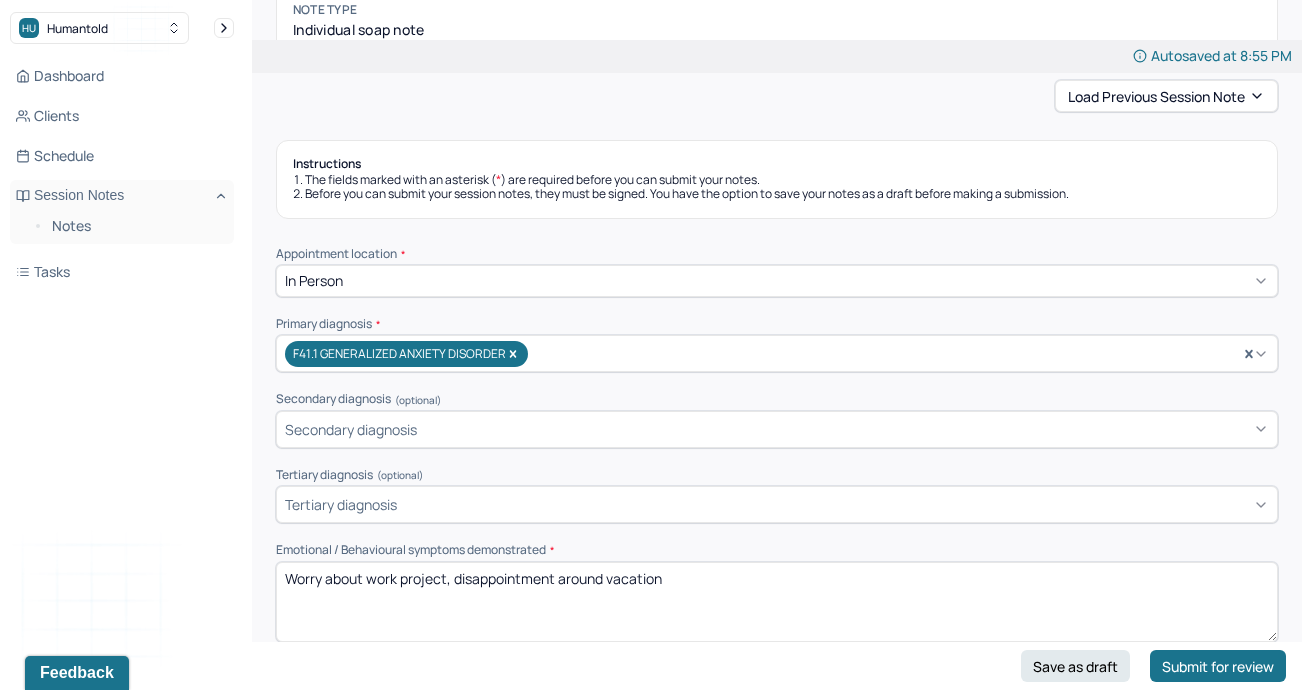 scroll, scrollTop: 228, scrollLeft: 0, axis: vertical 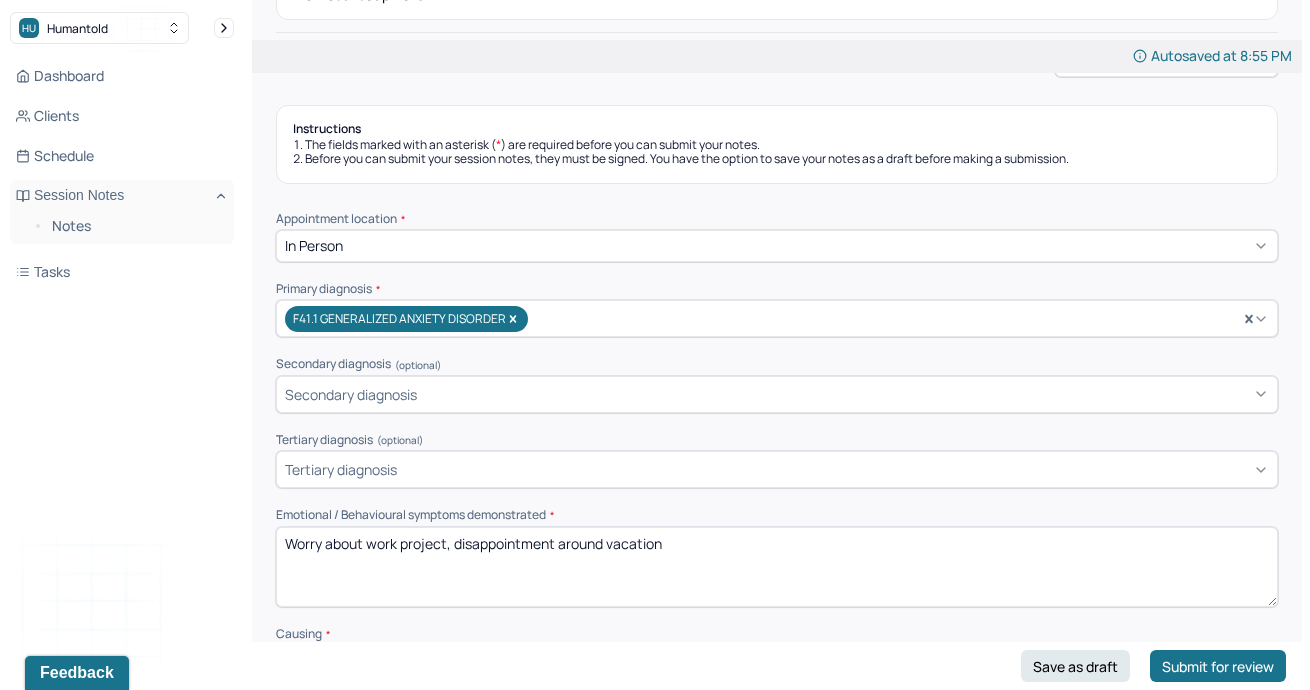 type on "Prognosis remains the same as previous appointment dated 7/15/25. Client prognosis is good. Client is likely to respond well to CCT therapy sessions and more emotional identification and expression." 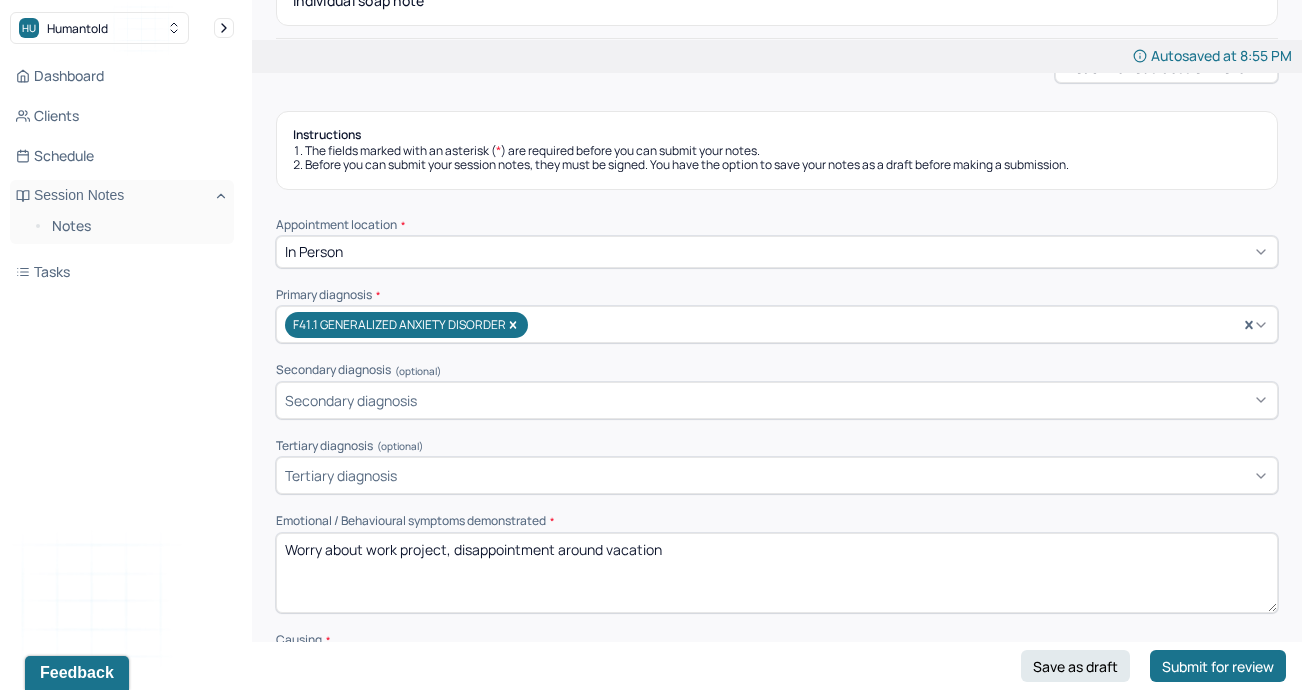 scroll, scrollTop: 220, scrollLeft: 0, axis: vertical 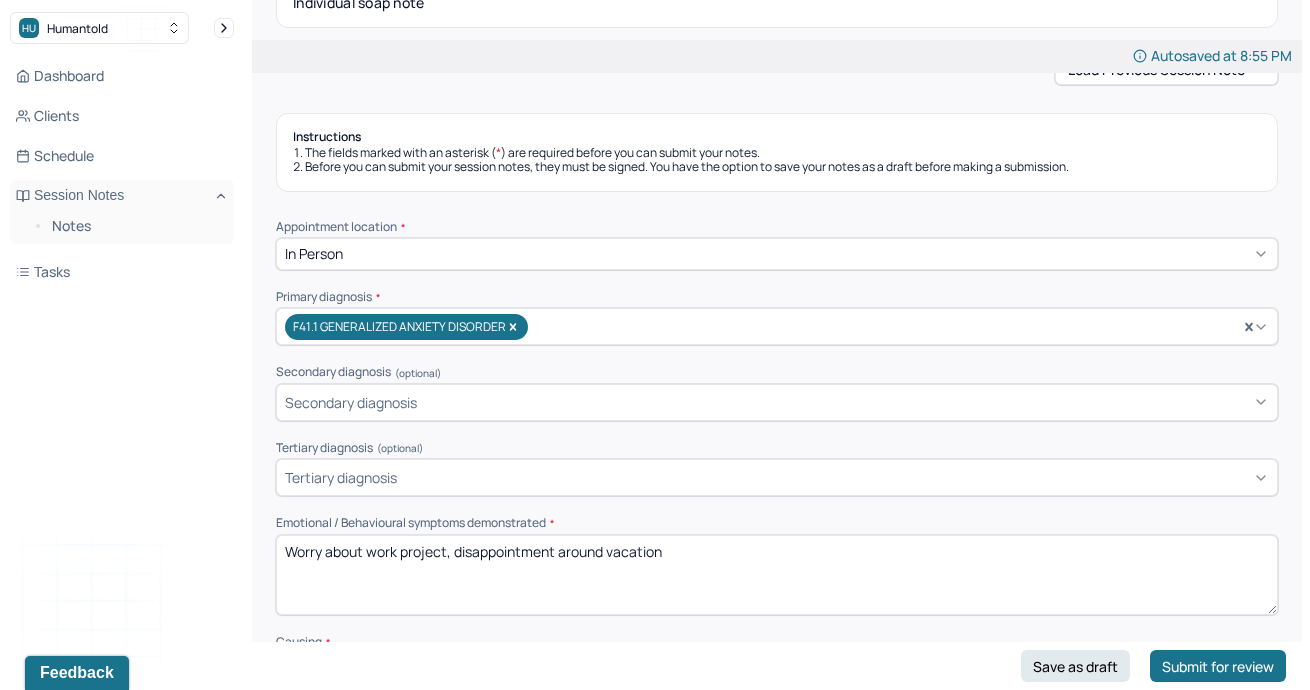 click on "In person" at bounding box center [777, 254] 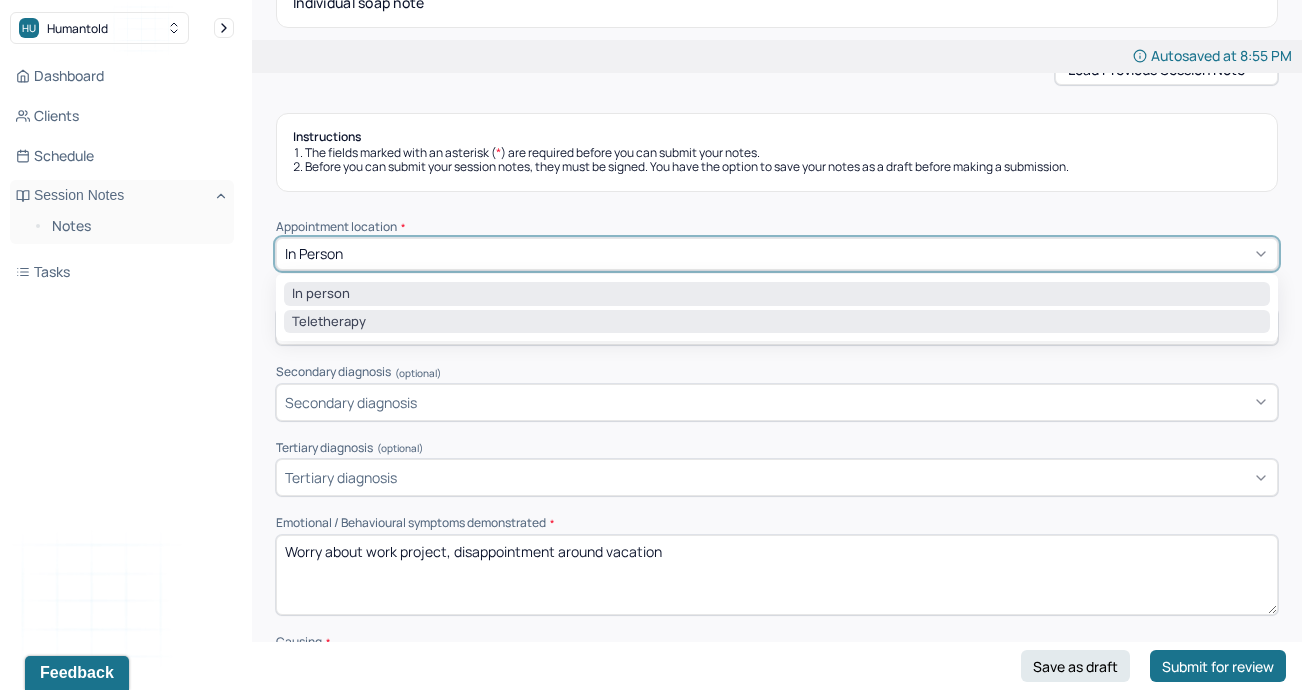 click on "Teletherapy" at bounding box center (777, 322) 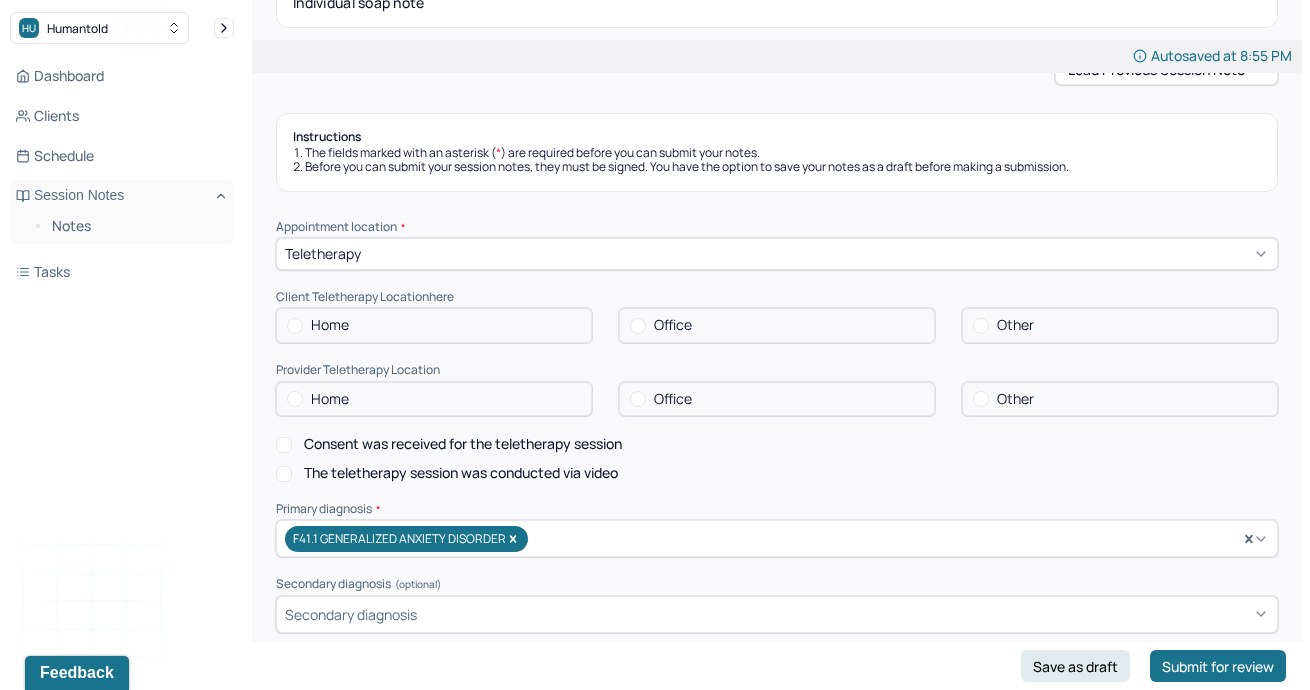 click on "Home" at bounding box center (330, 325) 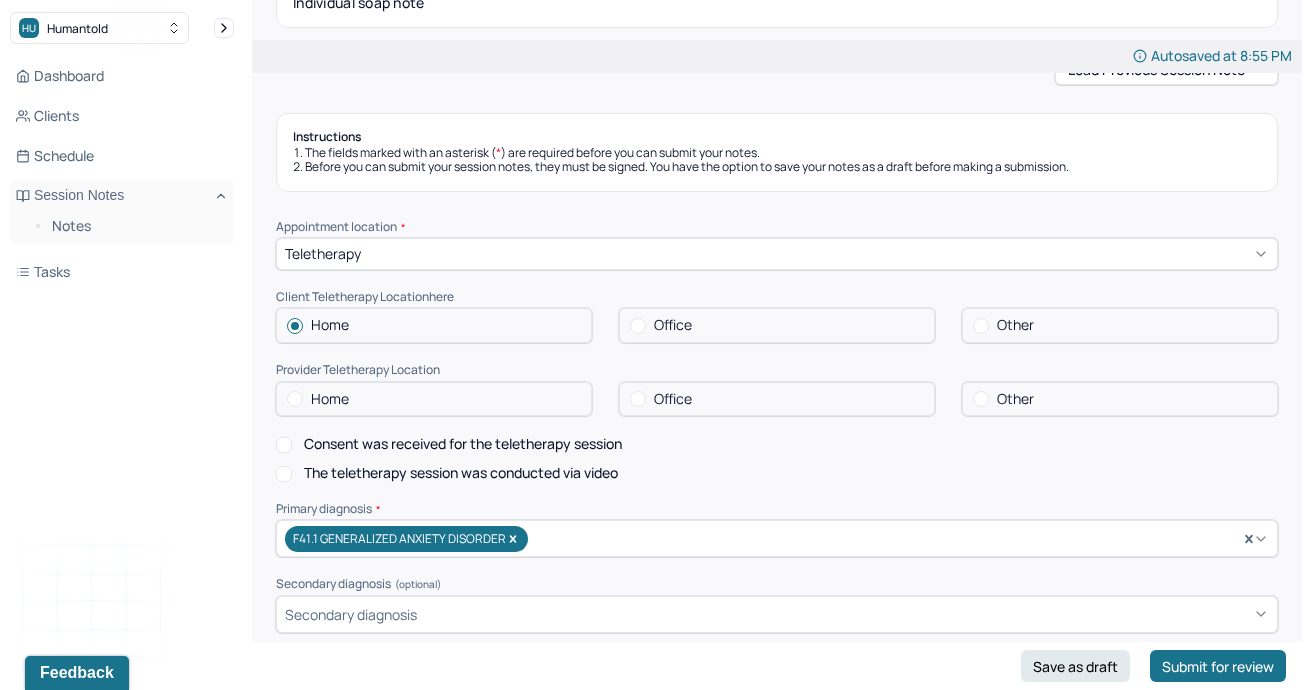 click on "Home" at bounding box center [434, 399] 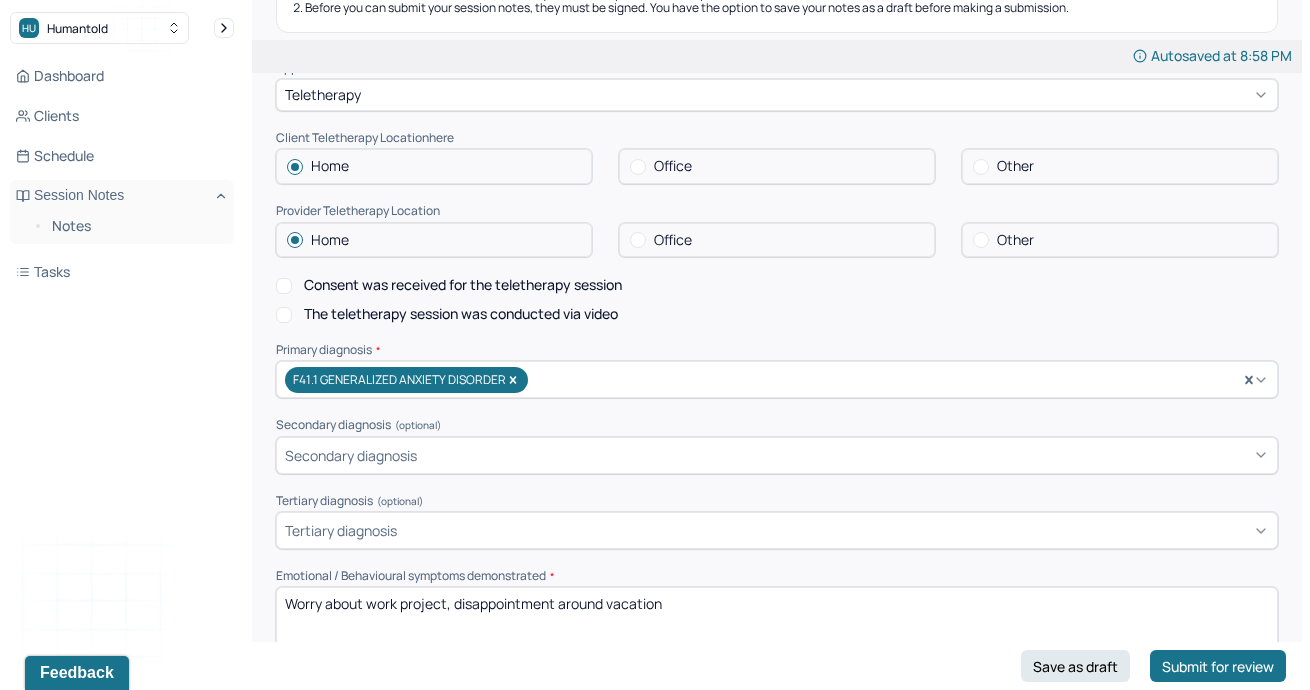 scroll, scrollTop: 382, scrollLeft: 0, axis: vertical 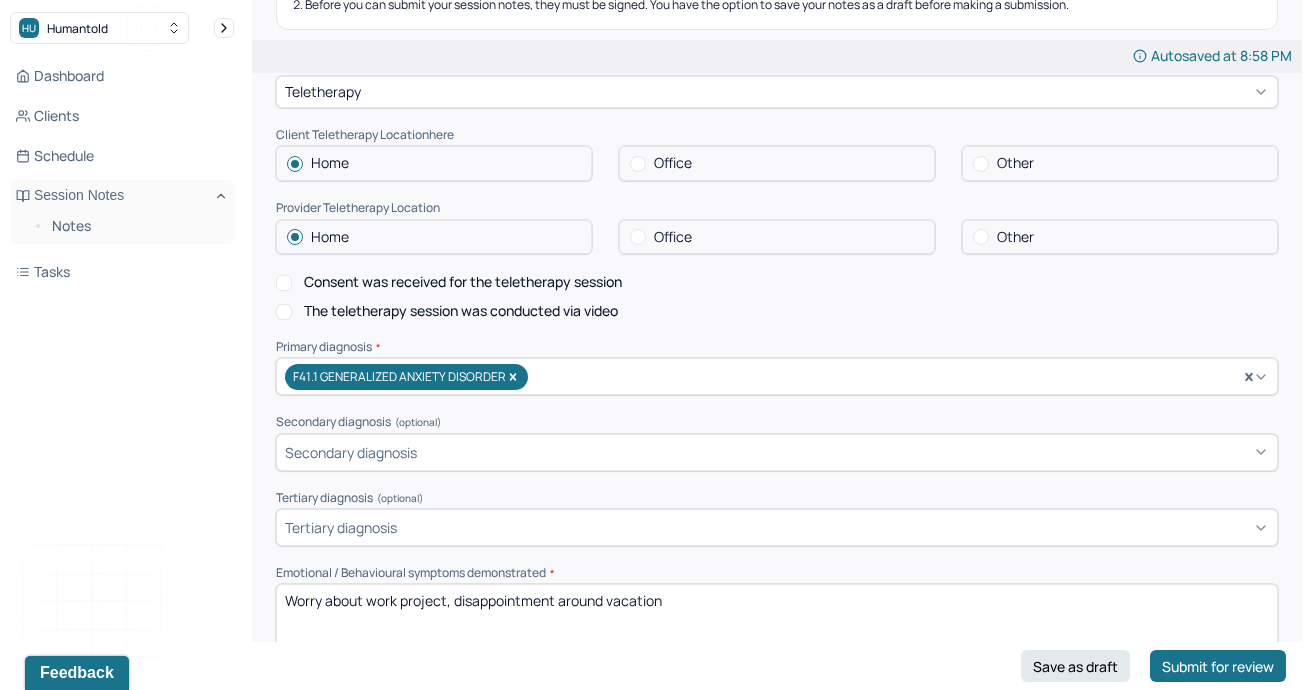 click on "The teletherapy session was conducted via video" at bounding box center [284, 312] 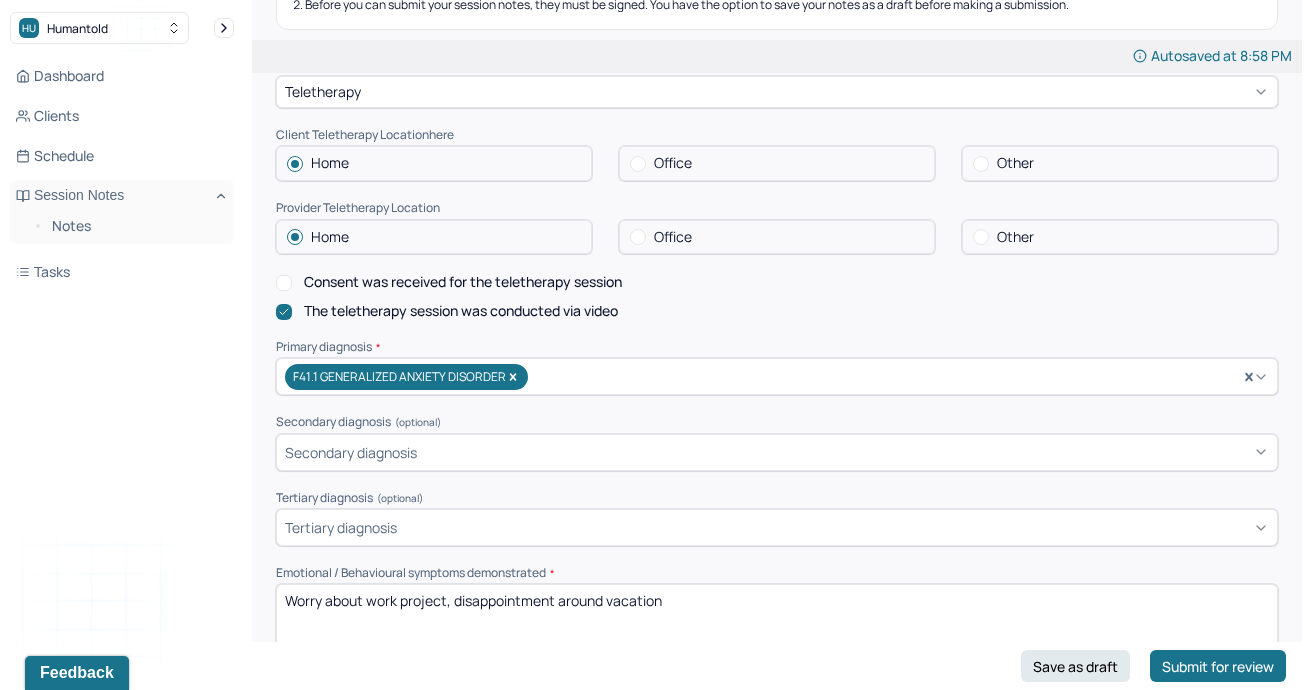 click on "Consent was received for the teletherapy session" at bounding box center (284, 283) 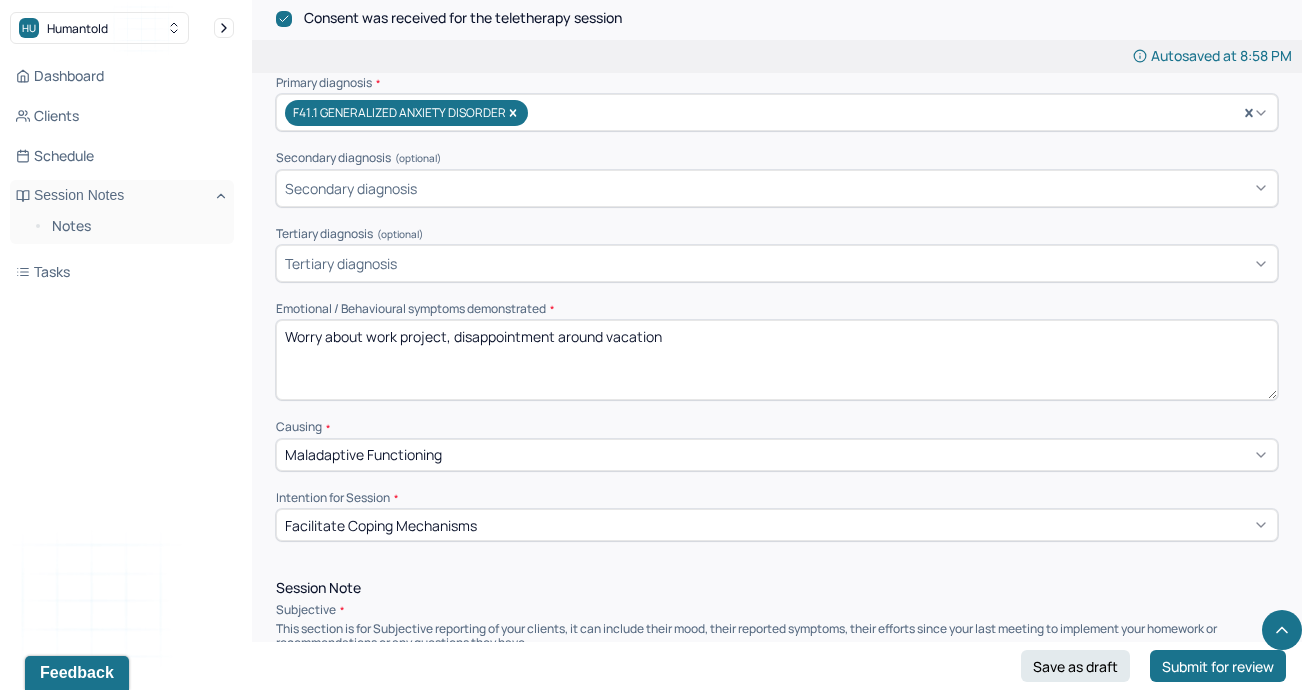 scroll, scrollTop: 648, scrollLeft: 0, axis: vertical 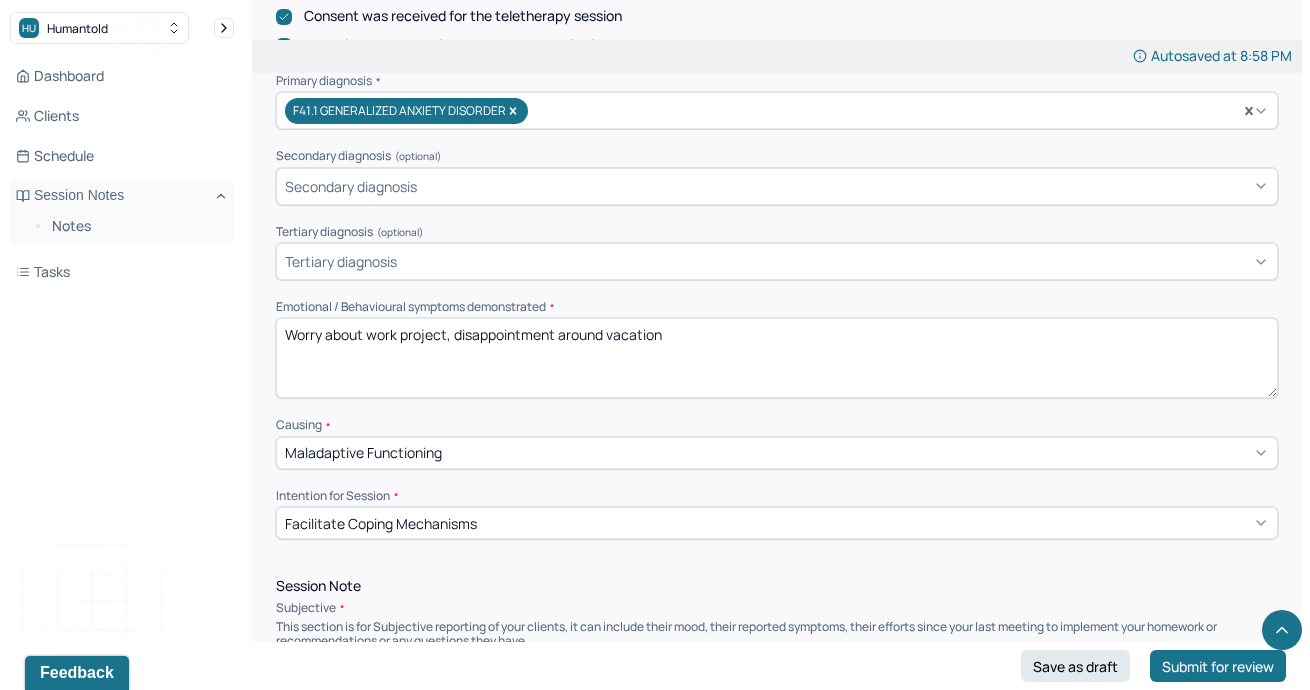 drag, startPoint x: 692, startPoint y: 328, endPoint x: 228, endPoint y: 319, distance: 464.08728 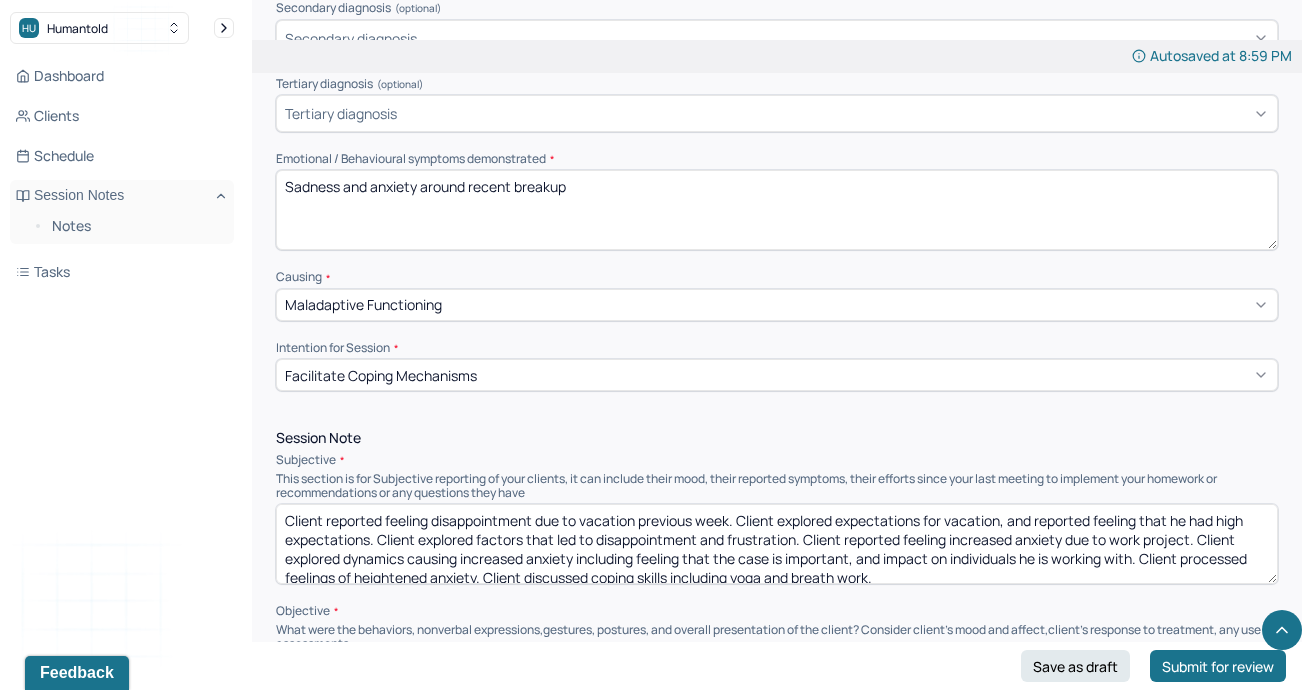 scroll, scrollTop: 799, scrollLeft: 0, axis: vertical 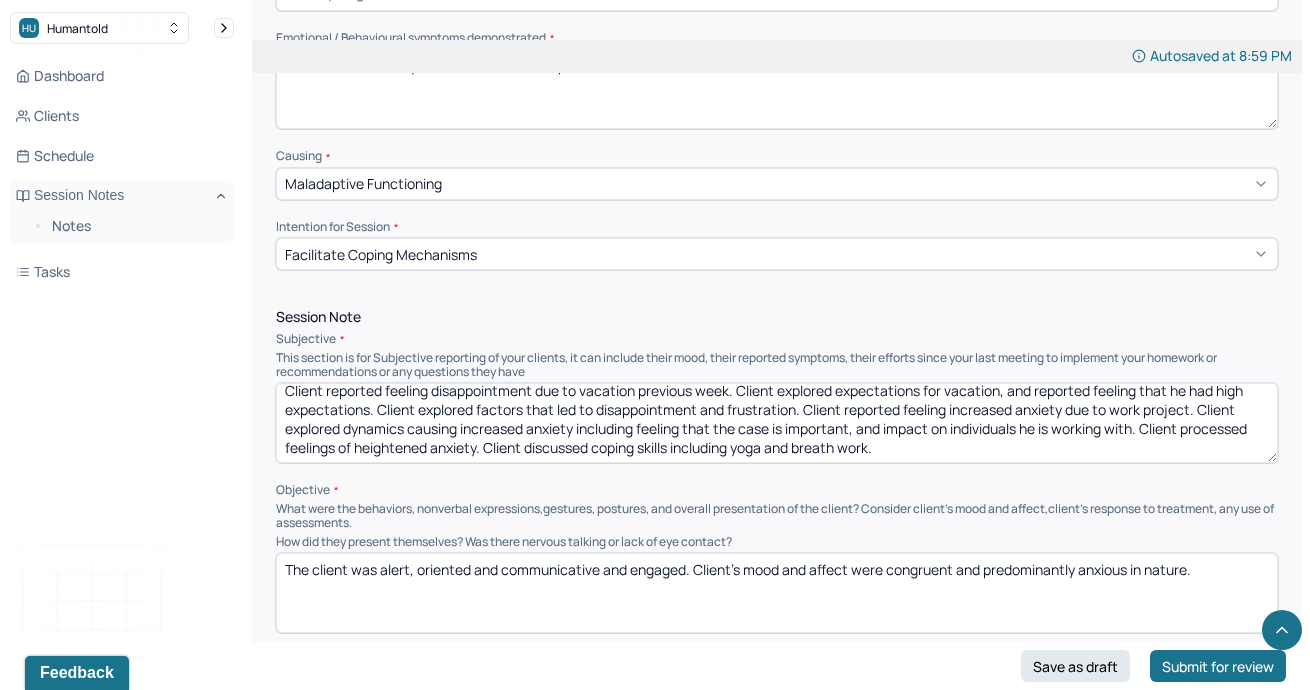 type on "Sadness and anxiety around recent breakup" 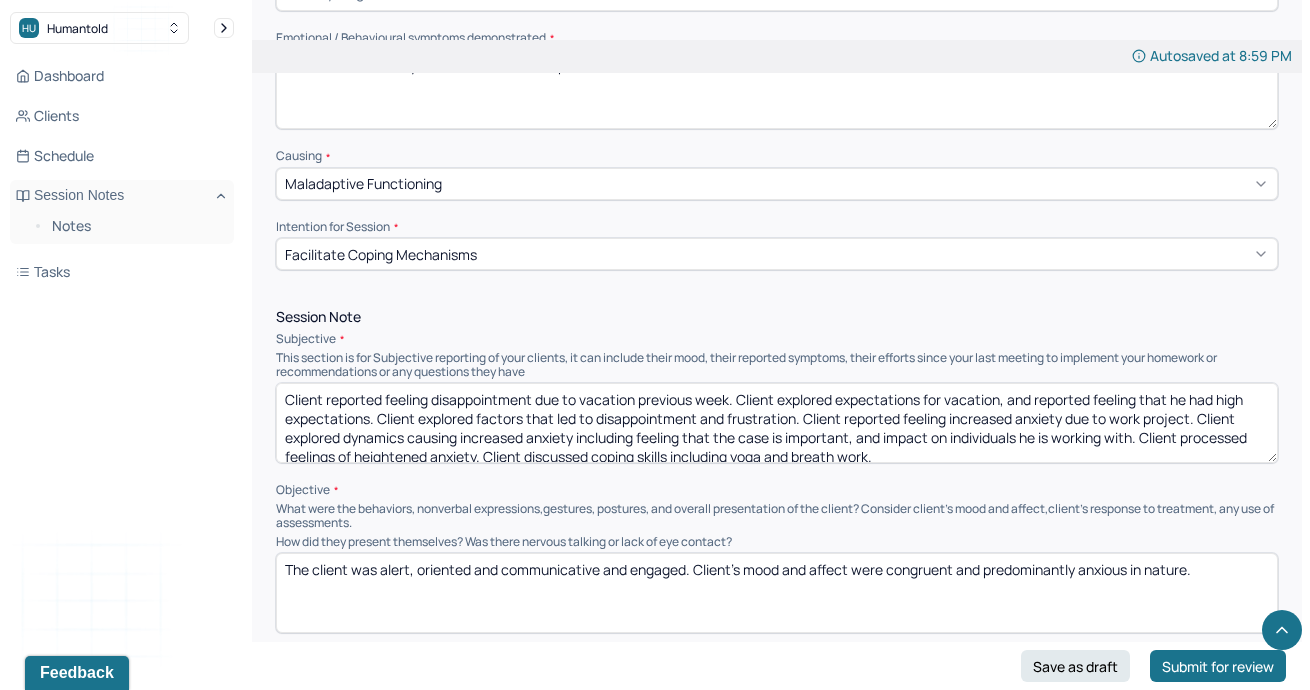 drag, startPoint x: 890, startPoint y: 443, endPoint x: 231, endPoint y: 368, distance: 663.2541 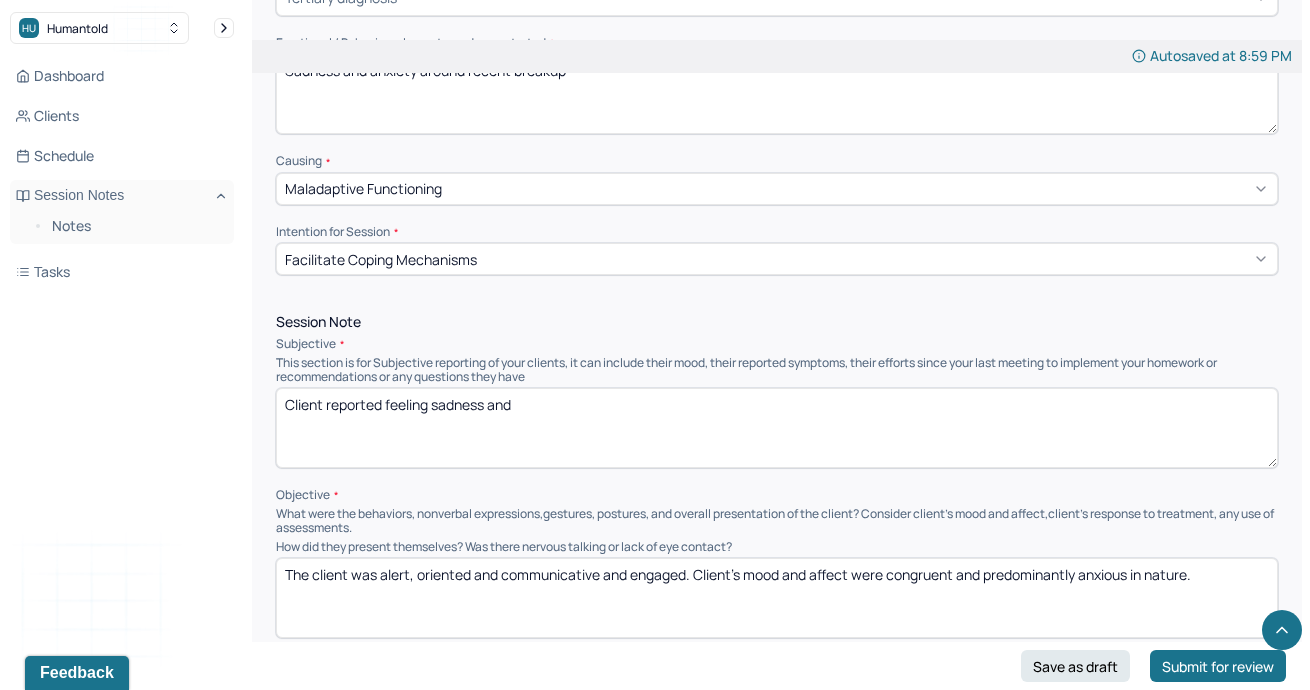 scroll, scrollTop: 913, scrollLeft: 0, axis: vertical 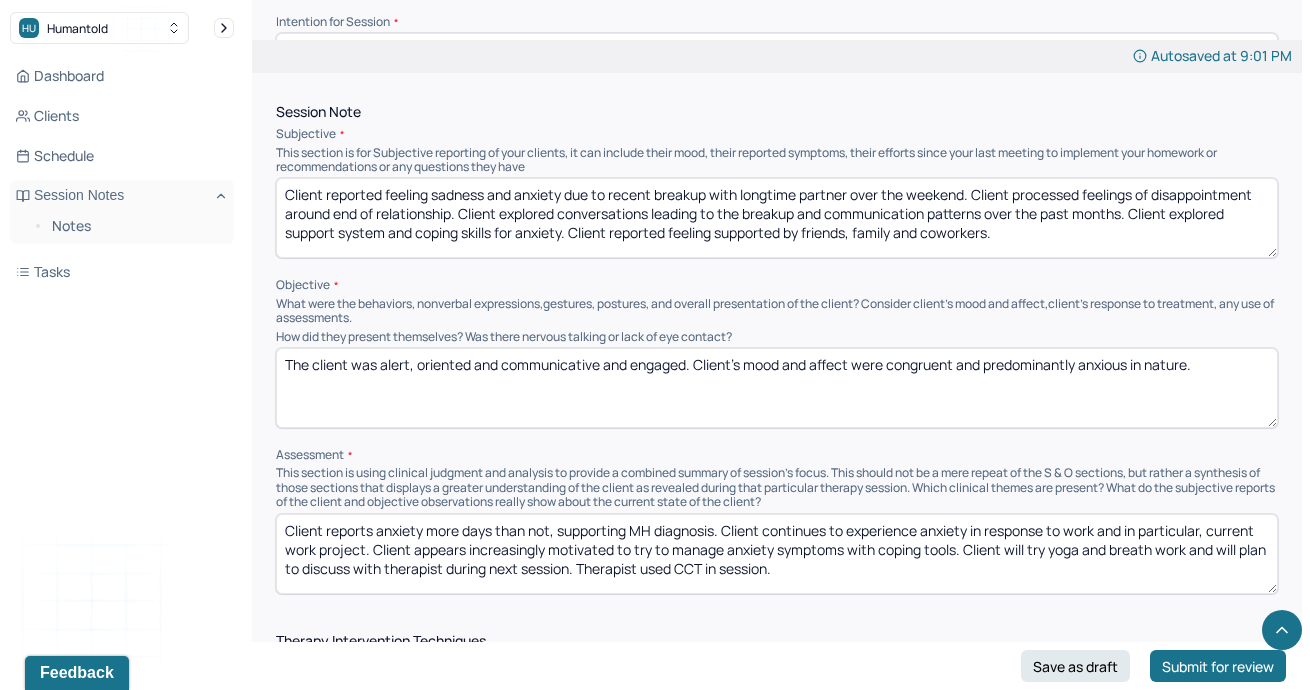 type on "Client reported feeling sadness and anxiety due to recent breakup with longtime partner over the weekend. Client processed feelings of disappointment around end of relationship. Client explored conversations leading to the breakup and communication patterns over the past months. Client explored support system and coping skills for anxiety. Client reported feeling supported by friends, family and coworkers." 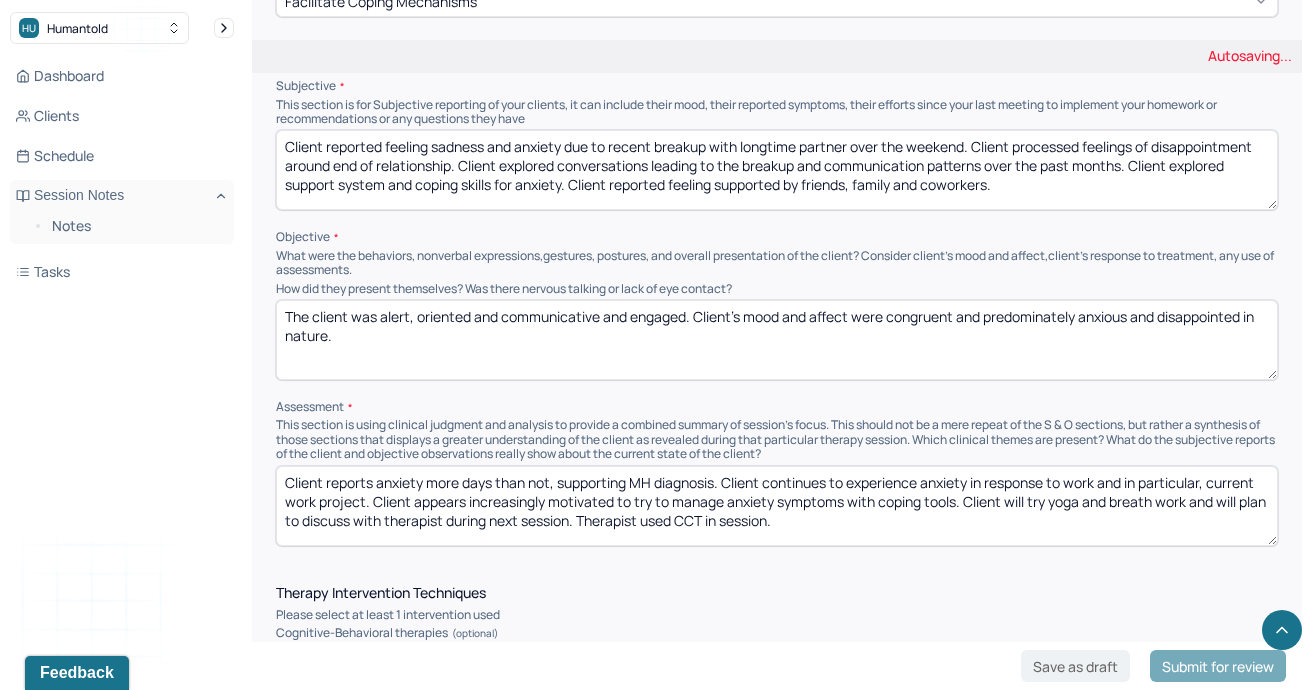 scroll, scrollTop: 1269, scrollLeft: 0, axis: vertical 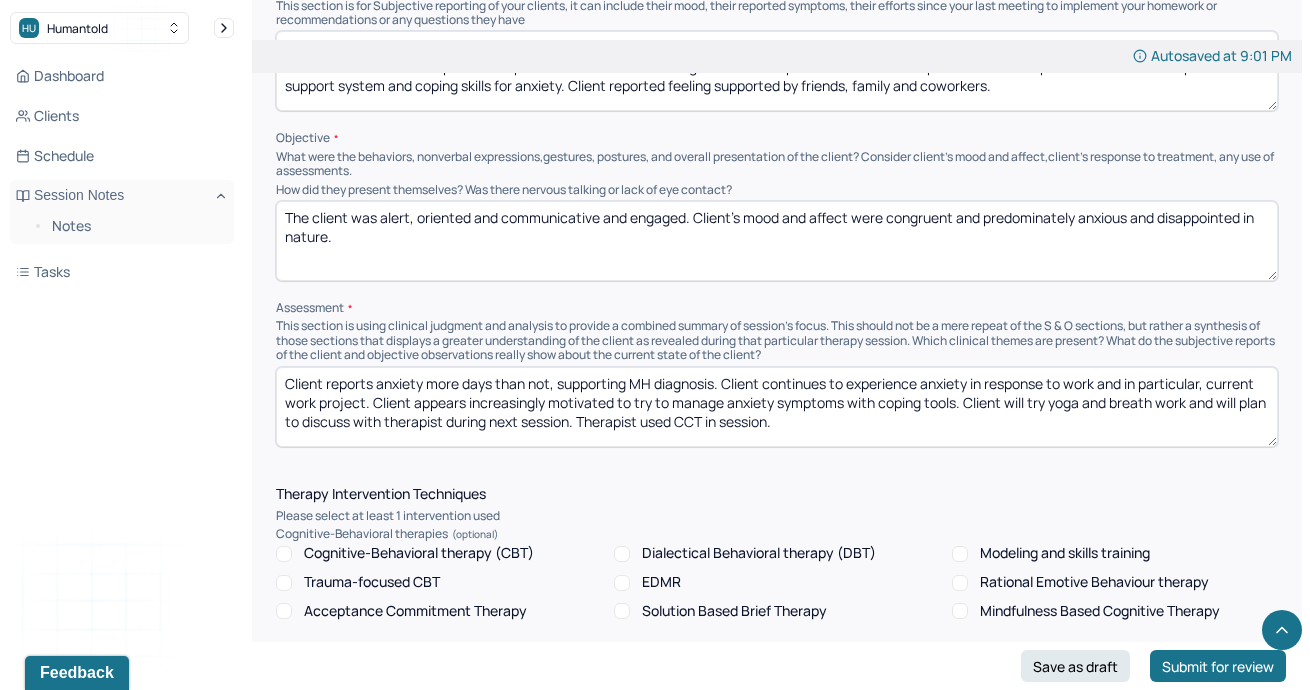 type on "The client was alert, oriented and communicative and engaged. Client’s mood and affect were congruent and predominately anxious and disappointed in nature." 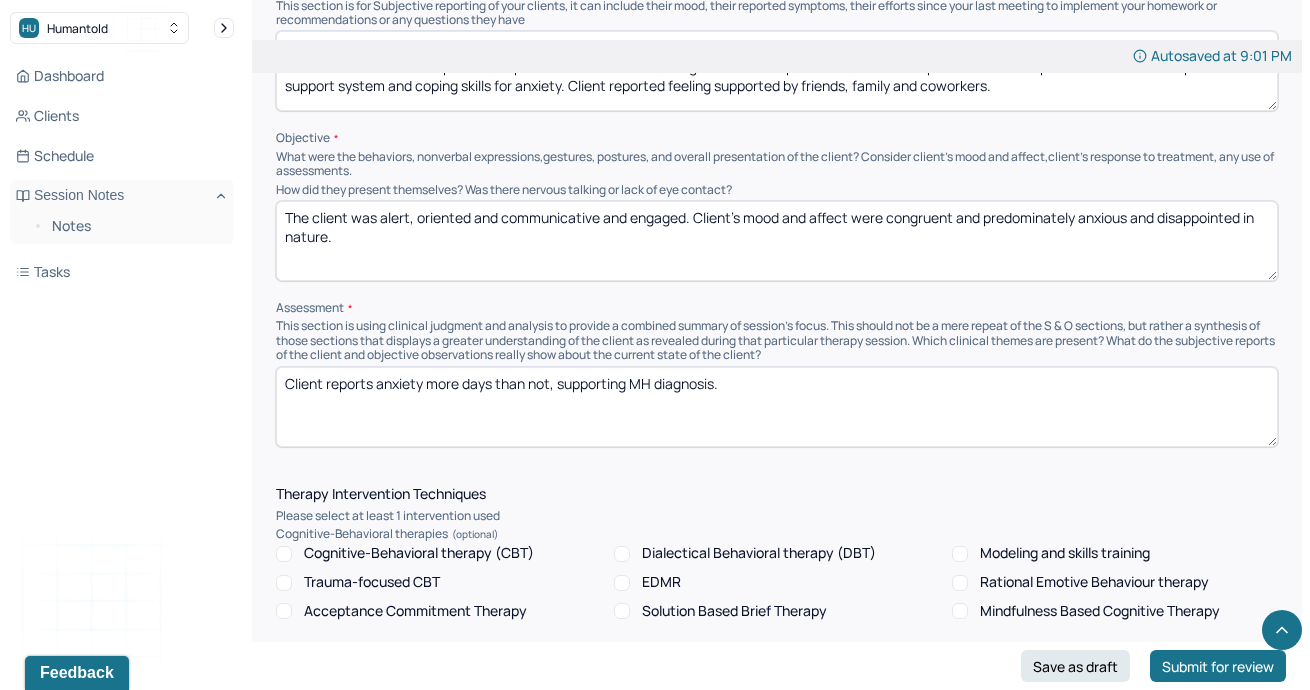click on "Client reports anxiety more days than not, supporting MH diagnosis. Client continues to experience anxiety in response to work and in particular, current work project. Client appears increasingly motivated to try to manage anxiety symptoms with coping tools. Client will try yoga and breath work and will plan to discuss with therapist during next session. Therapist used CCT in session." at bounding box center [777, 407] 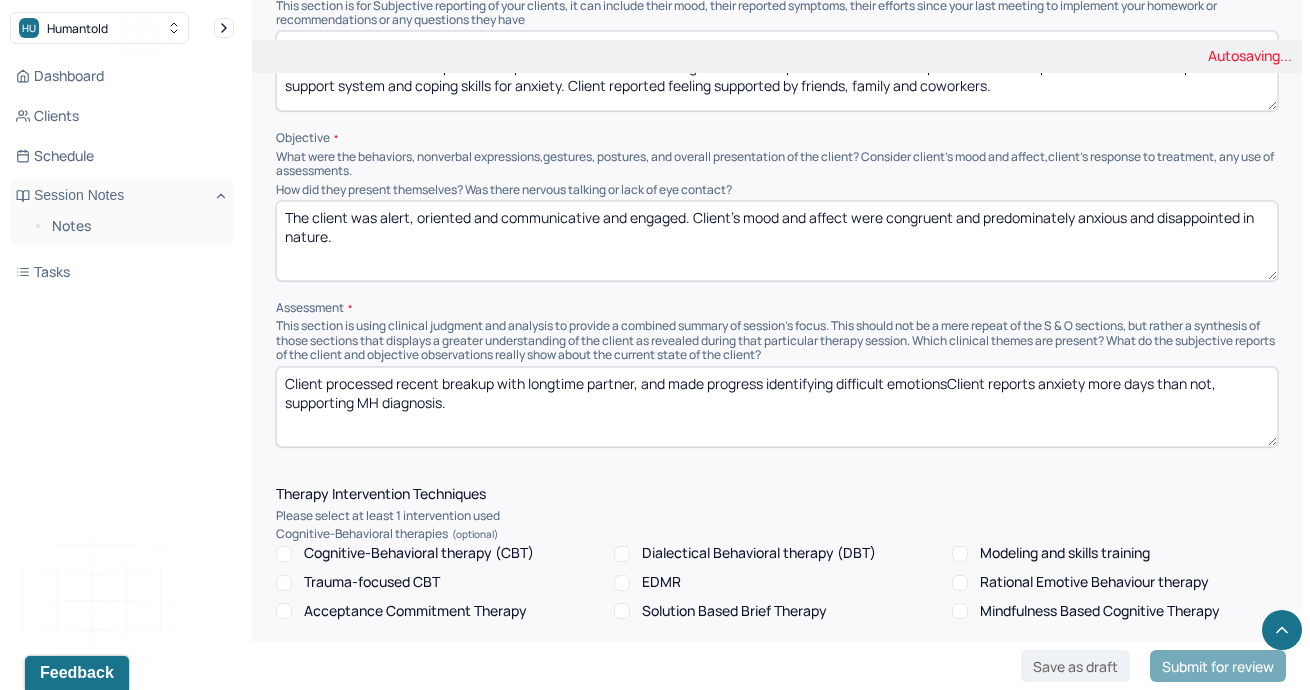 click on "Client processed recent breakup with longtime partner, and made progress identifying Client reports anxiety more days than not, supporting MH diagnosis." at bounding box center (777, 407) 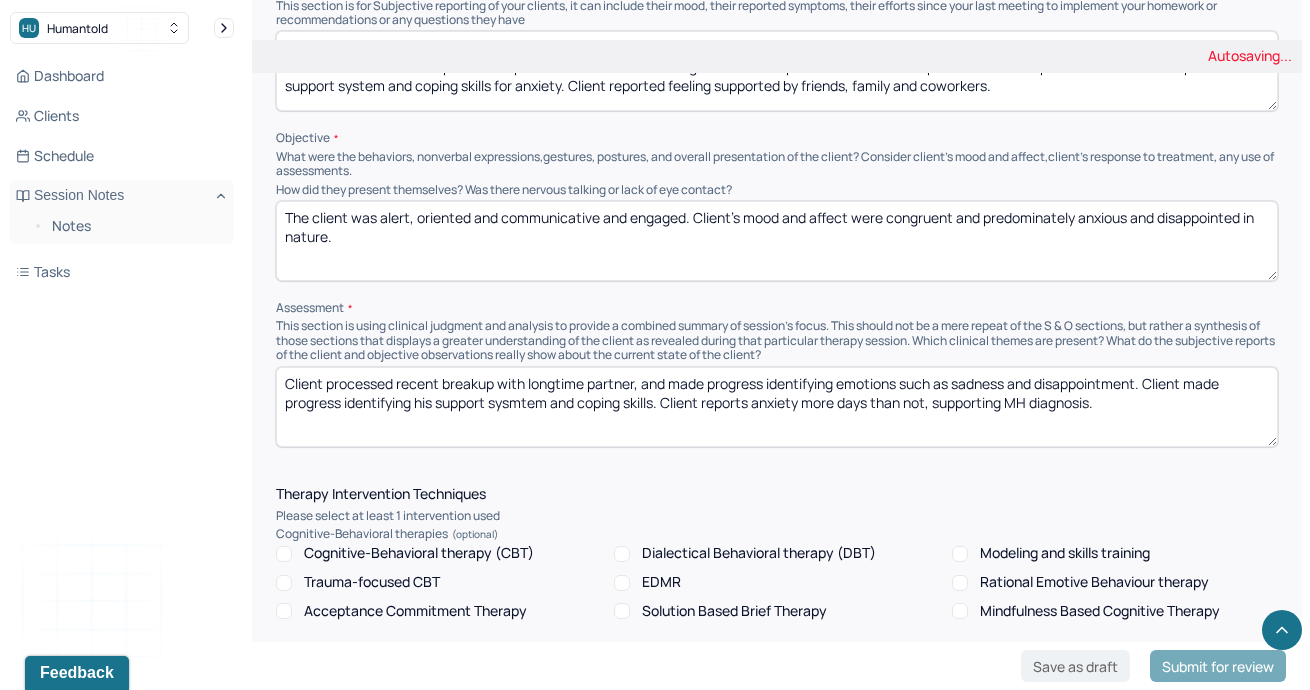 click on "Client processed recent breakup with longtime partner, and made progress identifying emotions such as sadness and disappointment. Client Client reports anxiety more days than not, supporting MH diagnosis." at bounding box center (777, 407) 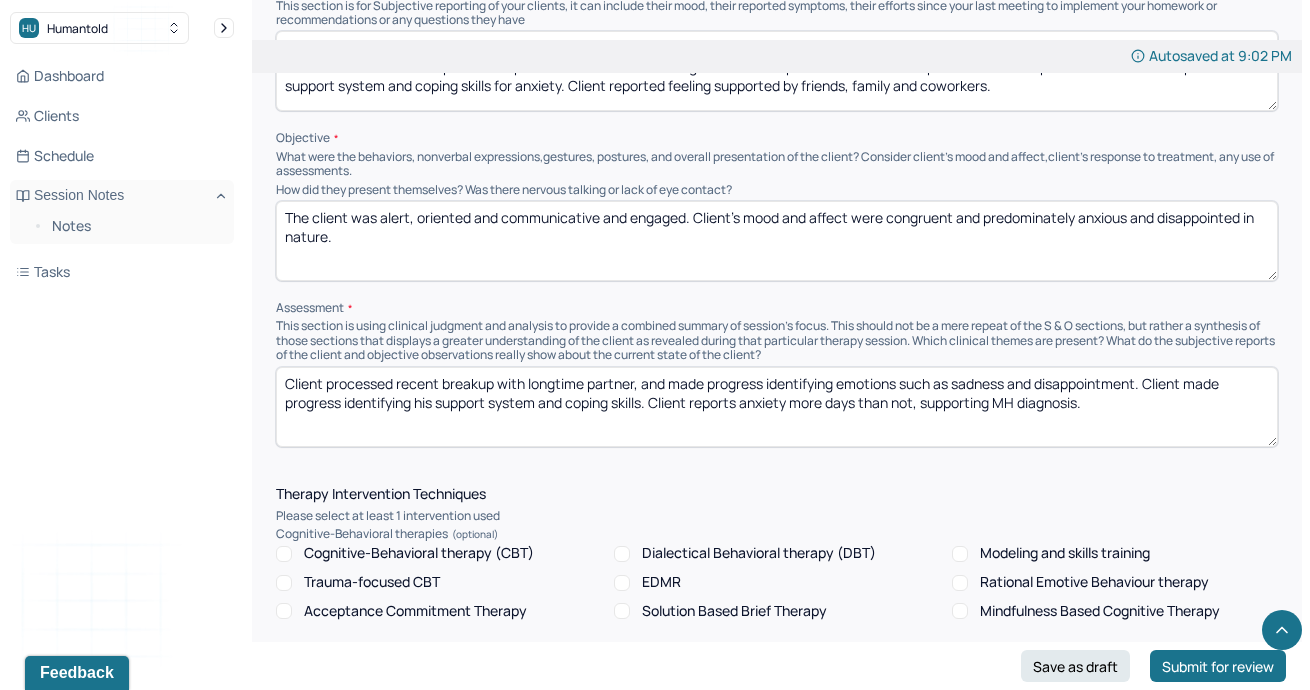 click on "Client processed recent breakup with longtime partner, and made progress identifying emotions such as sadness and disappointment. Client made progress identifying his support system and coping skills. Client reports anxiety more days than not, supporting MH diagnosis." at bounding box center [777, 407] 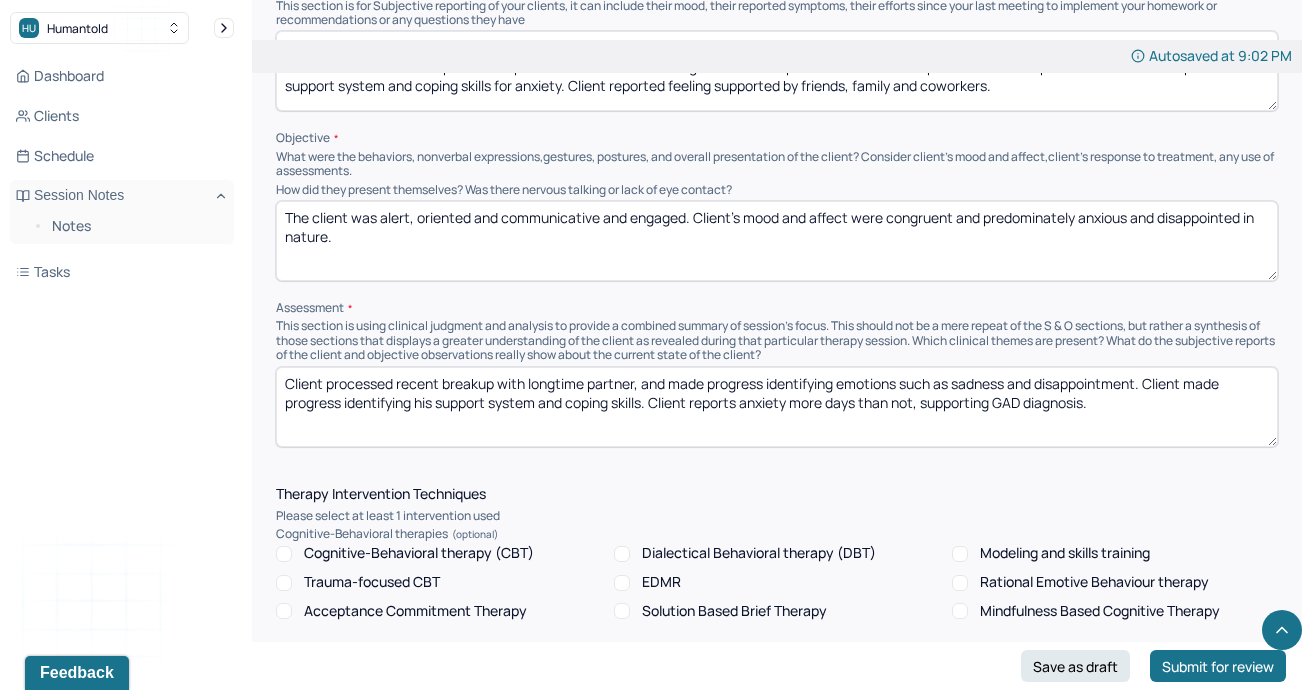 click on "Client processed recent breakup with longtime partner, and made progress identifying emotions such as sadness and disappointment. Client made progress identifying his support system and coping skills. Client reports anxiety more days than not, supporting MH diagnosis." at bounding box center (777, 407) 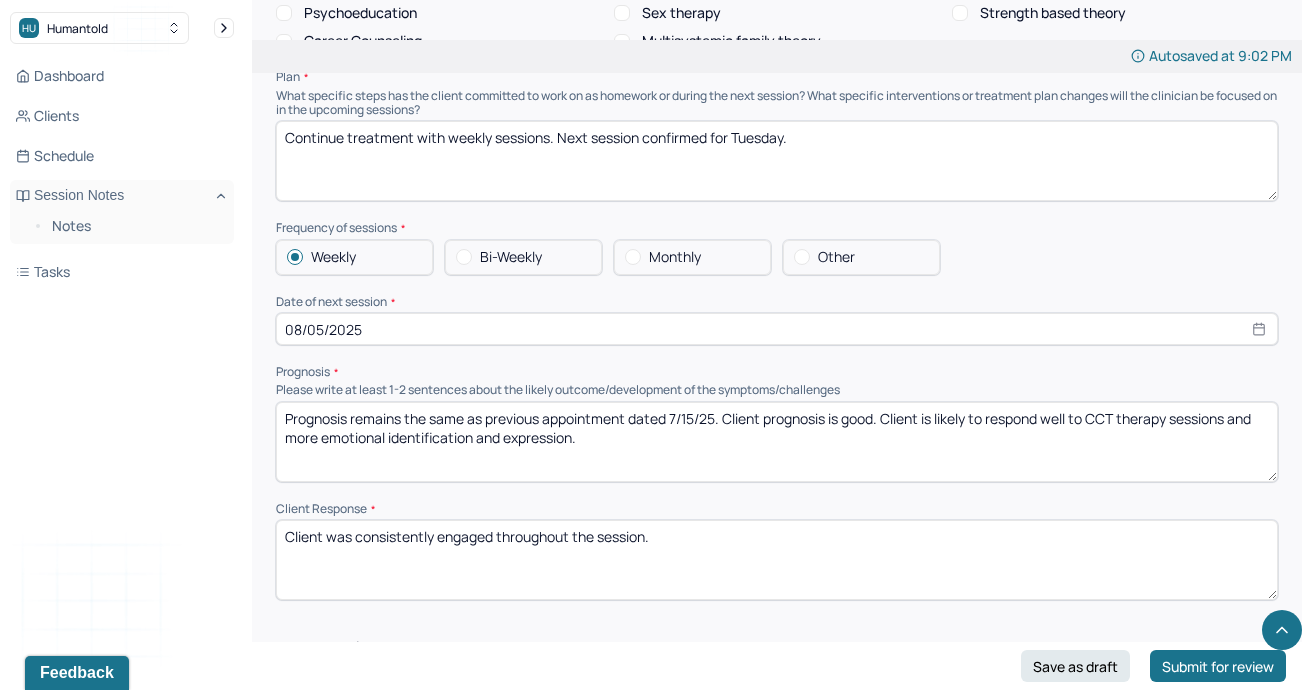 scroll, scrollTop: 2067, scrollLeft: 0, axis: vertical 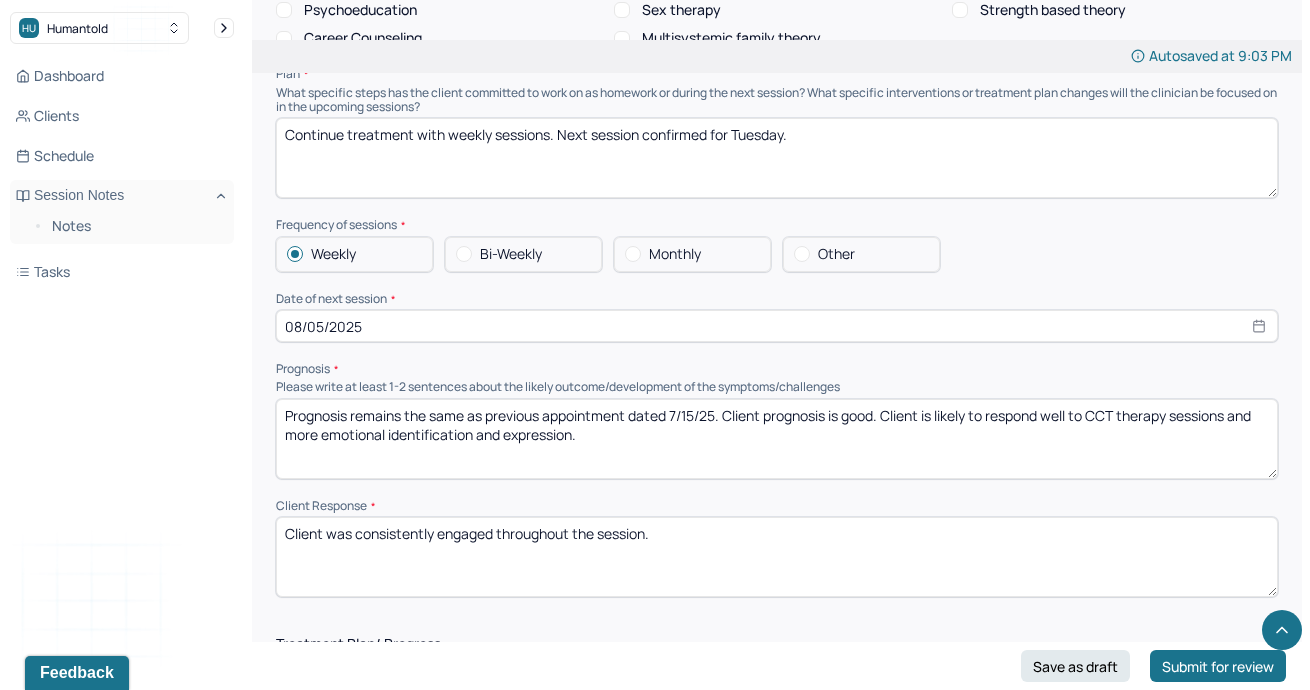 type on "Client processed recent breakup with longtime partner, and made progress identifying emotions such as sadness and disappointment. Client made progress identifying his support system and coping skills. Client reports anxiety more days than not, supporting GAD diagnosis. Therapist used CCT in session to support client's processing of breakup." 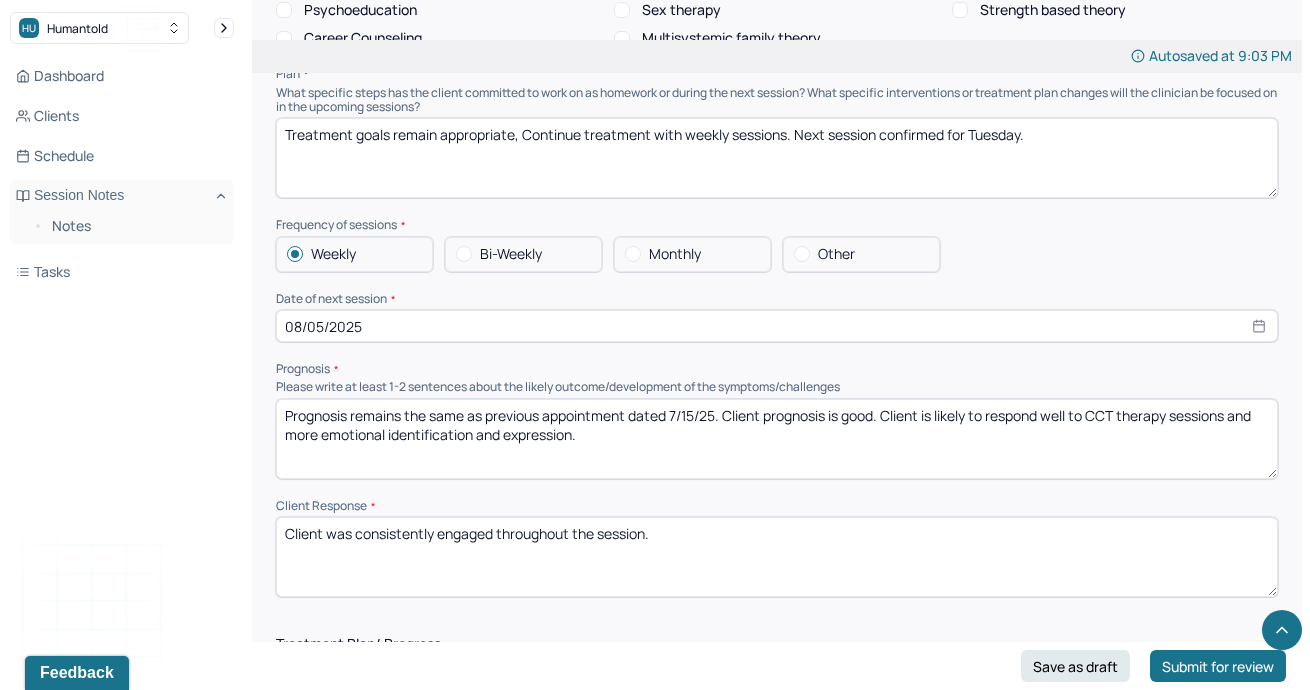 drag, startPoint x: 792, startPoint y: 128, endPoint x: 585, endPoint y: 130, distance: 207.00966 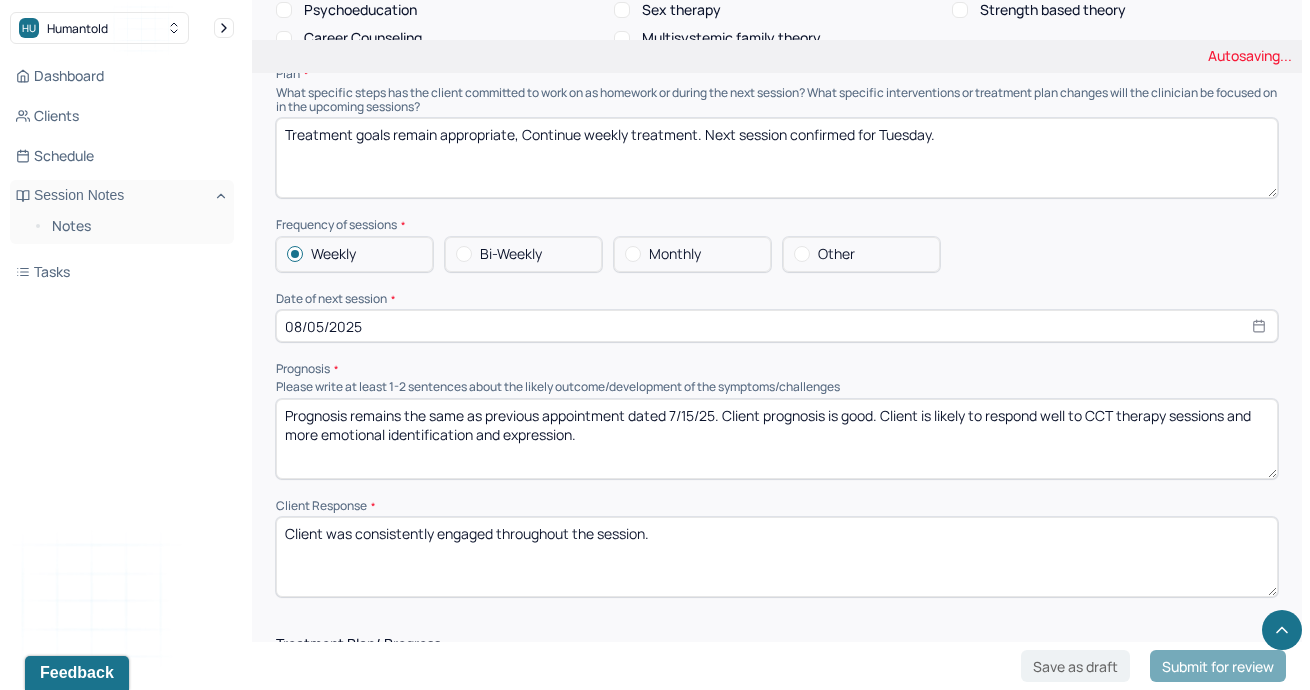 click on "Treatment goals remain appropriate, Continue treatment with weekly sessions. Next session confirmed for Tuesday." at bounding box center [777, 158] 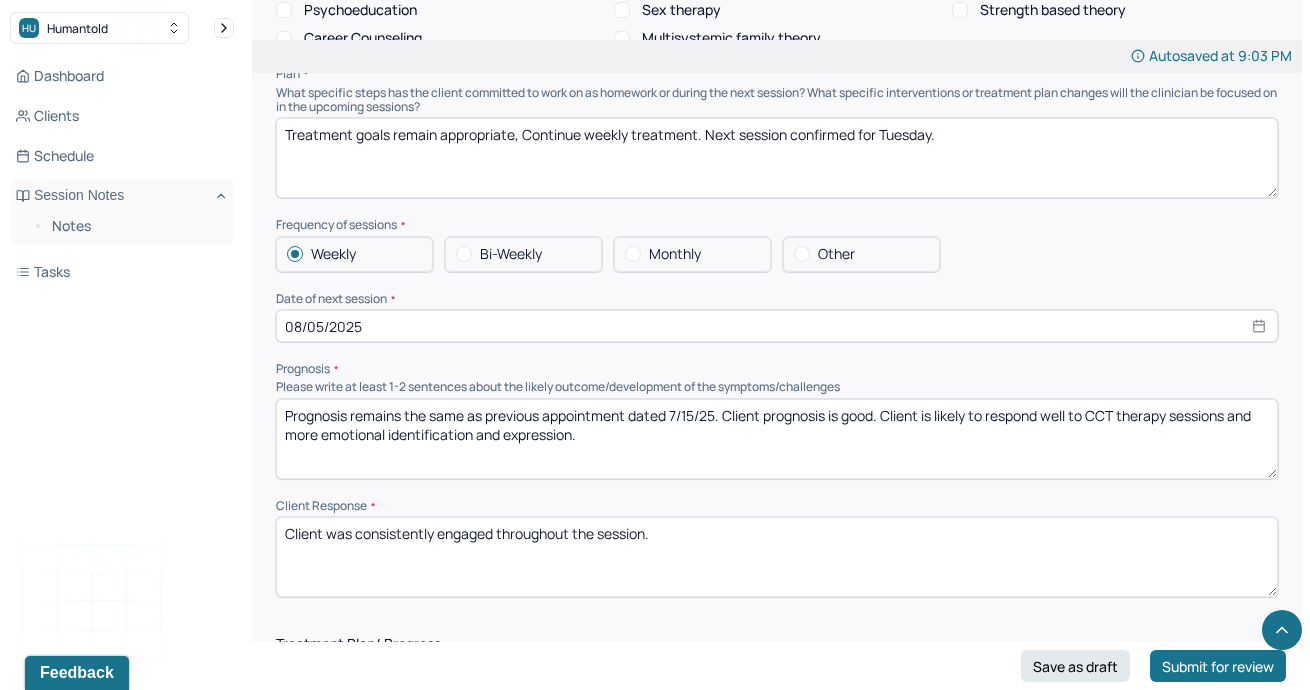 drag, startPoint x: 952, startPoint y: 121, endPoint x: 706, endPoint y: 122, distance: 246.00203 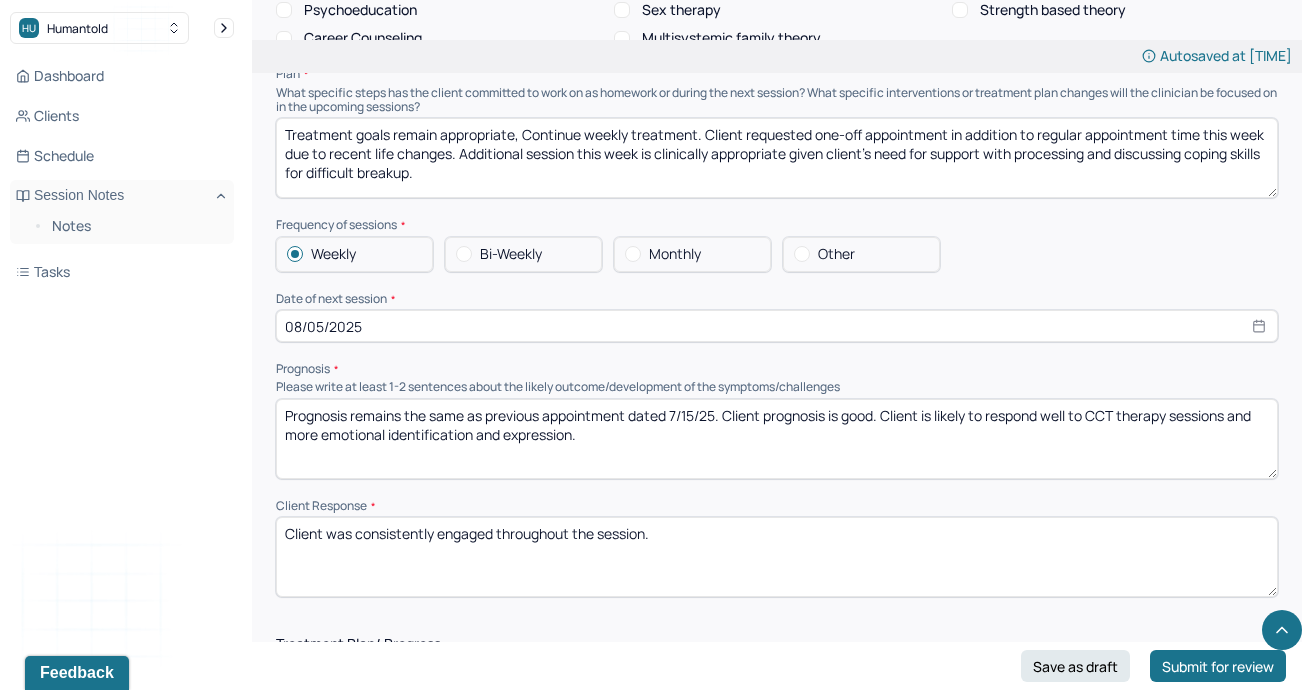 drag, startPoint x: 459, startPoint y: 164, endPoint x: 412, endPoint y: 164, distance: 47 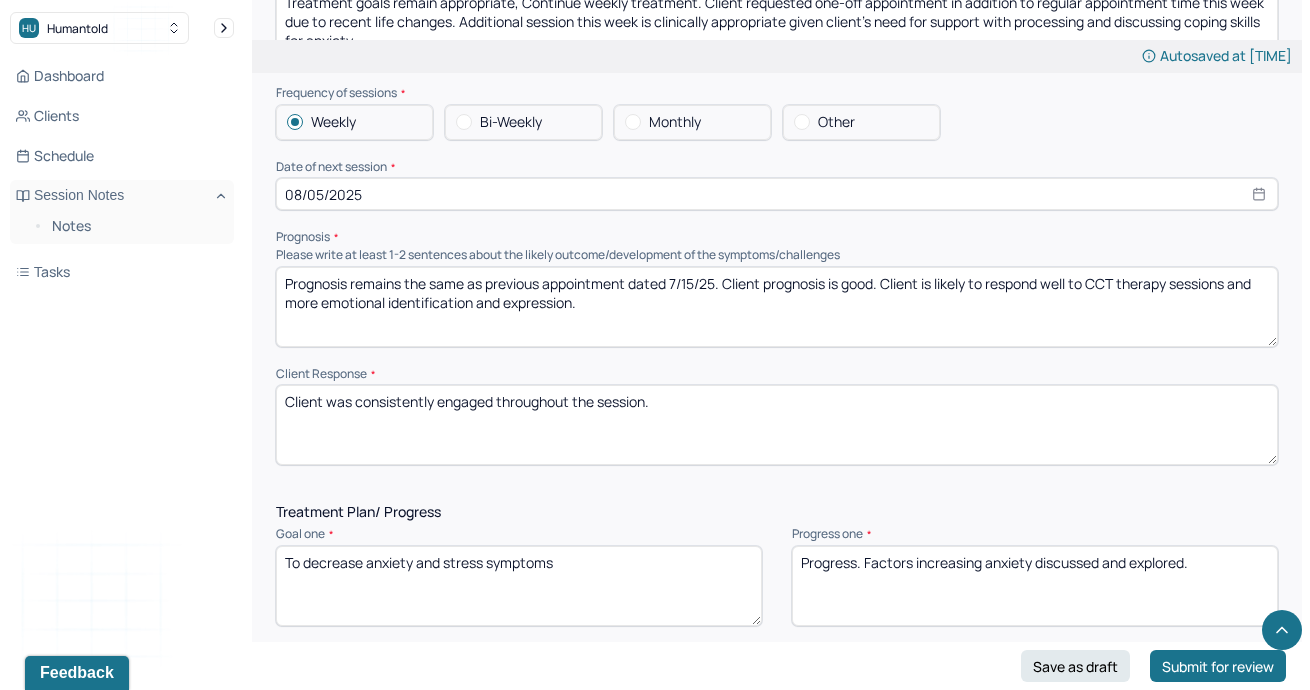 scroll, scrollTop: 2202, scrollLeft: 0, axis: vertical 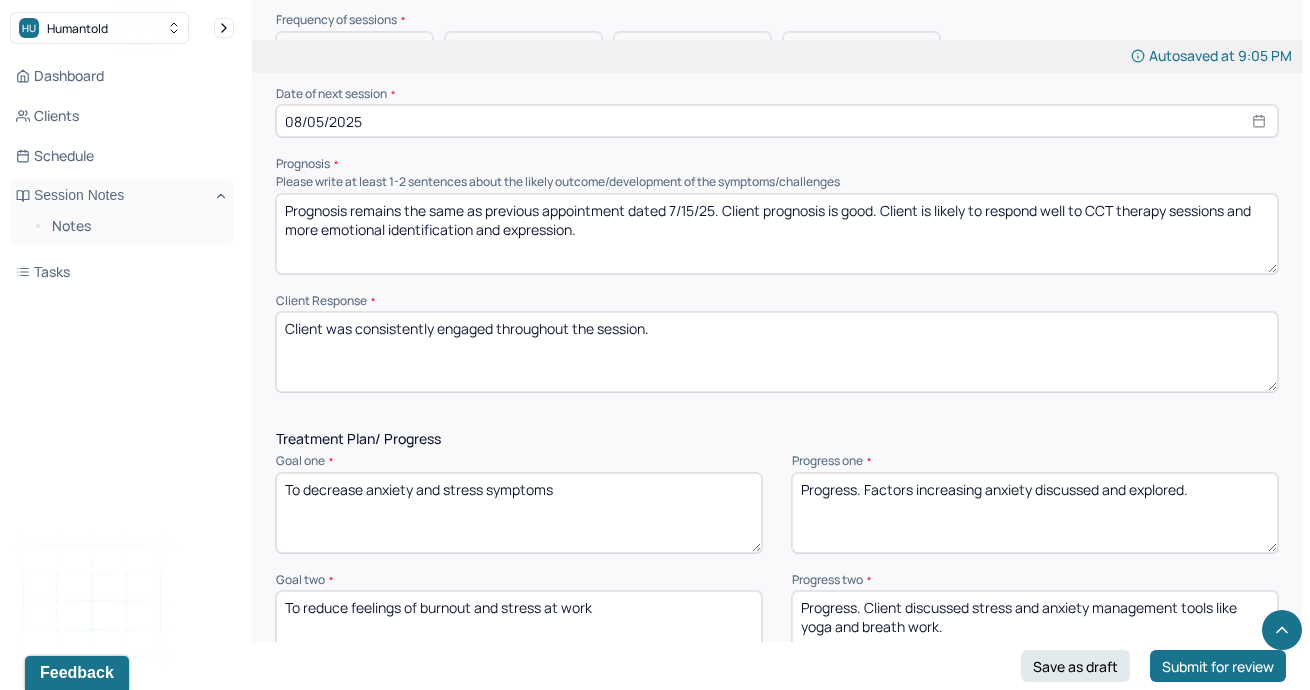 type on "Treatment goals remain appropriate, Continue weekly treatment. Client requested one-off appointment in addition to regular appointment time this week due to recent life changes. Additional session this week is clinically appropriate given client's need for support with processing and discussing coping skills for anxiety." 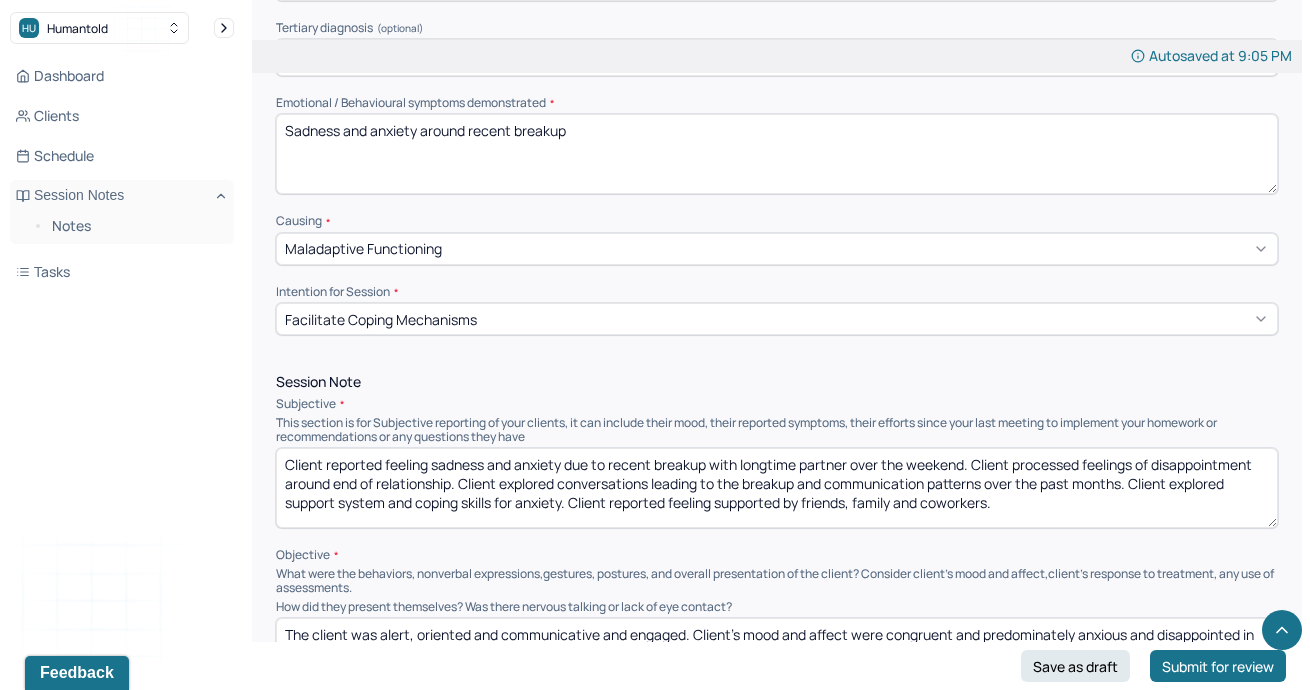scroll, scrollTop: 1201, scrollLeft: 0, axis: vertical 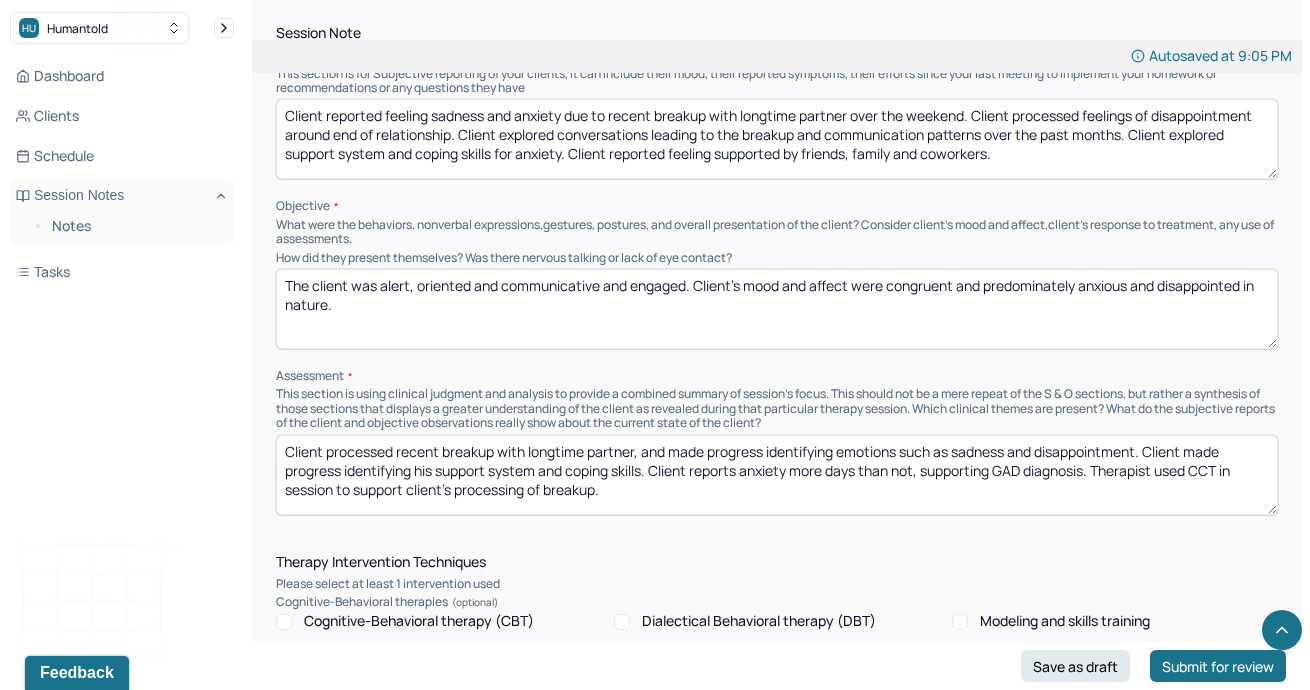 type on "Client was engaged and communicative throughout the session." 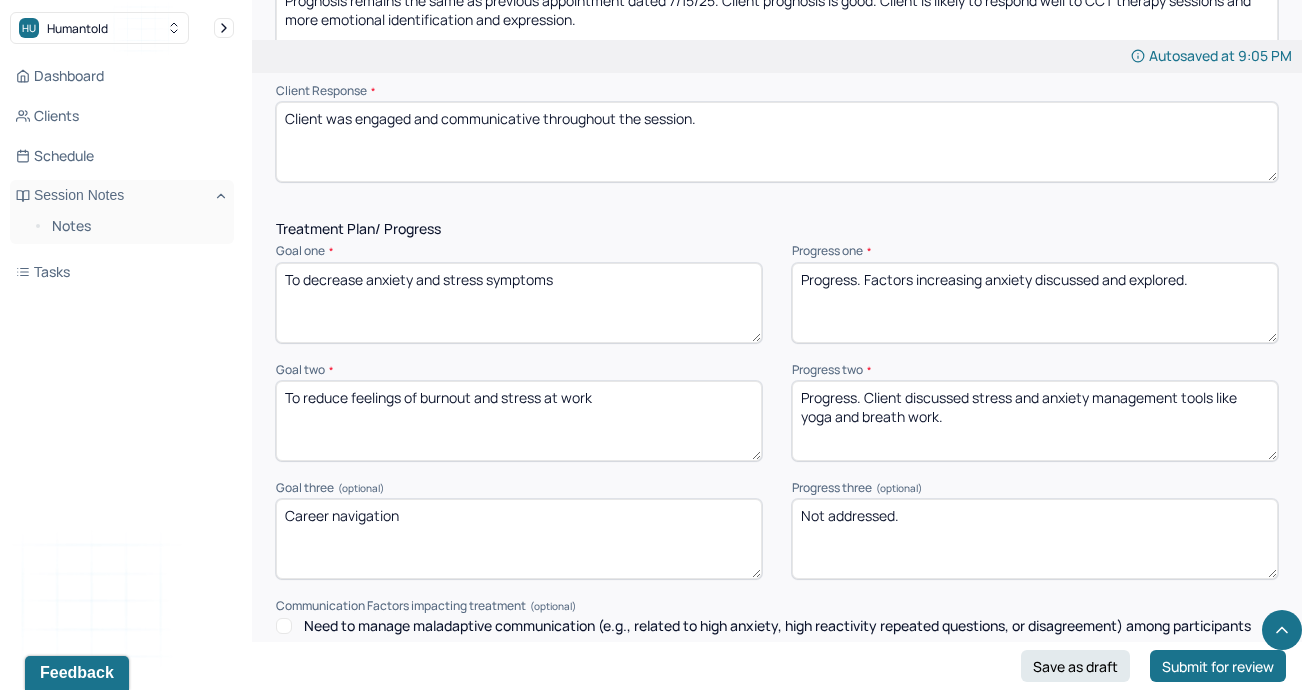 scroll, scrollTop: 2484, scrollLeft: 0, axis: vertical 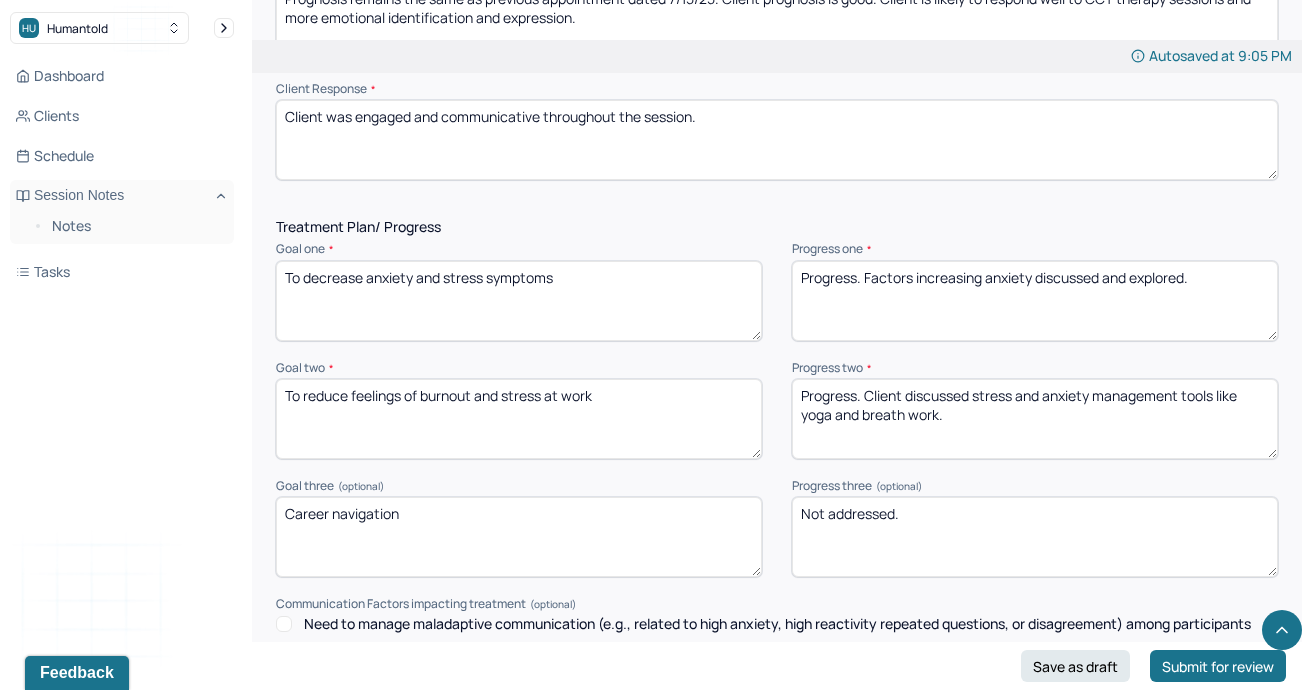 type on "The client was alert, oriented and communicative and engaged. Client’s mood and affect were congruent and predominately sad, anxious and disappointed in nature." 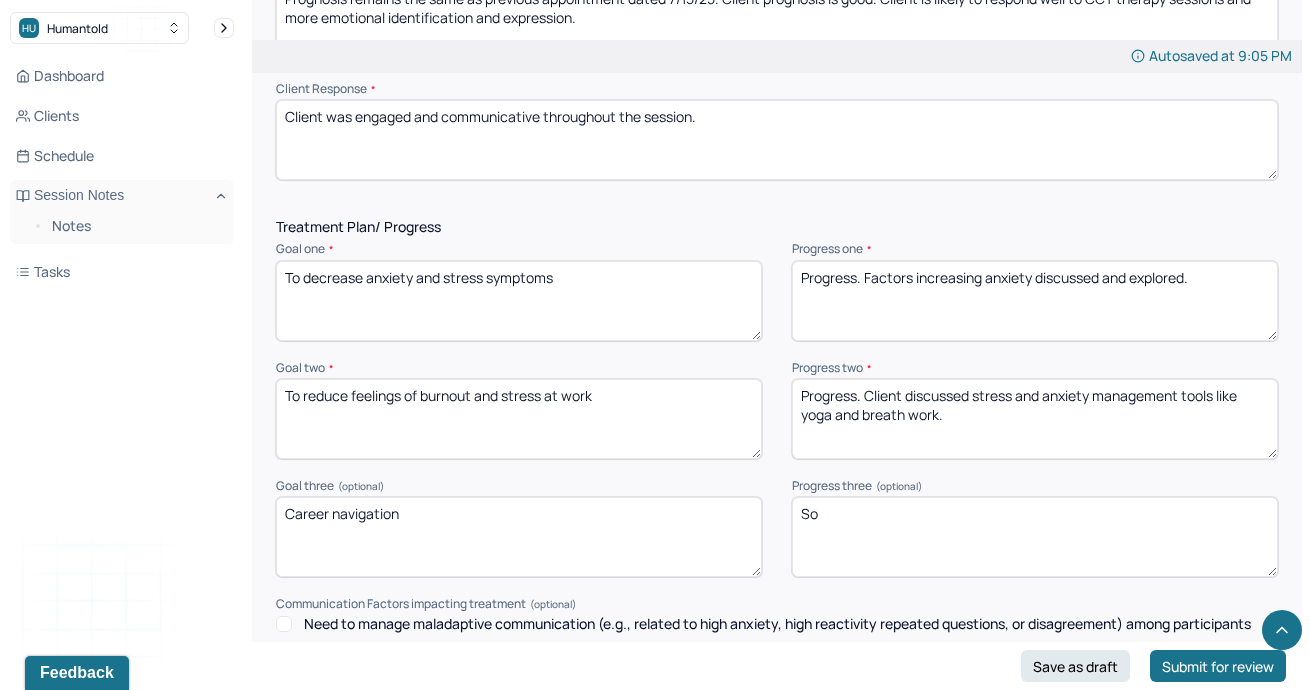 type on "S" 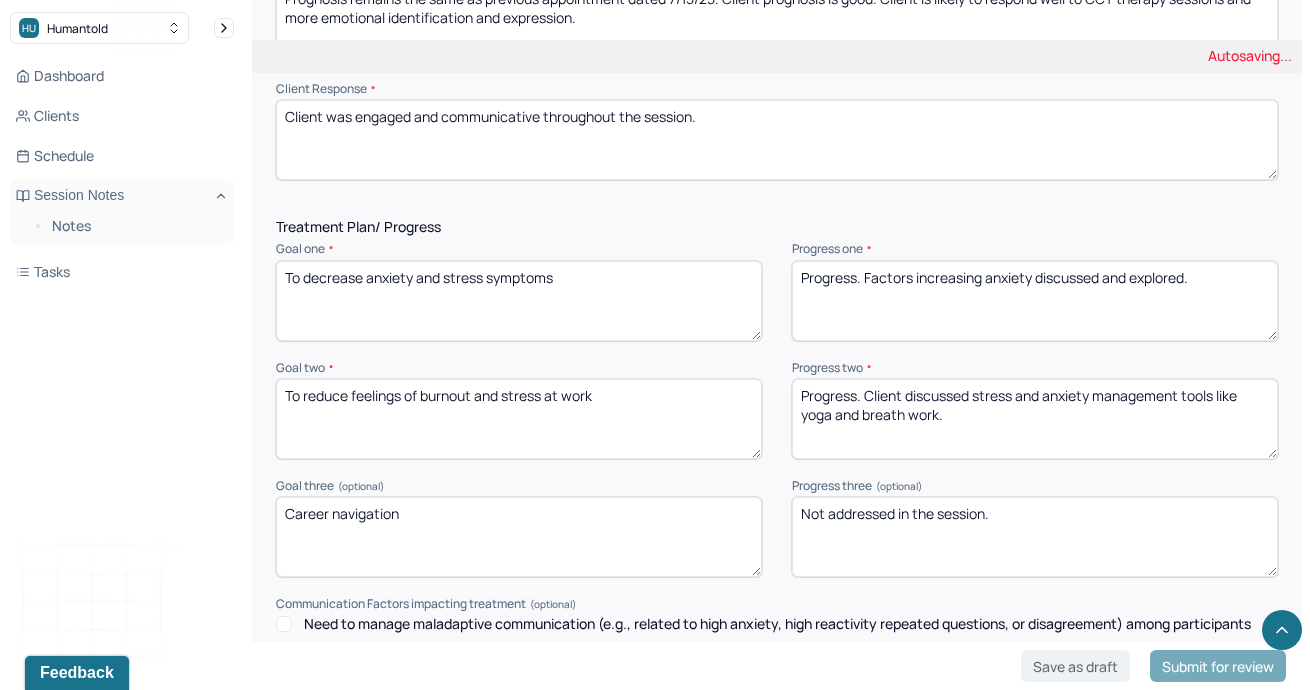 drag, startPoint x: 1014, startPoint y: 503, endPoint x: 743, endPoint y: 491, distance: 271.26556 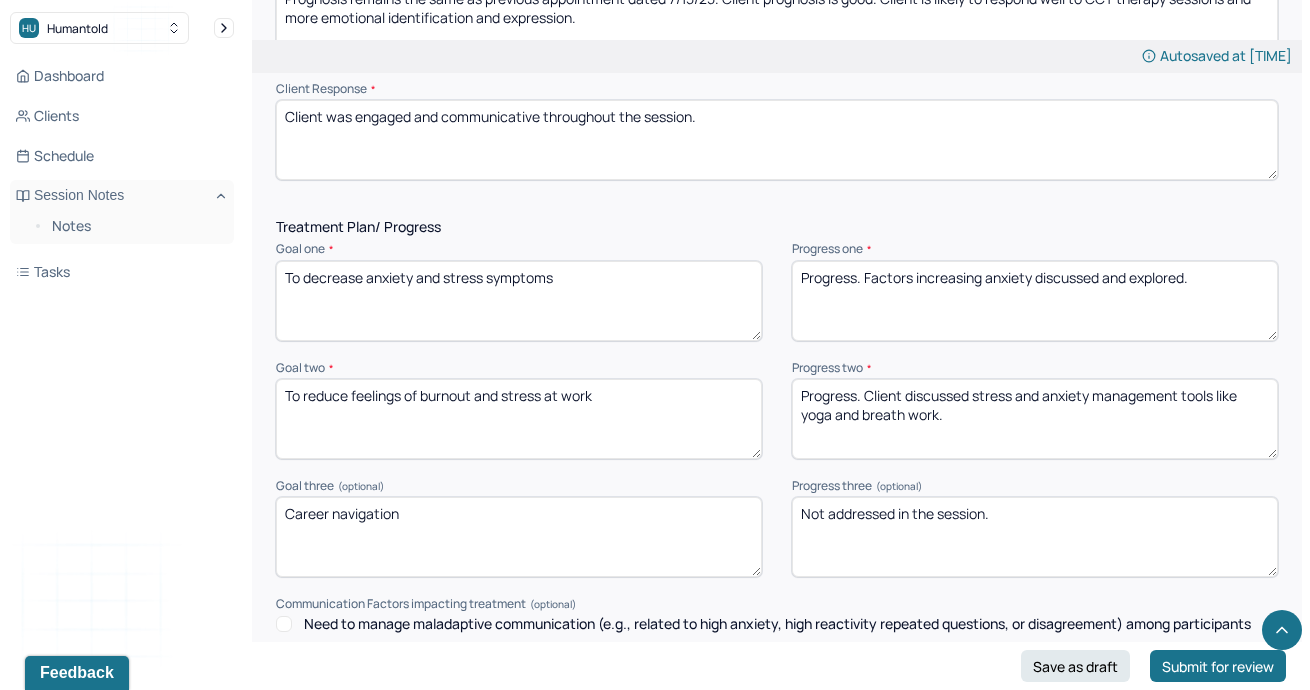 type on "Not addressed in the session." 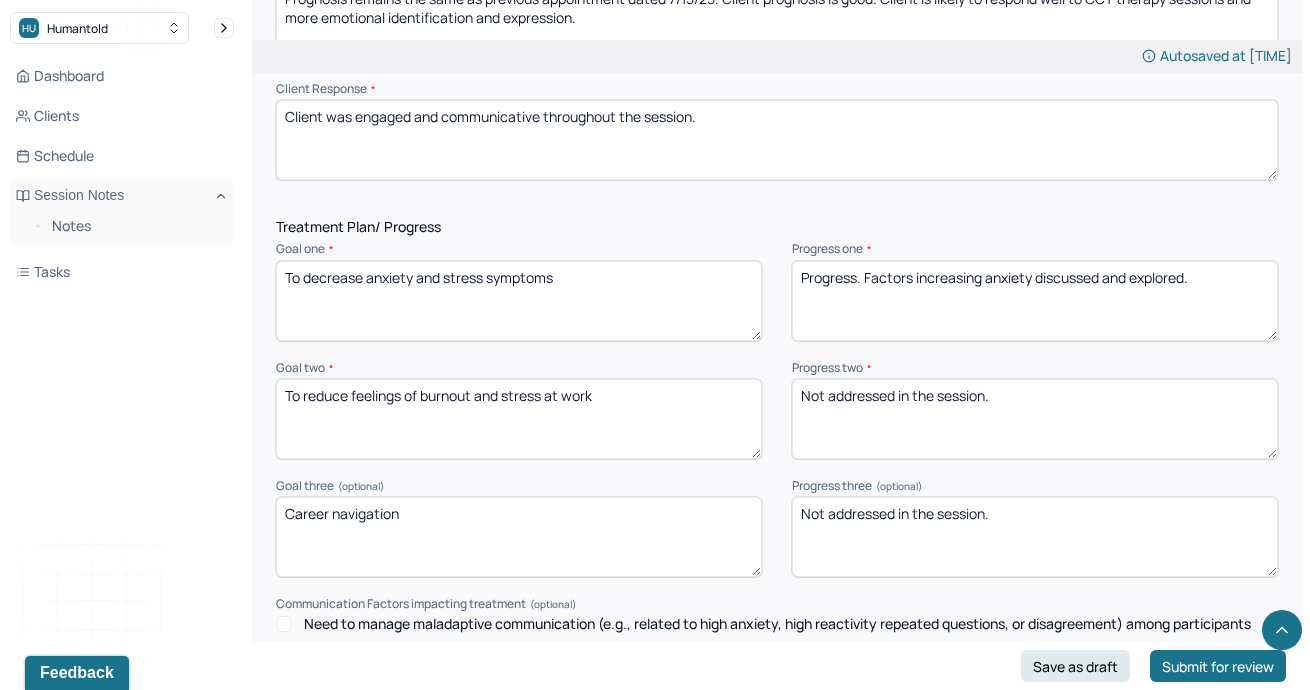 type on "Not addressed in the session." 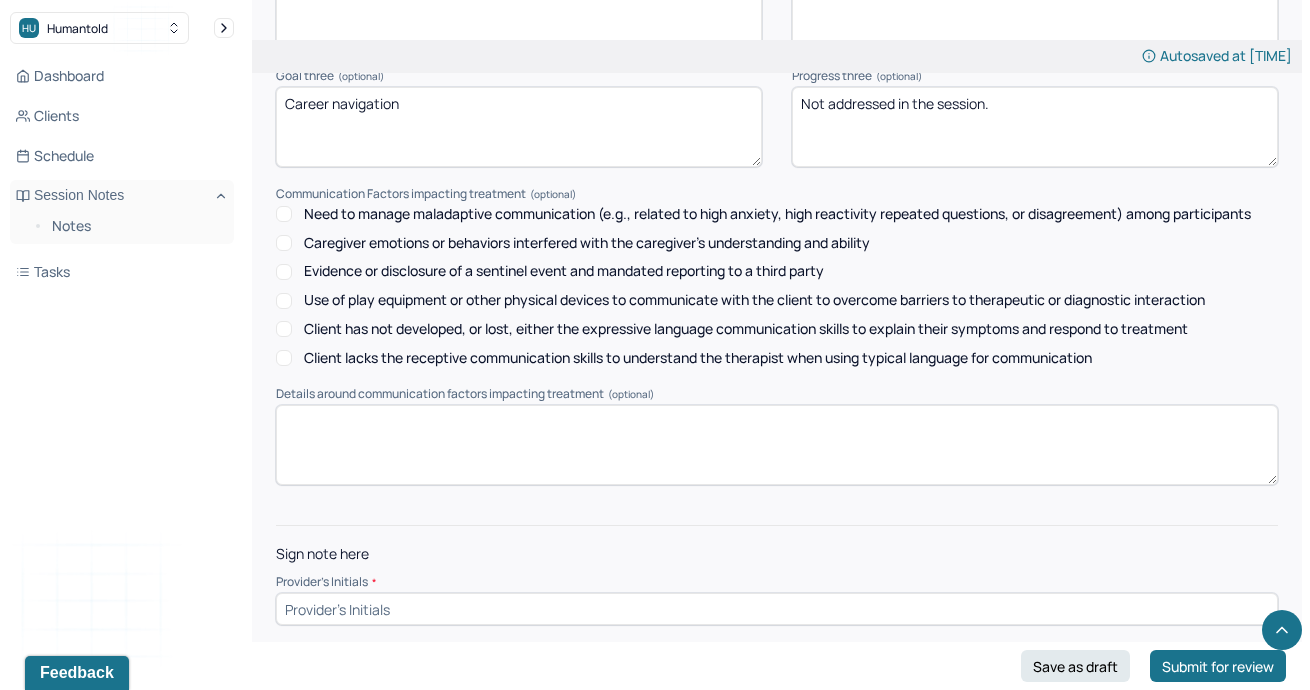 scroll, scrollTop: 2897, scrollLeft: 0, axis: vertical 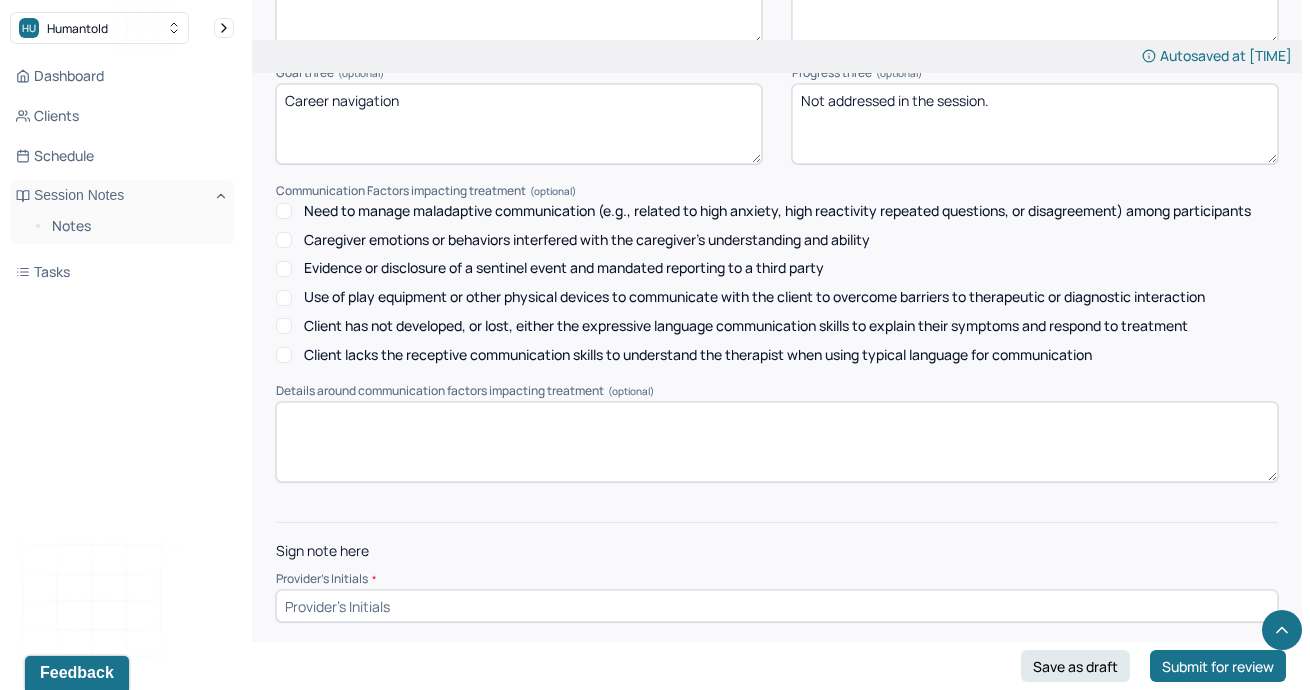 type on "Progress, and focus of session. Recent breakup and feelings of sadness and anxiety discussed. Coping skills for anxiety discussed." 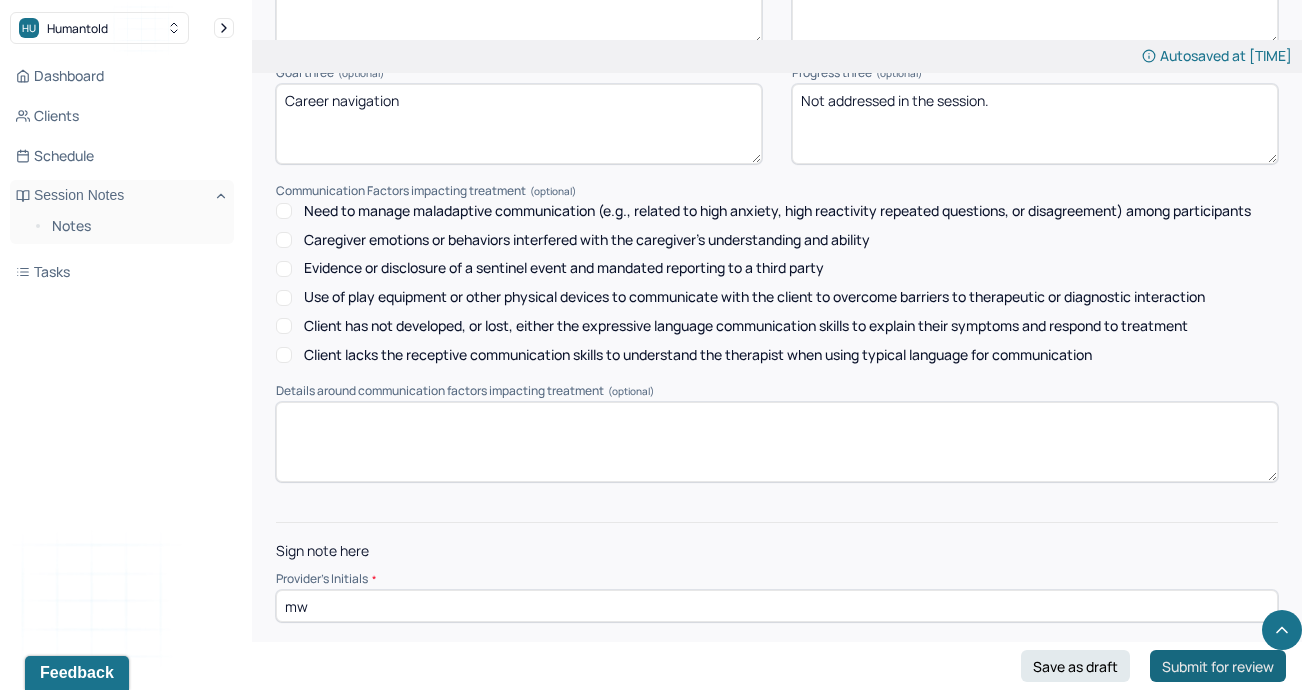 type on "mw" 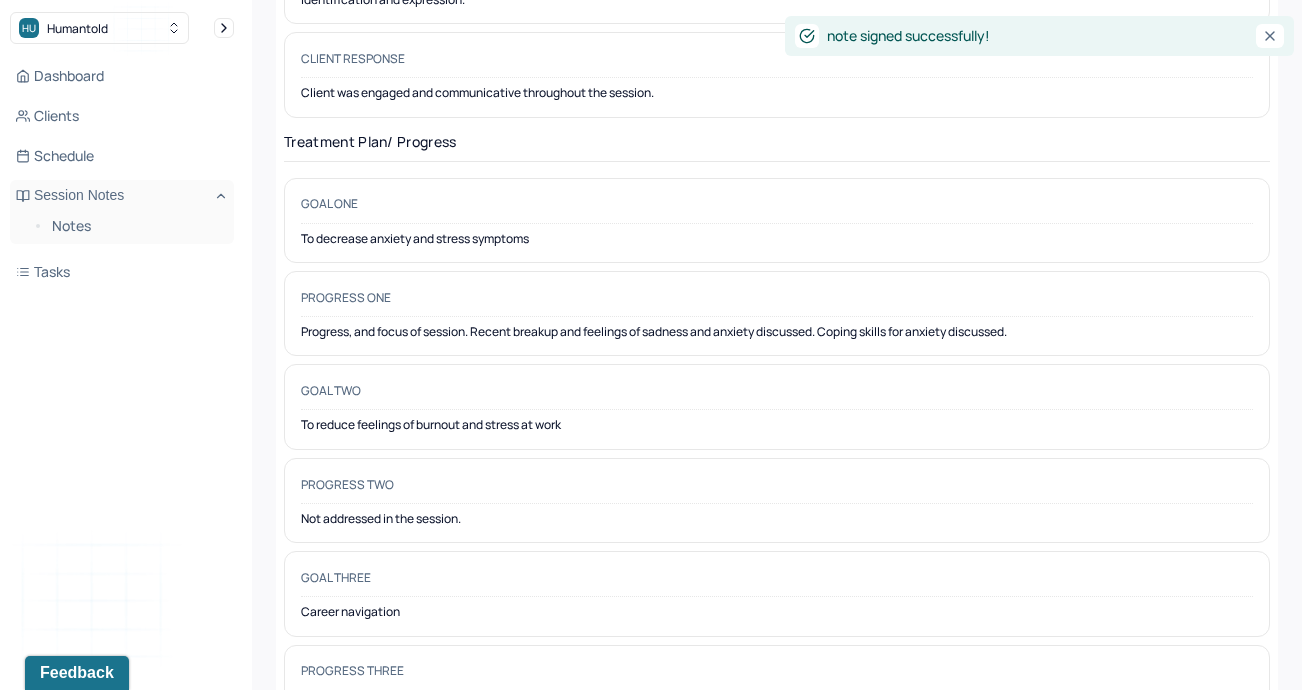 scroll, scrollTop: 0, scrollLeft: 0, axis: both 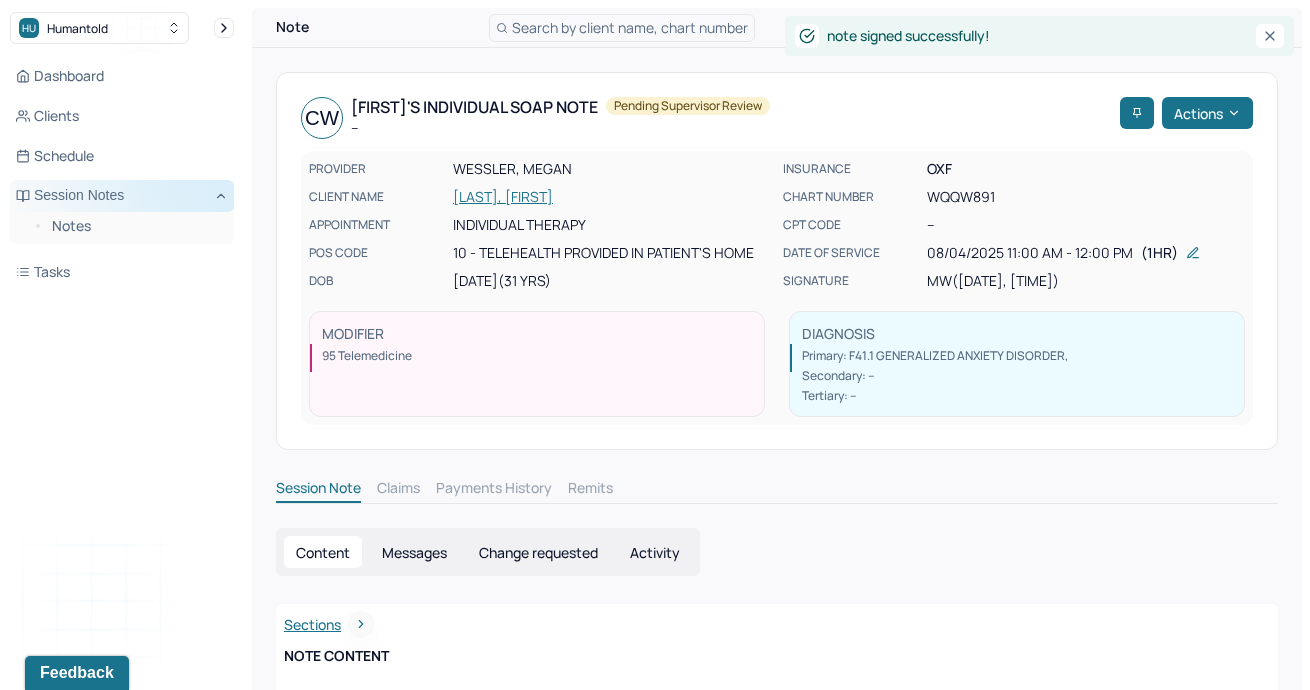 click on "Session Notes" at bounding box center [122, 196] 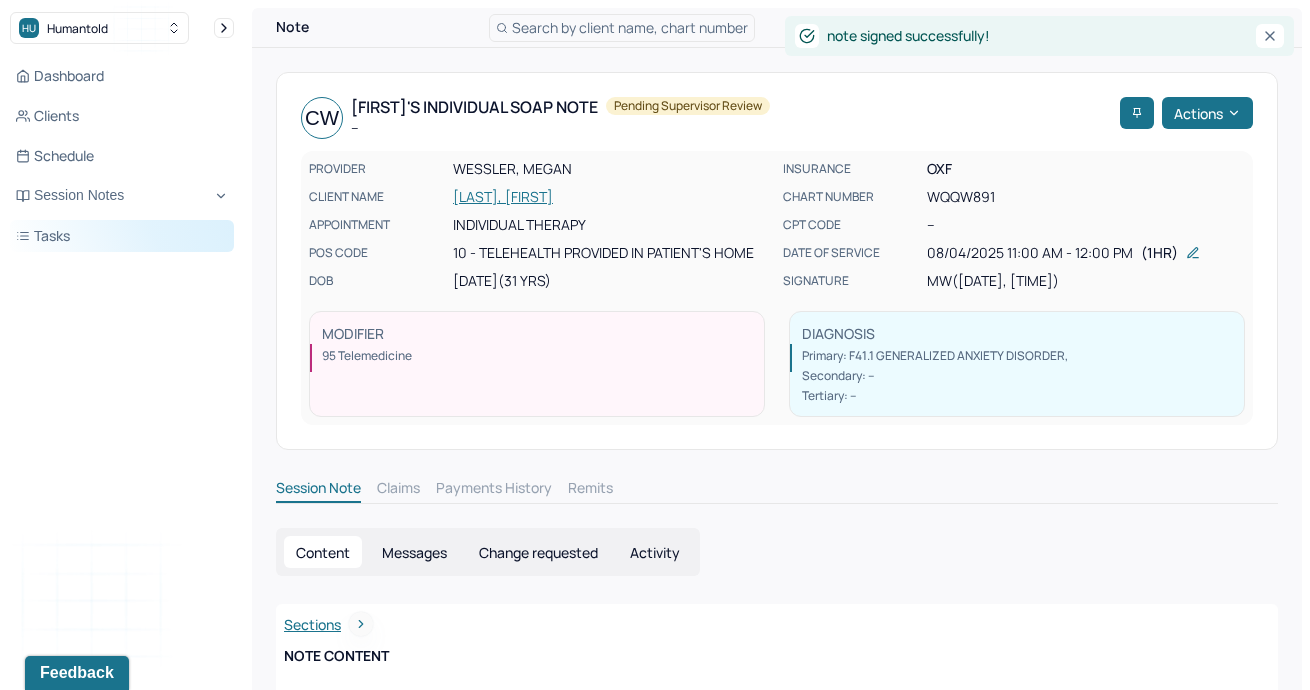 click on "Tasks" at bounding box center (122, 236) 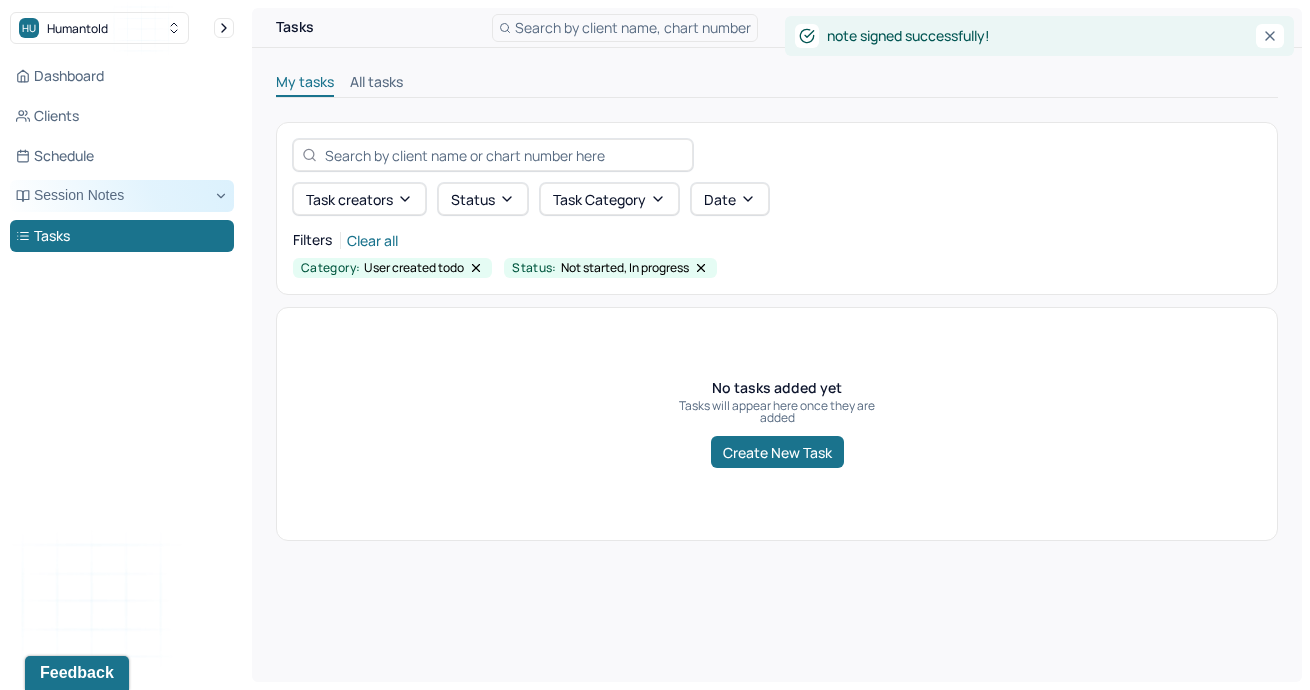 click on "Session Notes" at bounding box center [122, 196] 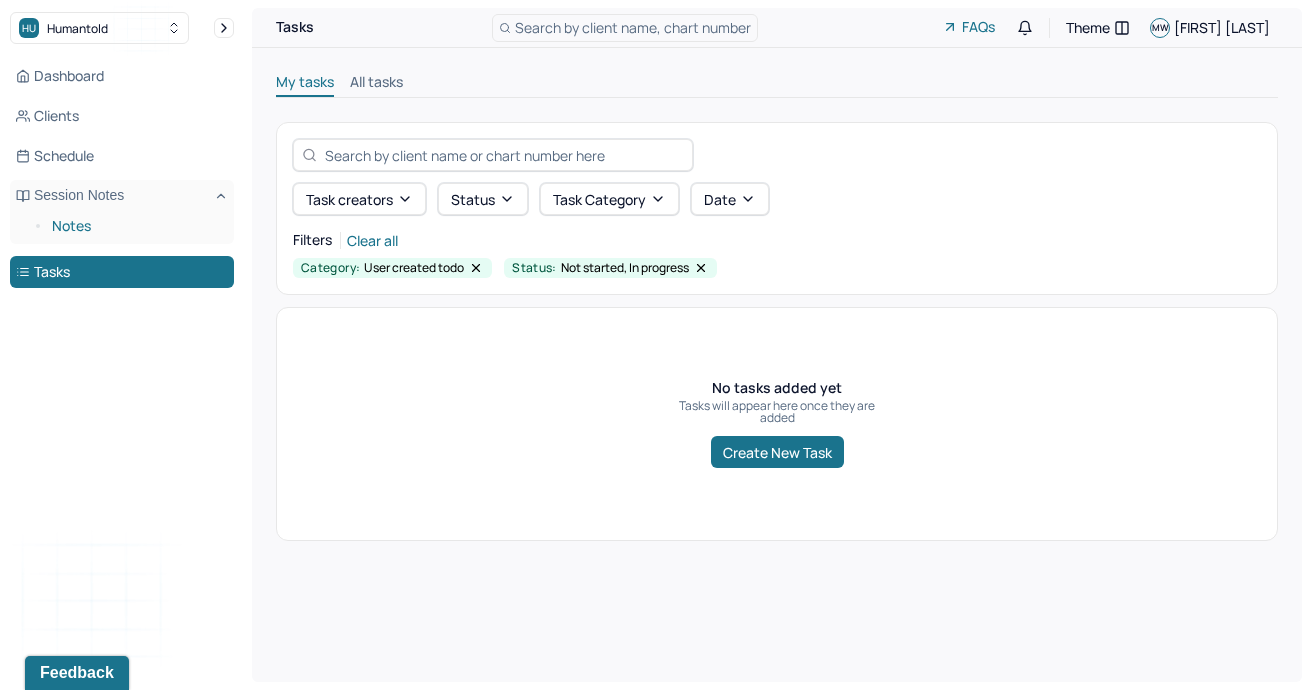 click on "Notes" at bounding box center [135, 226] 